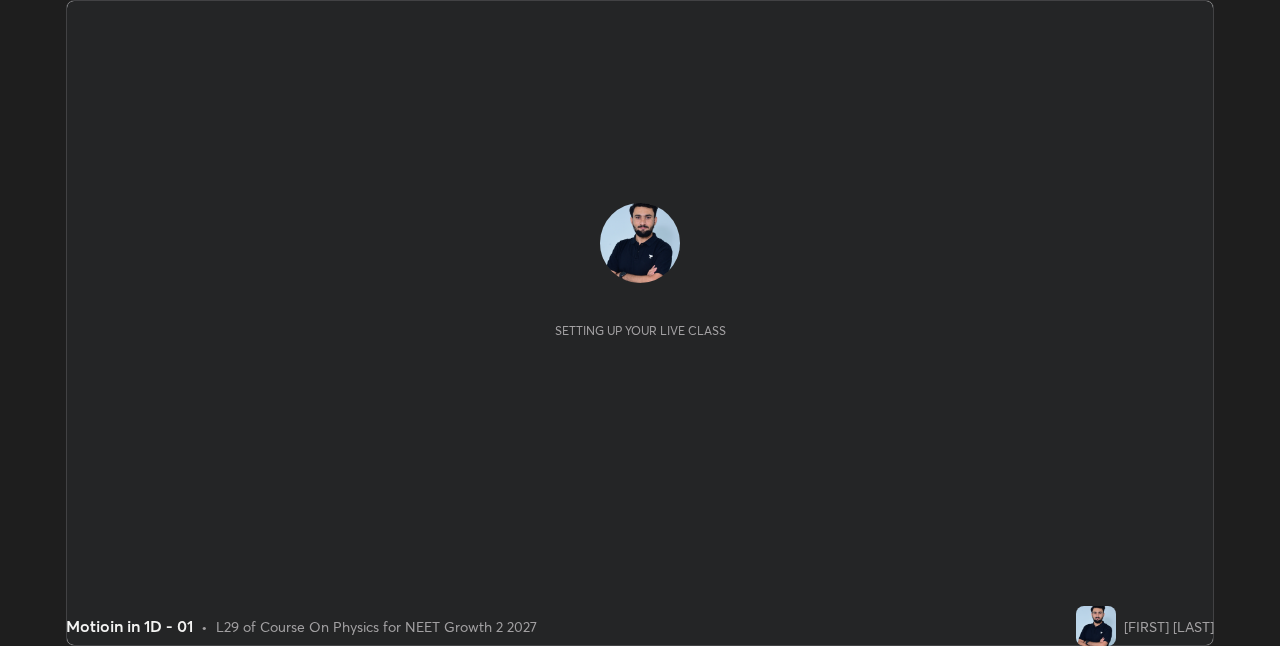scroll, scrollTop: 0, scrollLeft: 0, axis: both 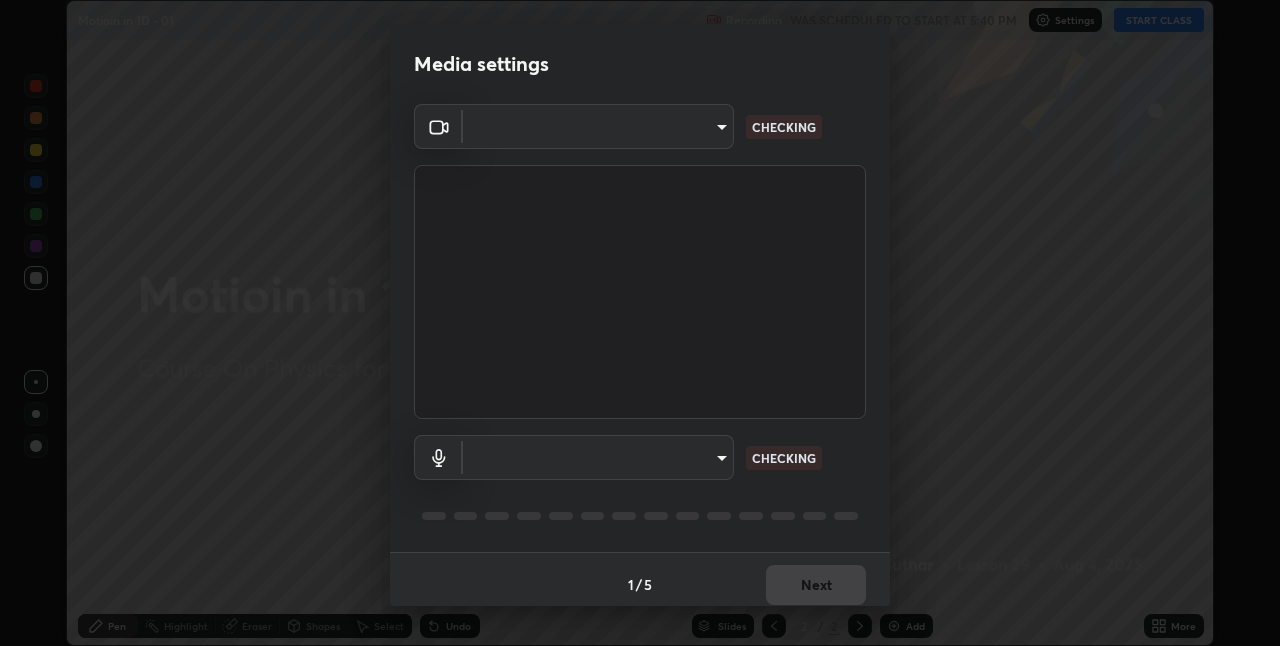 type on "bc685aeedd285d7db1af28b48484641fa4278282599c71468c92a44d82825933" 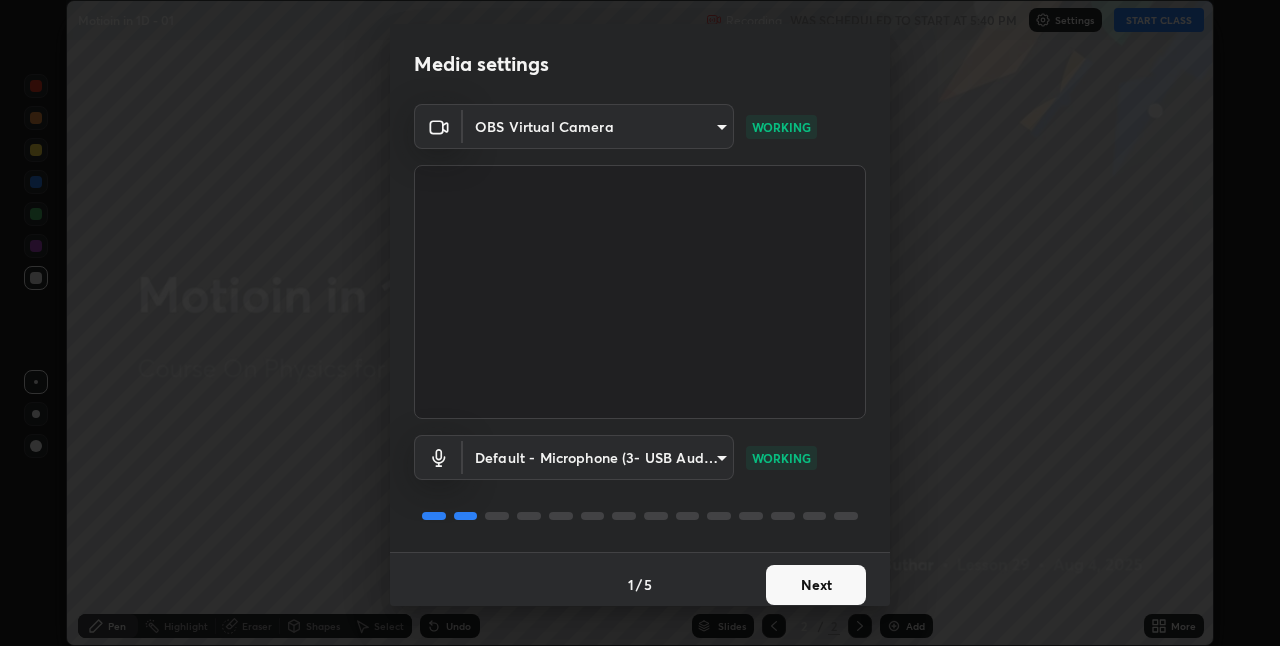 click on "Next" at bounding box center (816, 585) 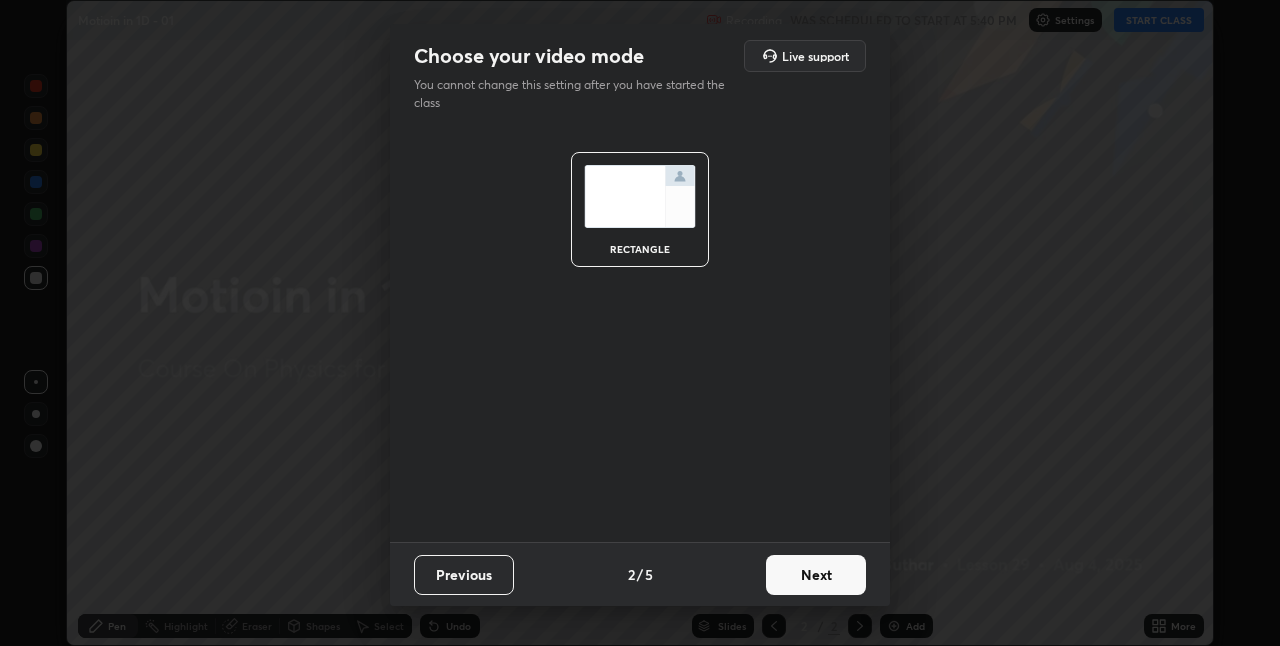 click on "Next" at bounding box center (816, 575) 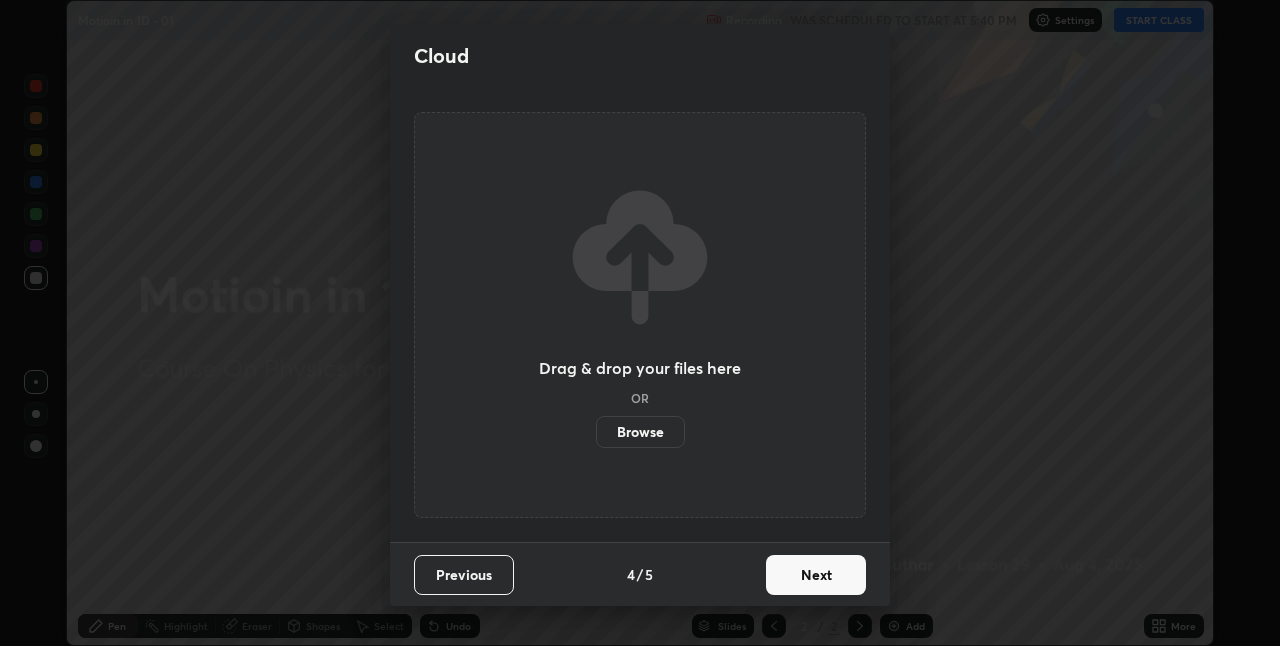 click on "Next" at bounding box center (816, 575) 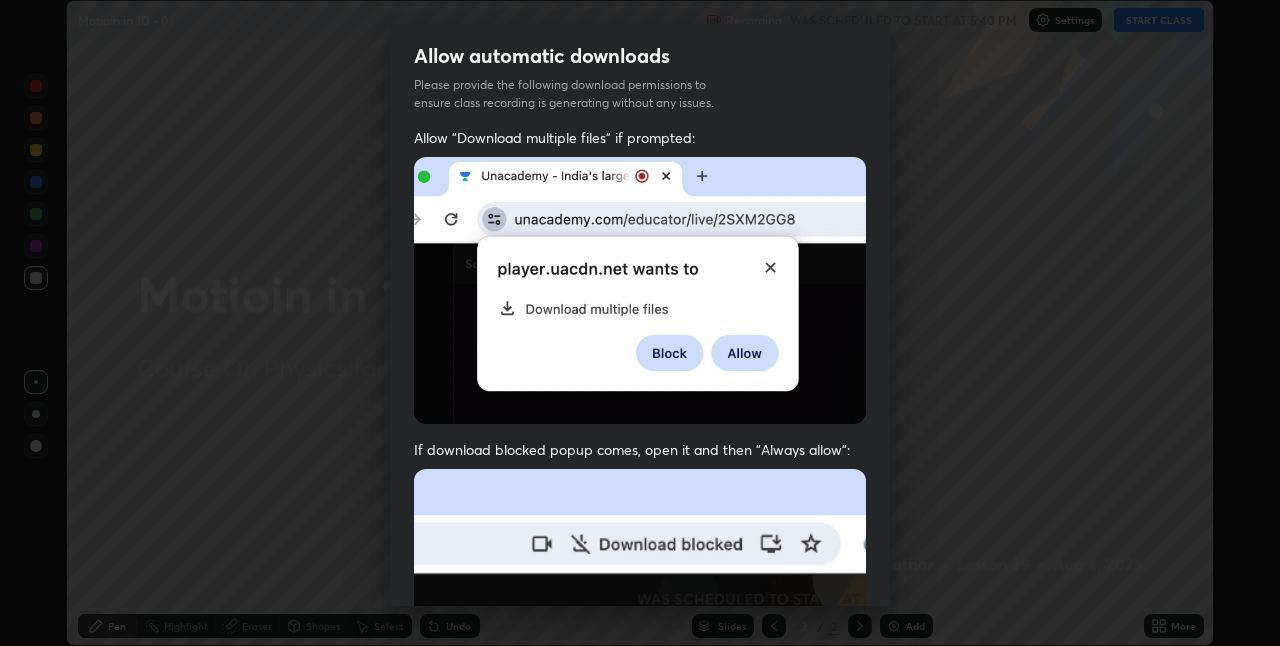 click at bounding box center [640, 687] 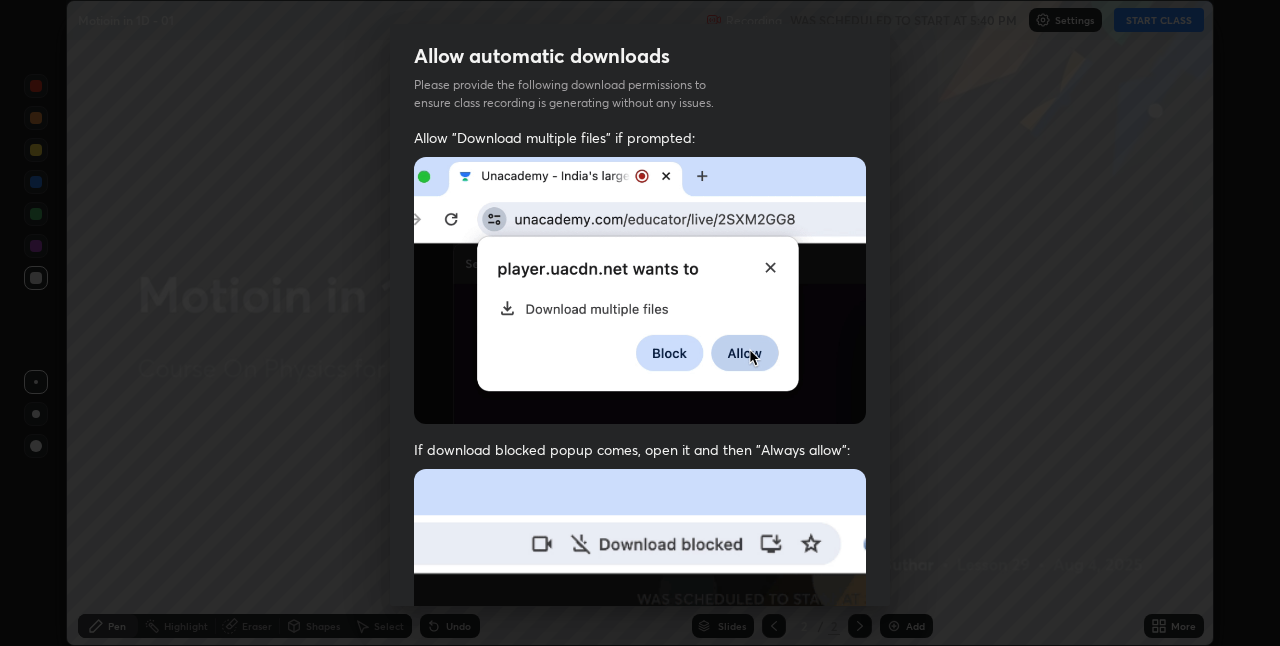 click at bounding box center [640, 687] 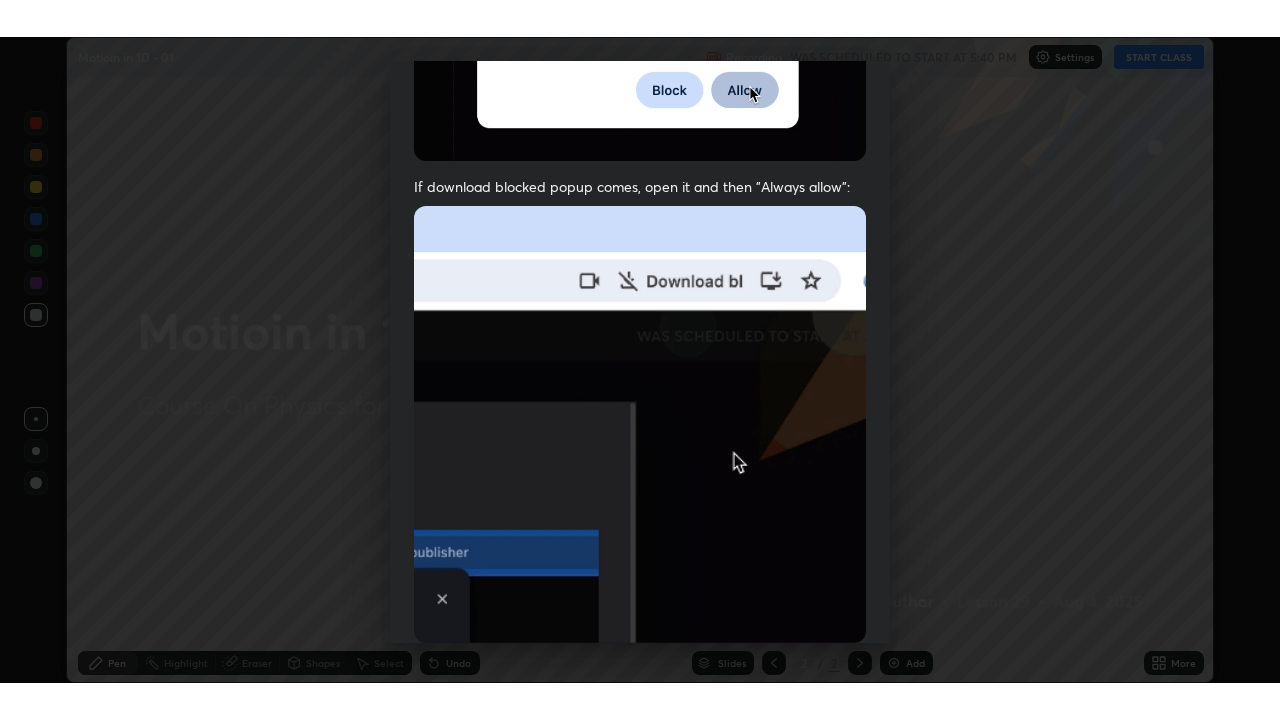 scroll, scrollTop: 418, scrollLeft: 0, axis: vertical 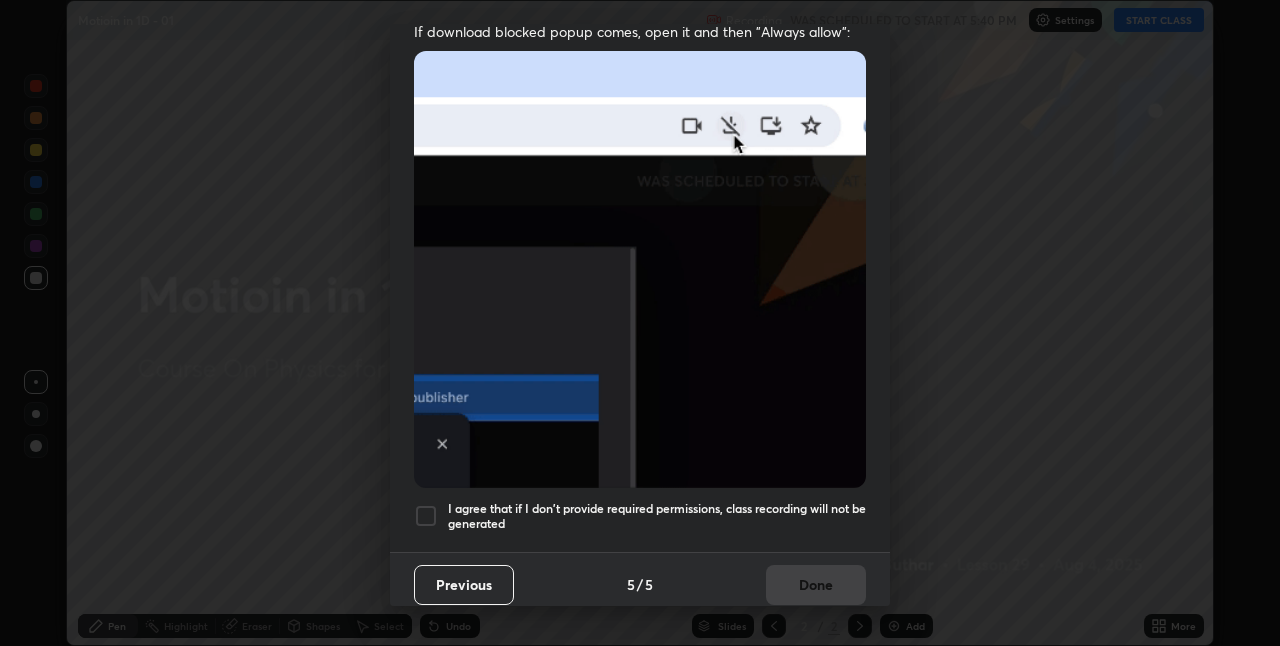 click on "I agree that if I don't provide required permissions, class recording will not be generated" at bounding box center (657, 516) 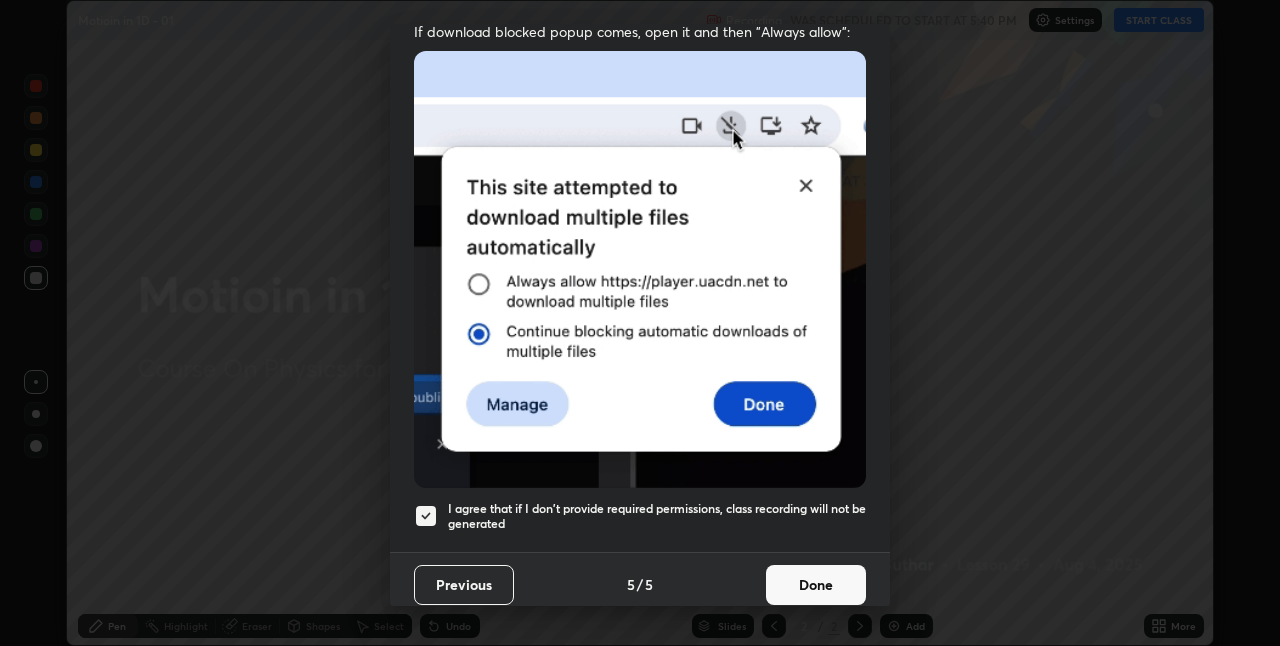 click on "Done" at bounding box center (816, 585) 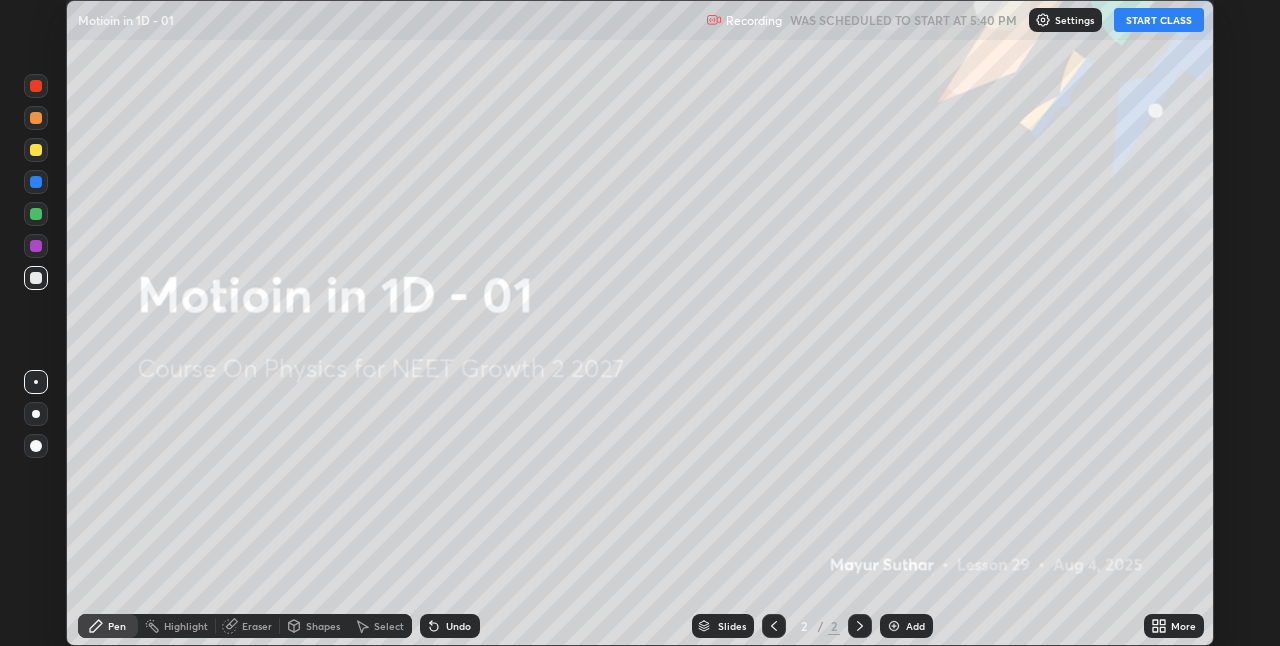 click on "More" at bounding box center [1183, 626] 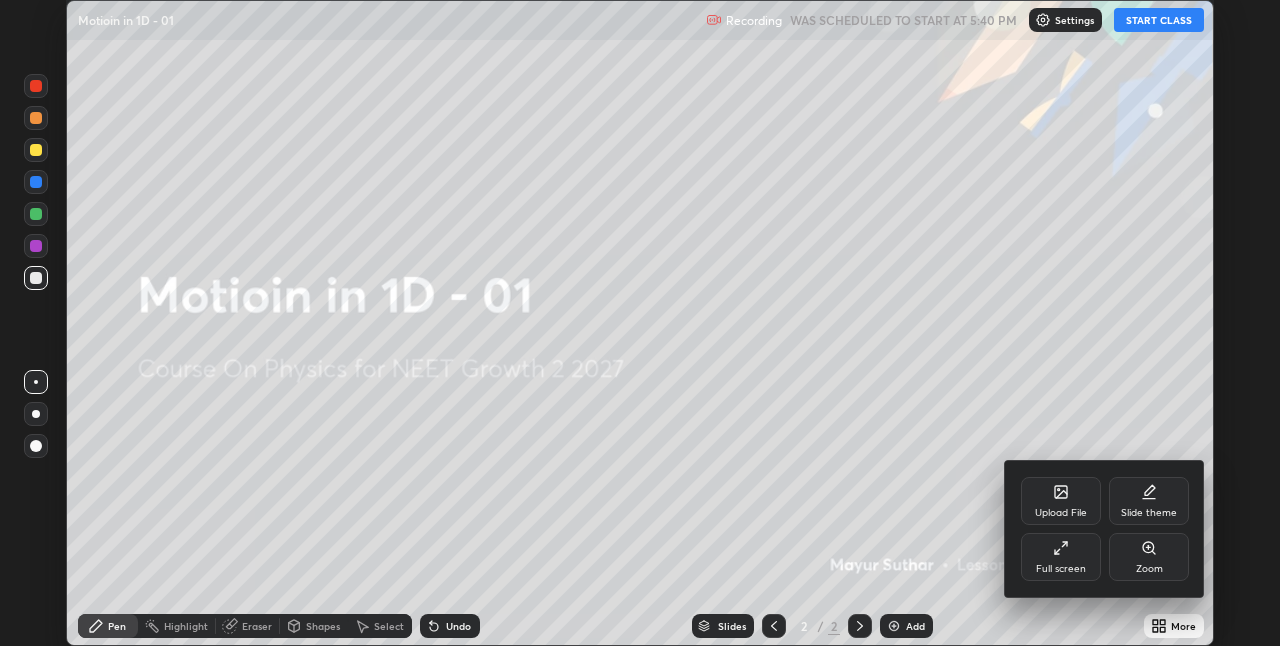 click on "Full screen" at bounding box center [1061, 569] 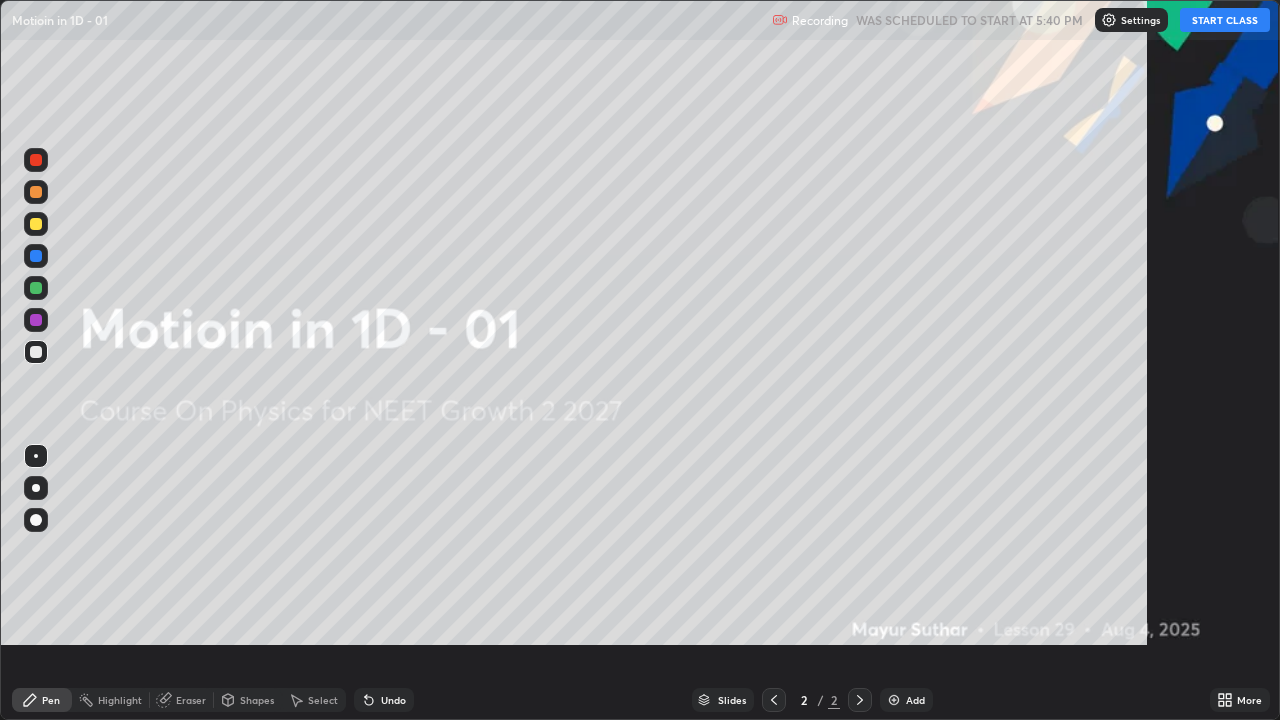 scroll, scrollTop: 99280, scrollLeft: 98720, axis: both 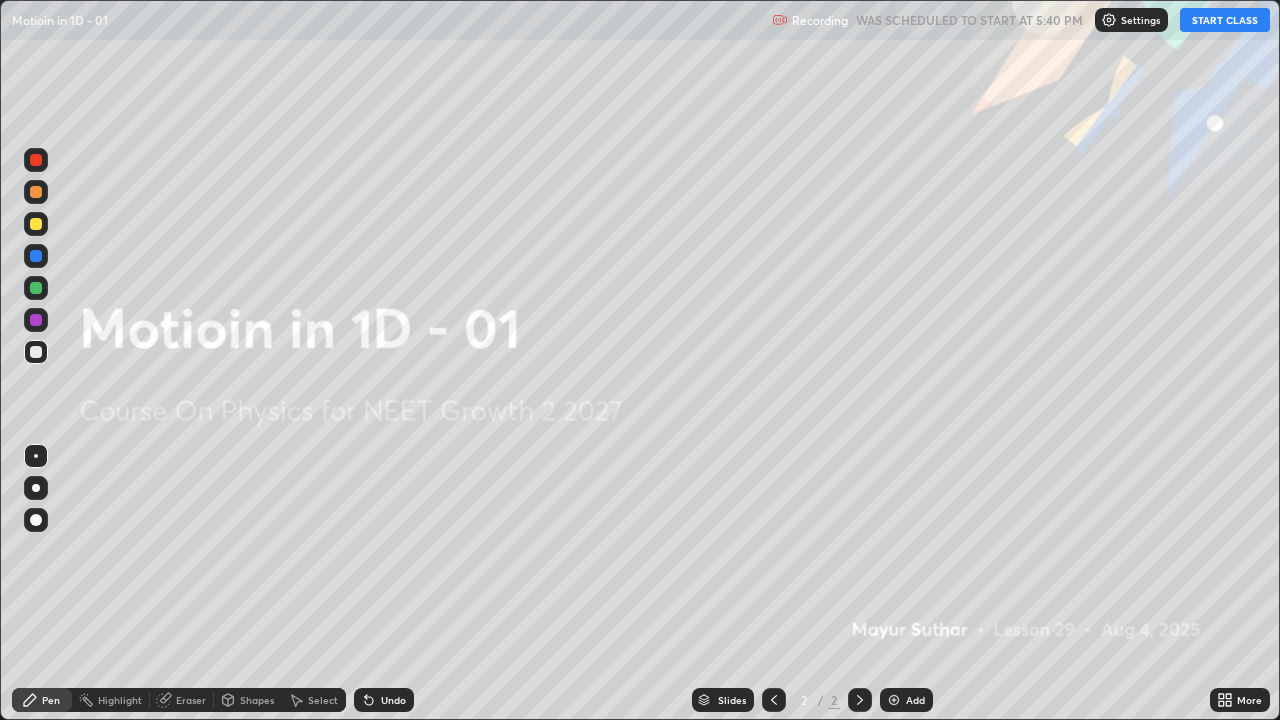 click on "START CLASS" at bounding box center [1225, 20] 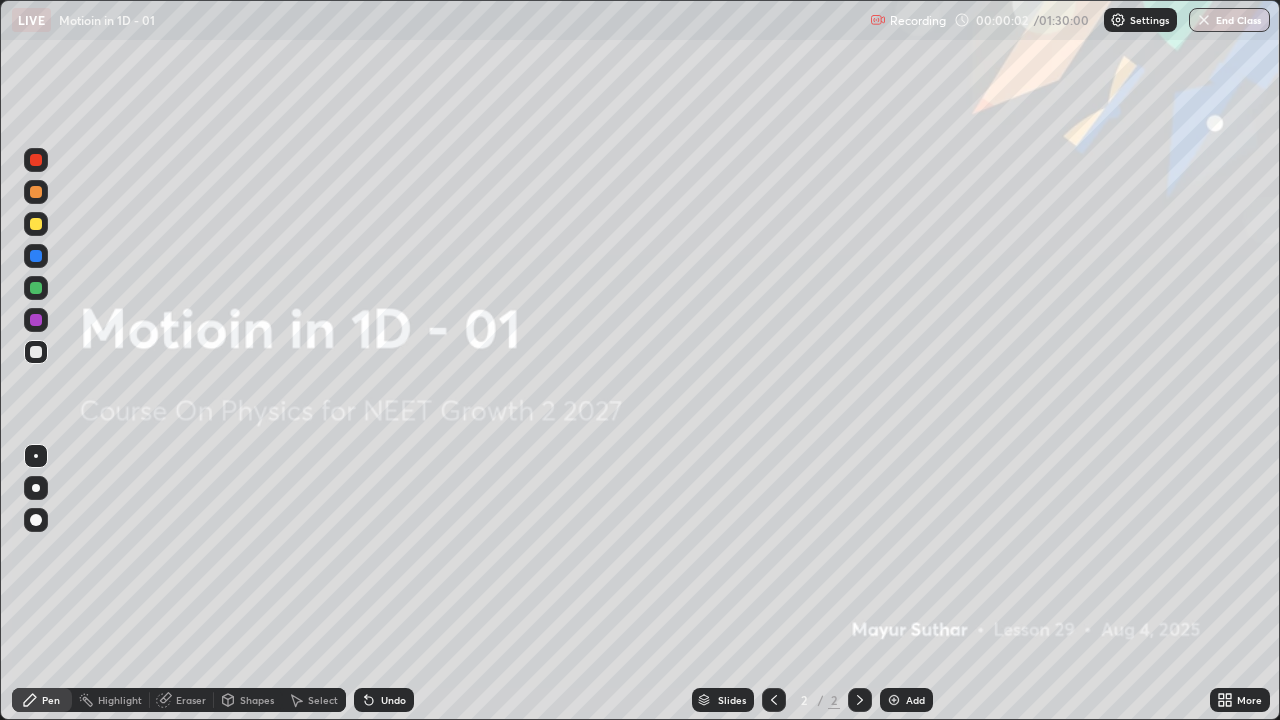 click at bounding box center [36, 520] 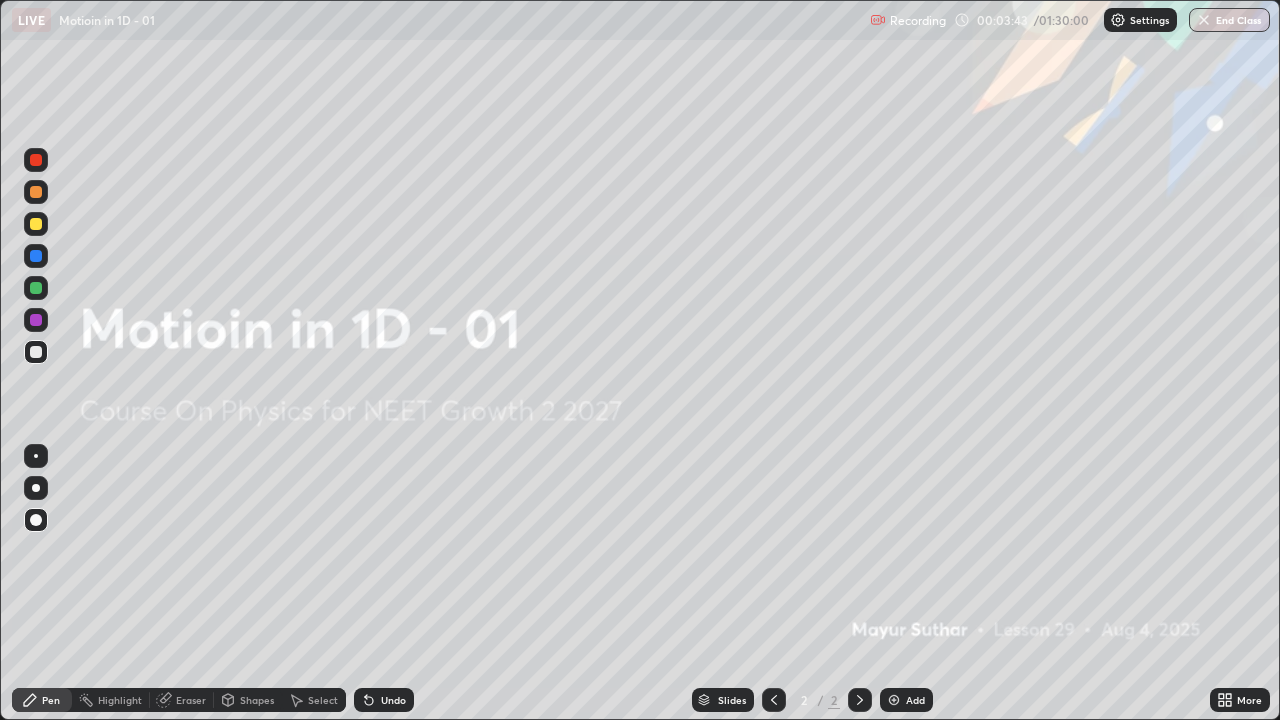 click on "End Class" at bounding box center [1229, 20] 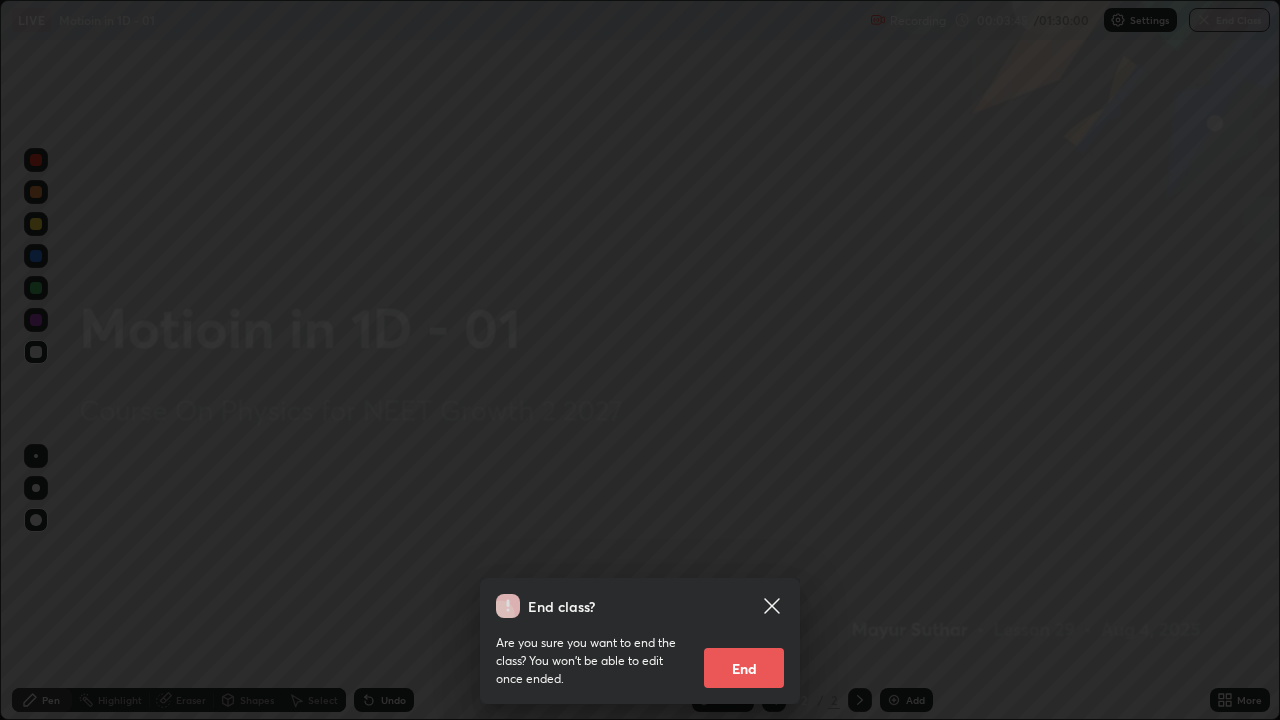click on "End" at bounding box center (744, 668) 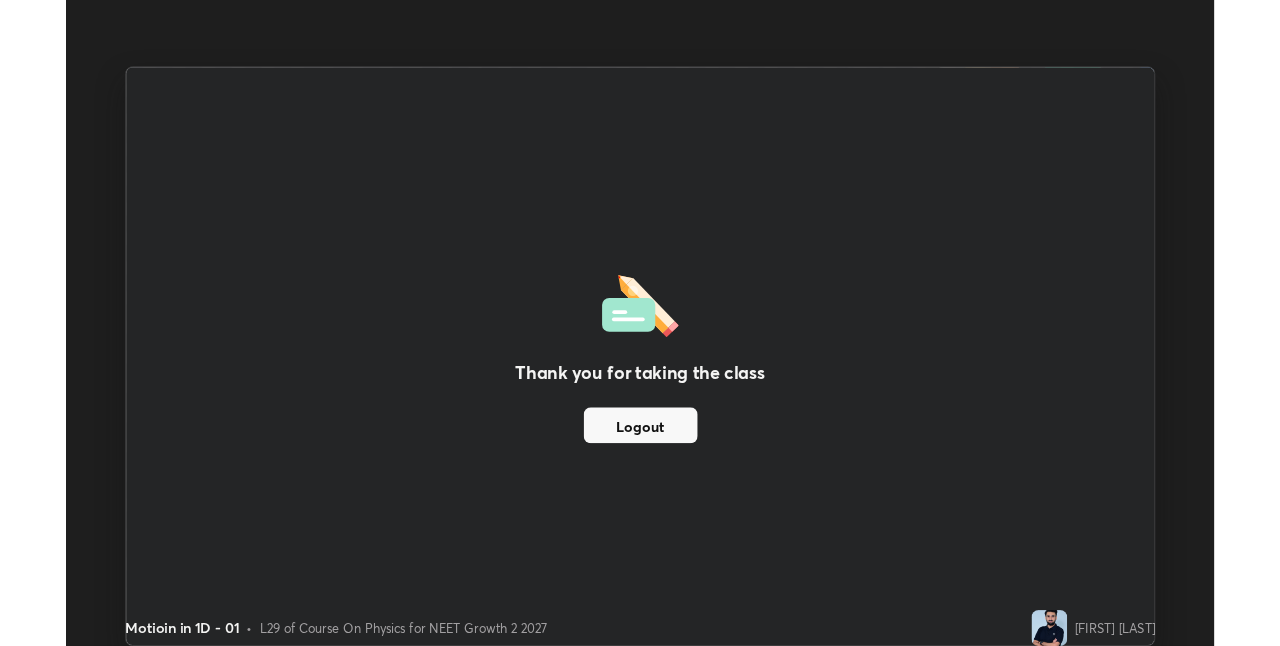 scroll, scrollTop: 646, scrollLeft: 1280, axis: both 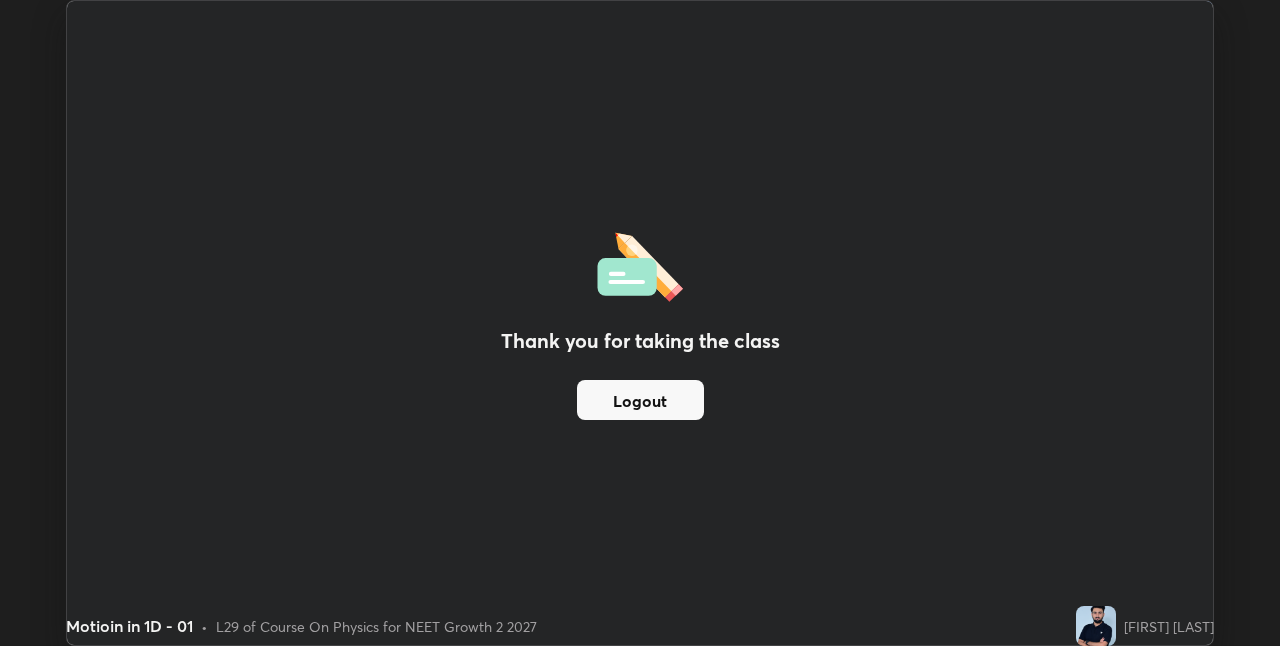 click on "Logout" at bounding box center [640, 400] 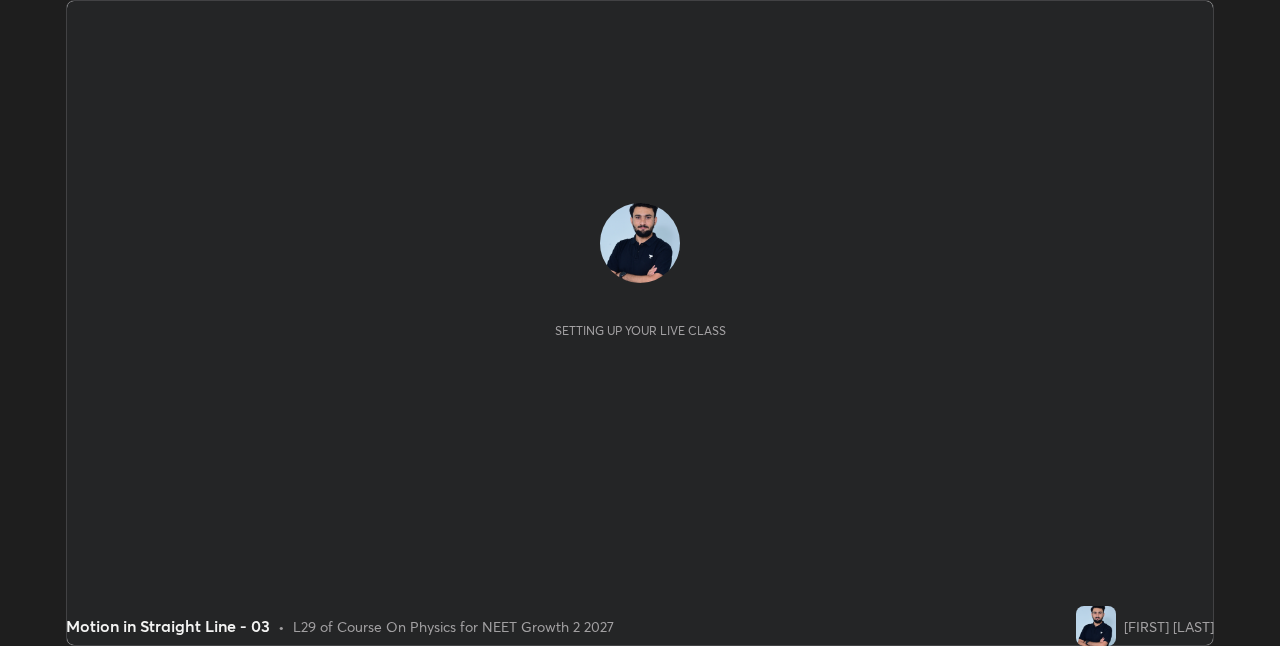 scroll, scrollTop: 0, scrollLeft: 0, axis: both 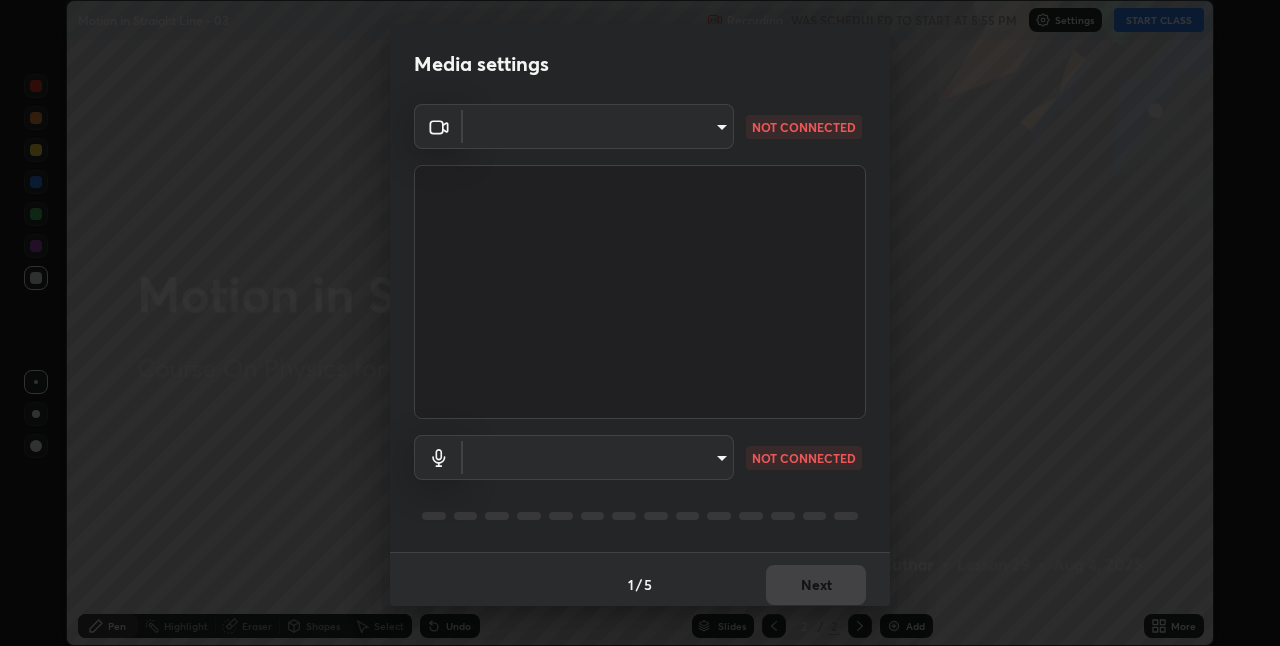 type on "bc685aeedd285d7db1af28b48484641fa4278282599c71468c92a44d82825933" 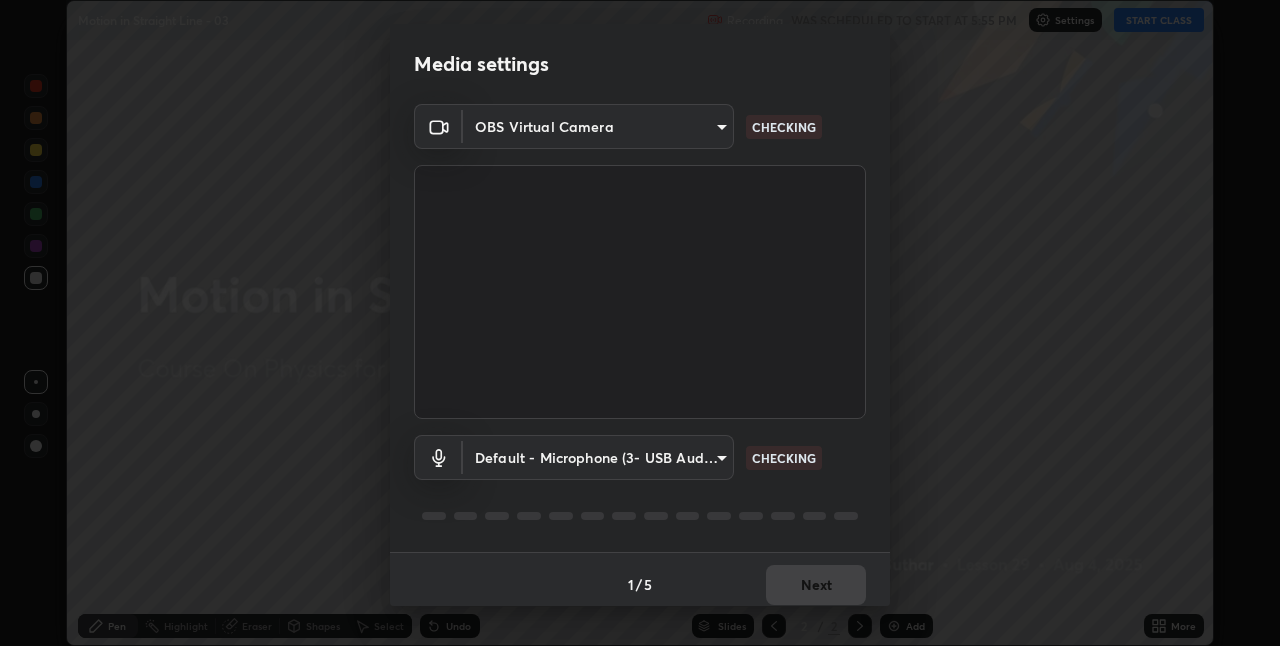 scroll, scrollTop: 10, scrollLeft: 0, axis: vertical 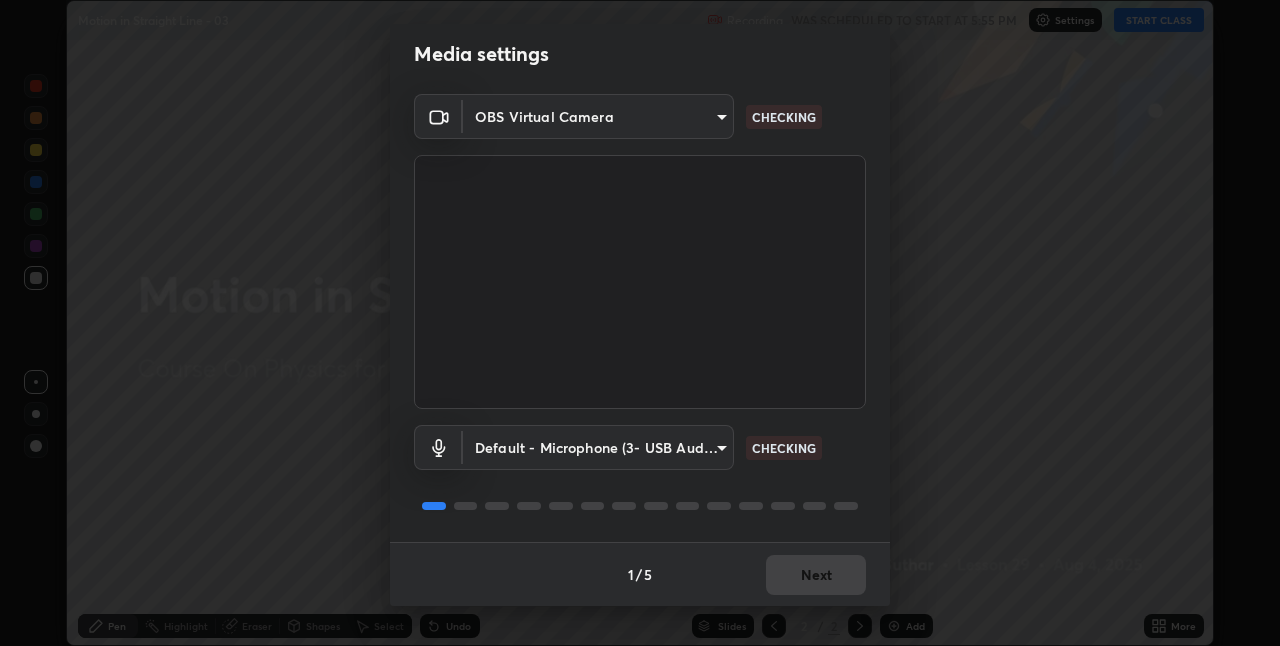 click on "1 / 5 Next" at bounding box center [640, 574] 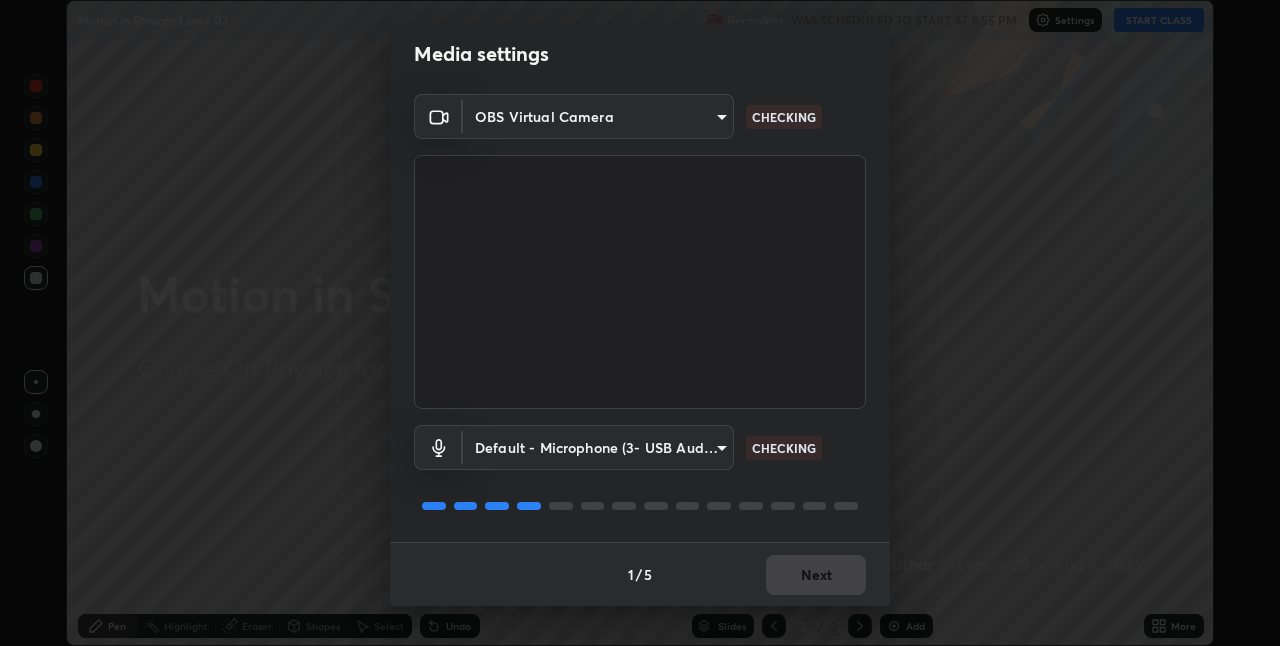 click on "1 / 5 Next" at bounding box center (640, 574) 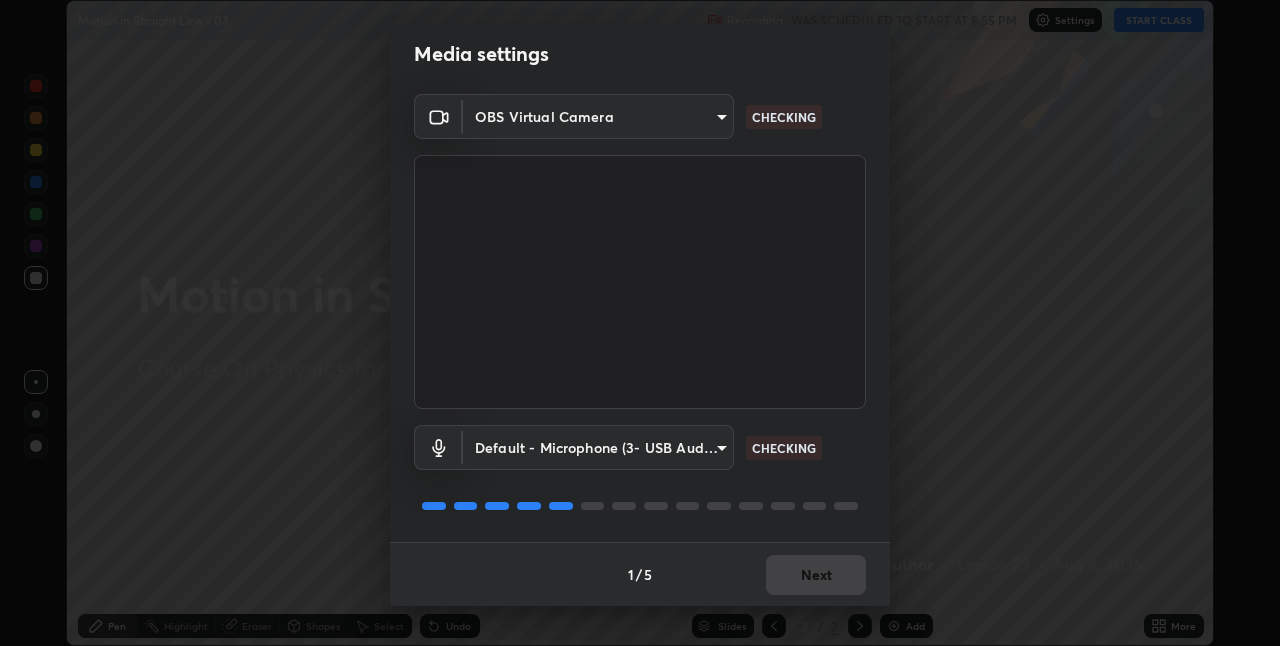 click on "1 / 5 Next" at bounding box center (640, 574) 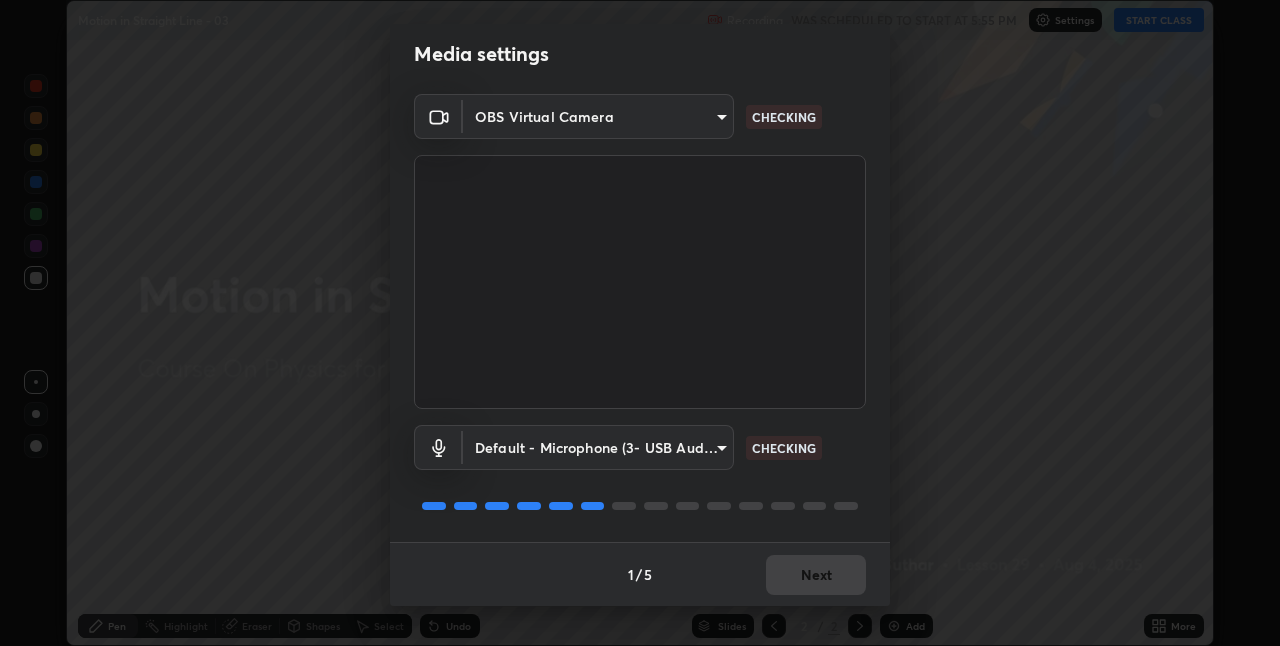click on "1 / 5 Next" at bounding box center (640, 574) 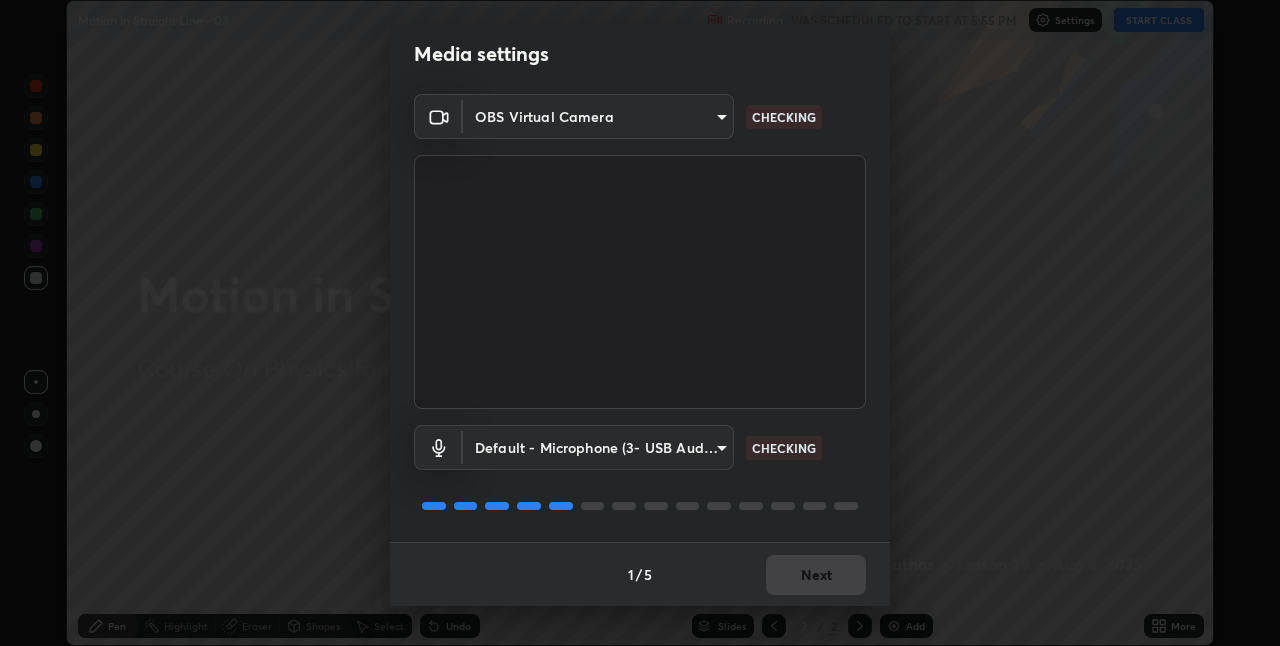 click on "1 / 5 Next" at bounding box center [640, 574] 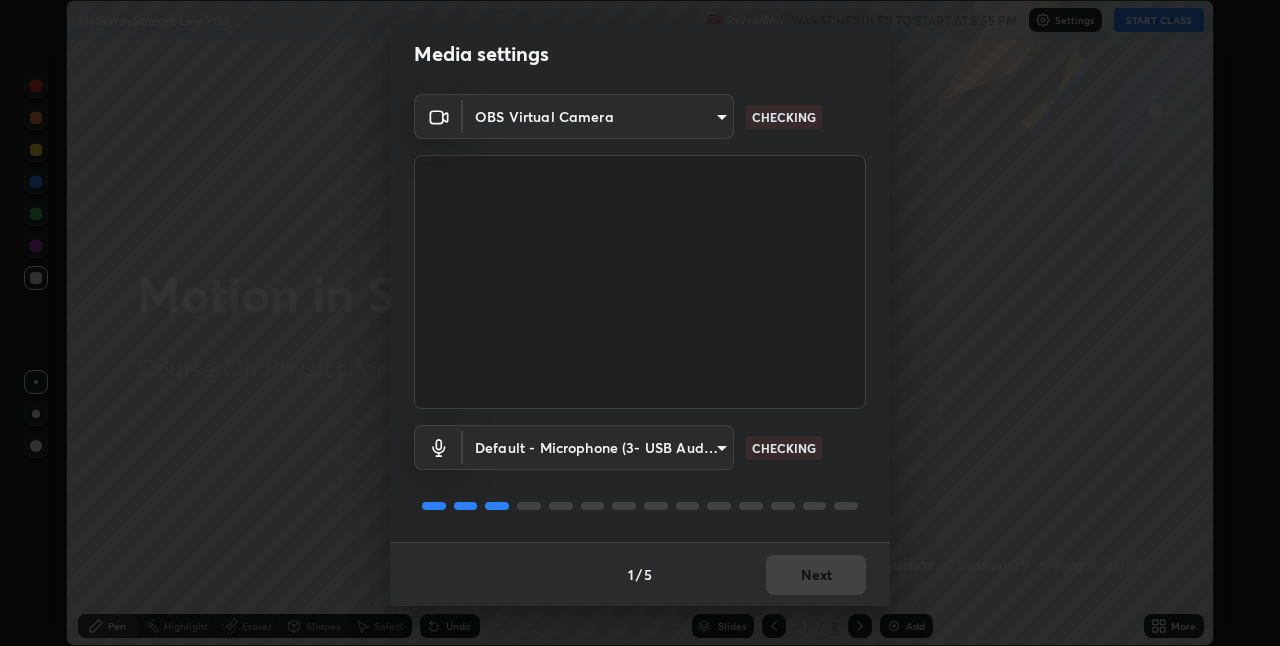 click on "1 / 5 Next" at bounding box center (640, 574) 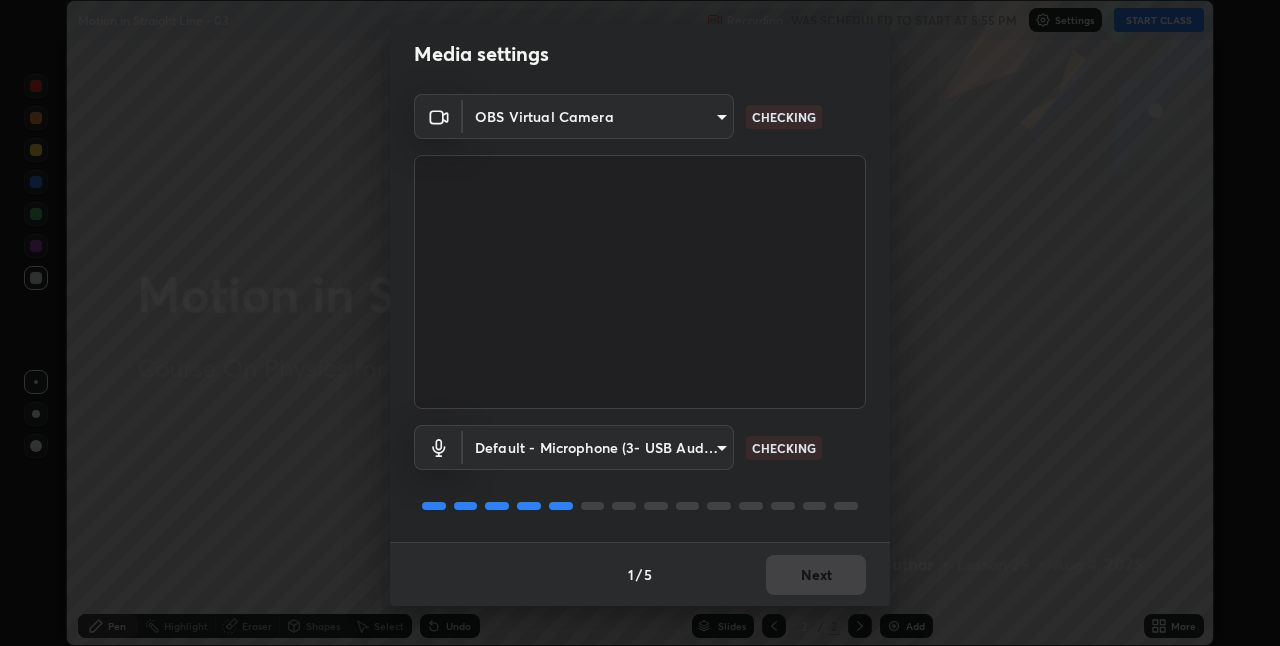 click on "1 / 5 Next" at bounding box center [640, 574] 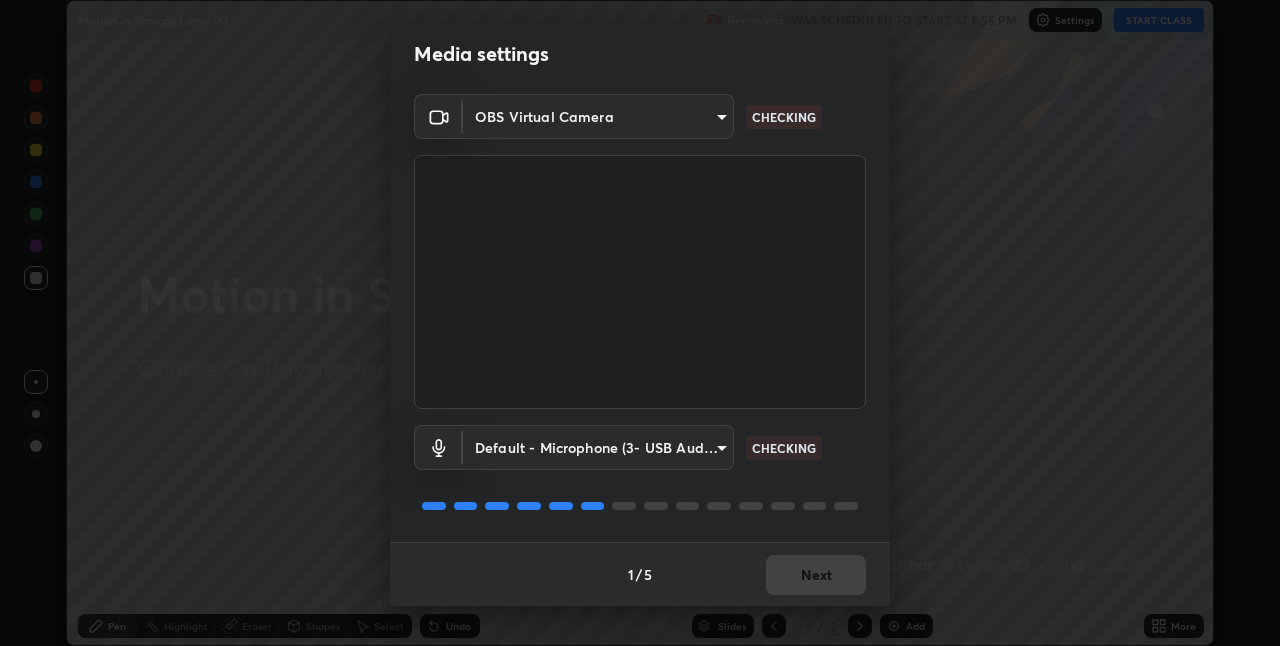 click on "1 / 5 Next" at bounding box center [640, 574] 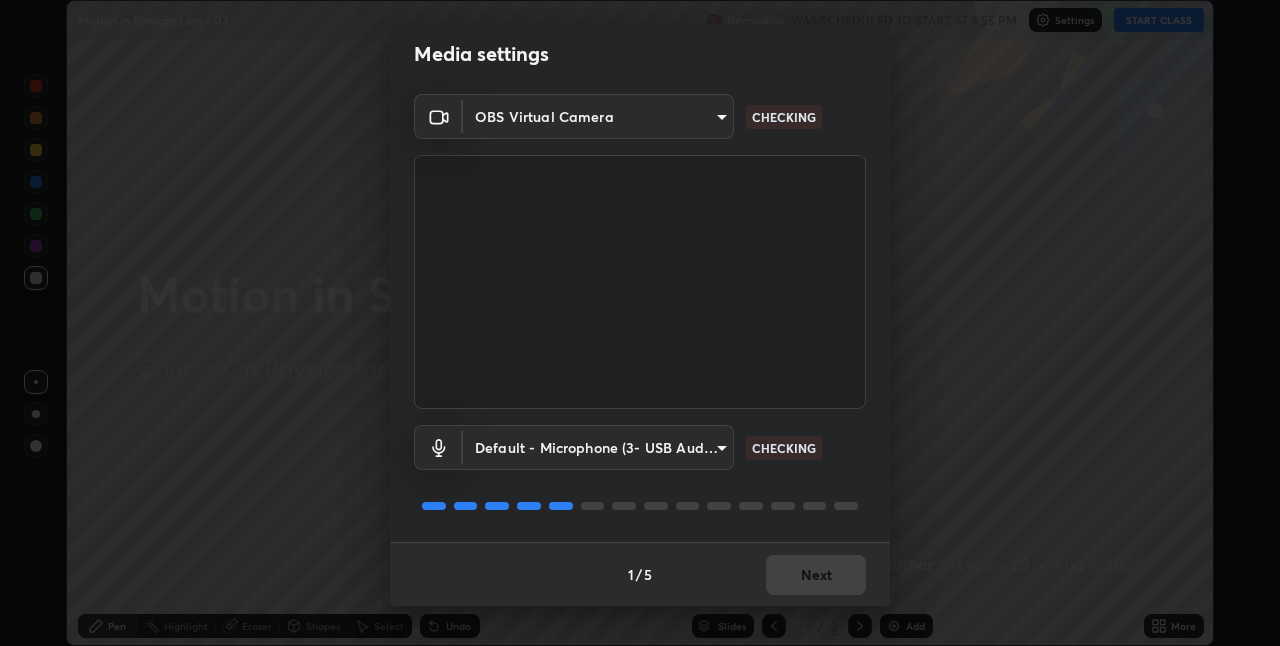 click on "1 / 5 Next" at bounding box center (640, 574) 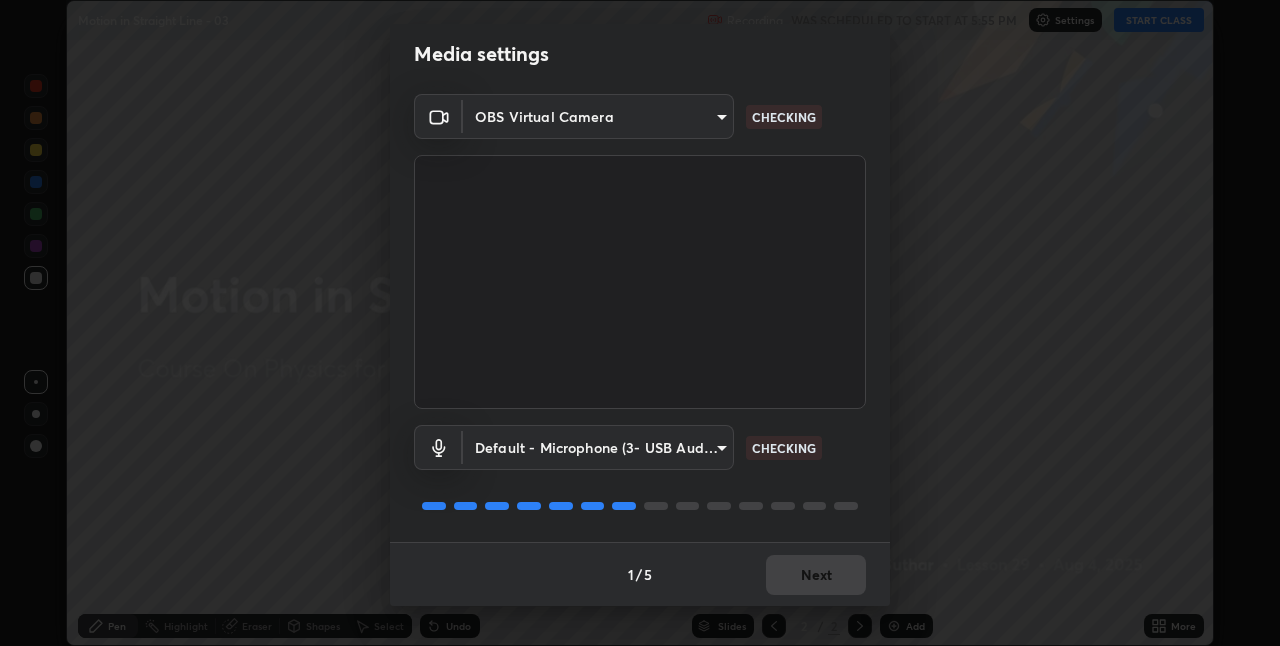 click on "1 / 5 Next" at bounding box center [640, 574] 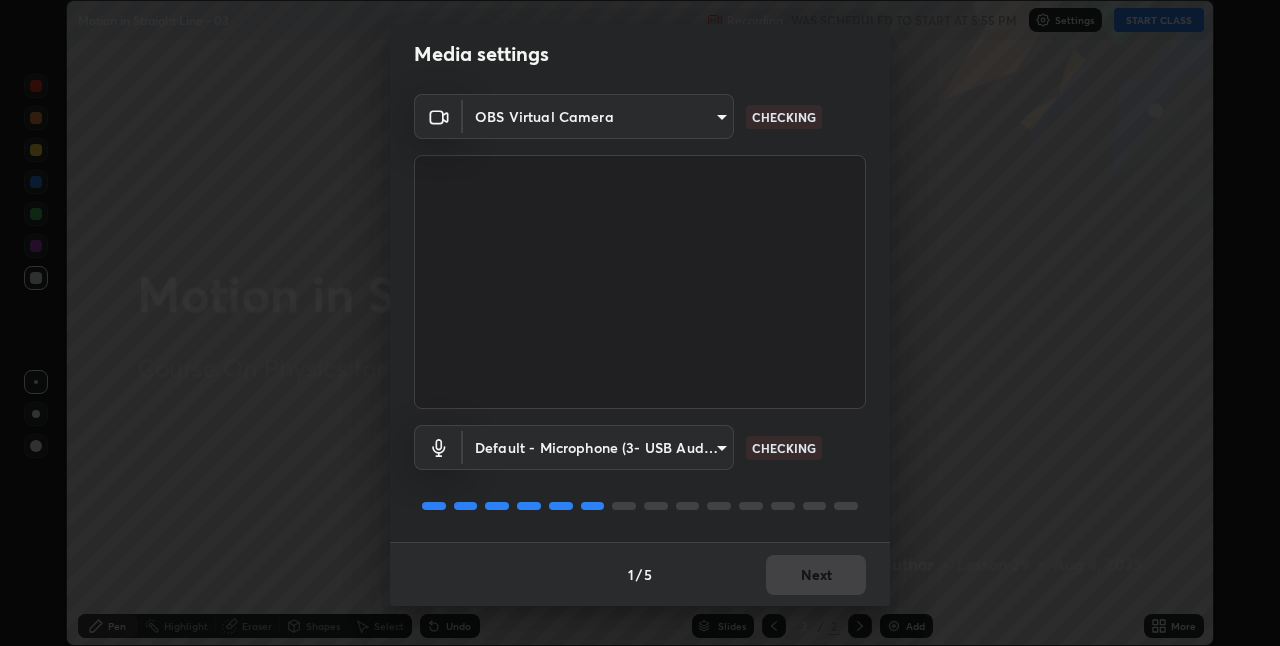 click on "1 / 5 Next" at bounding box center [640, 574] 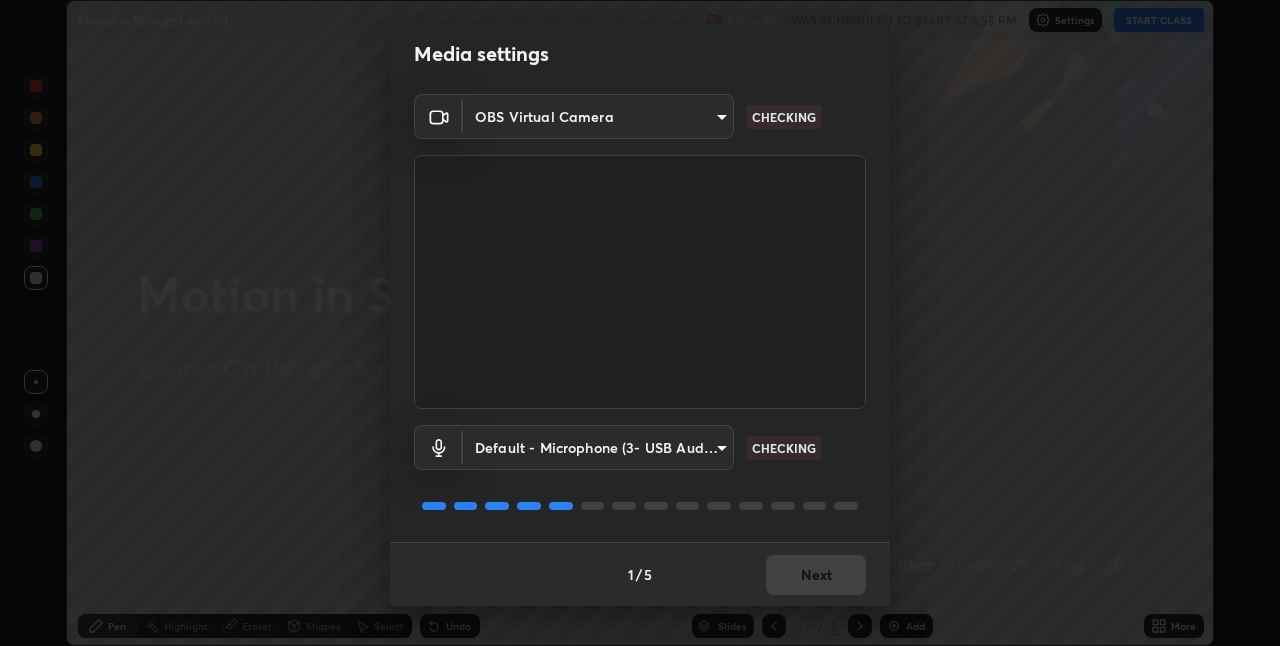 click on "1 / 5 Next" at bounding box center (640, 574) 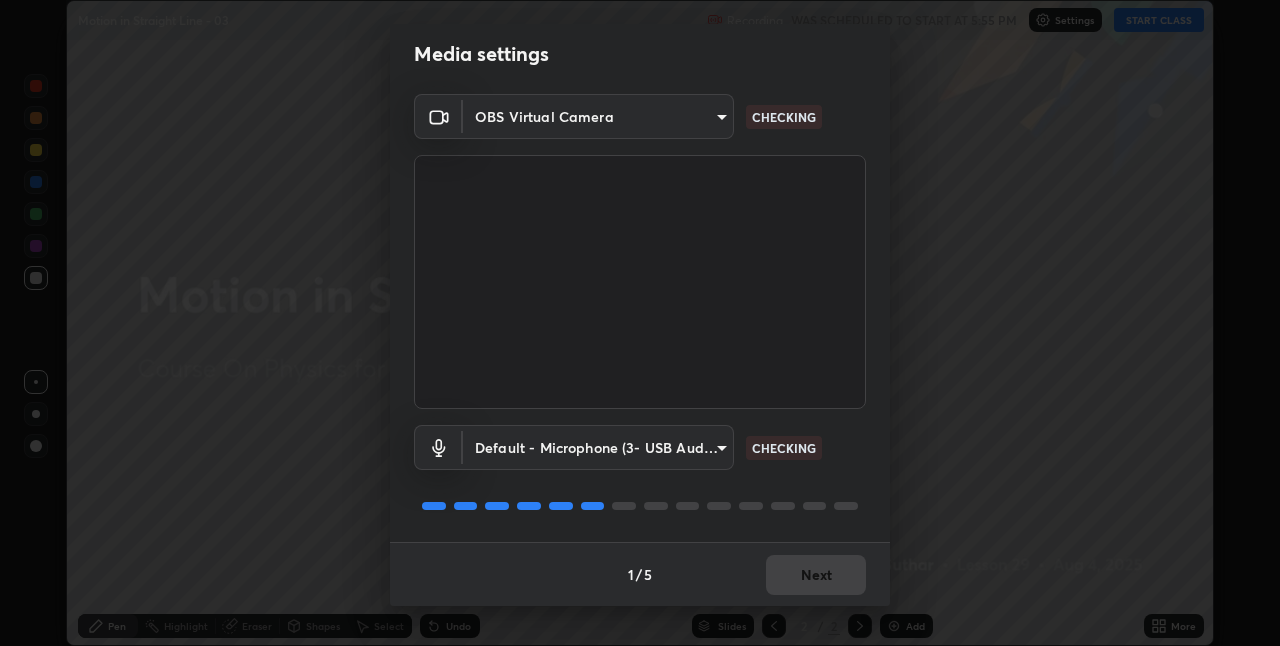 click on "1 / 5 Next" at bounding box center (640, 574) 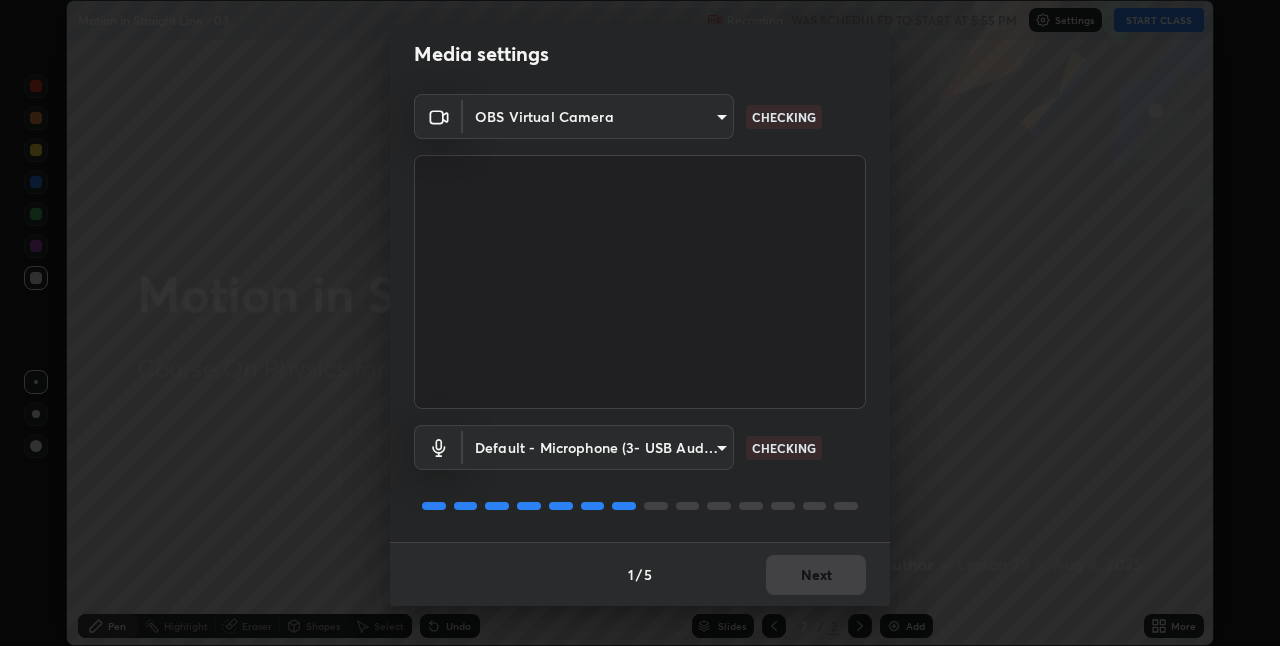 click on "1 / 5 Next" at bounding box center [640, 574] 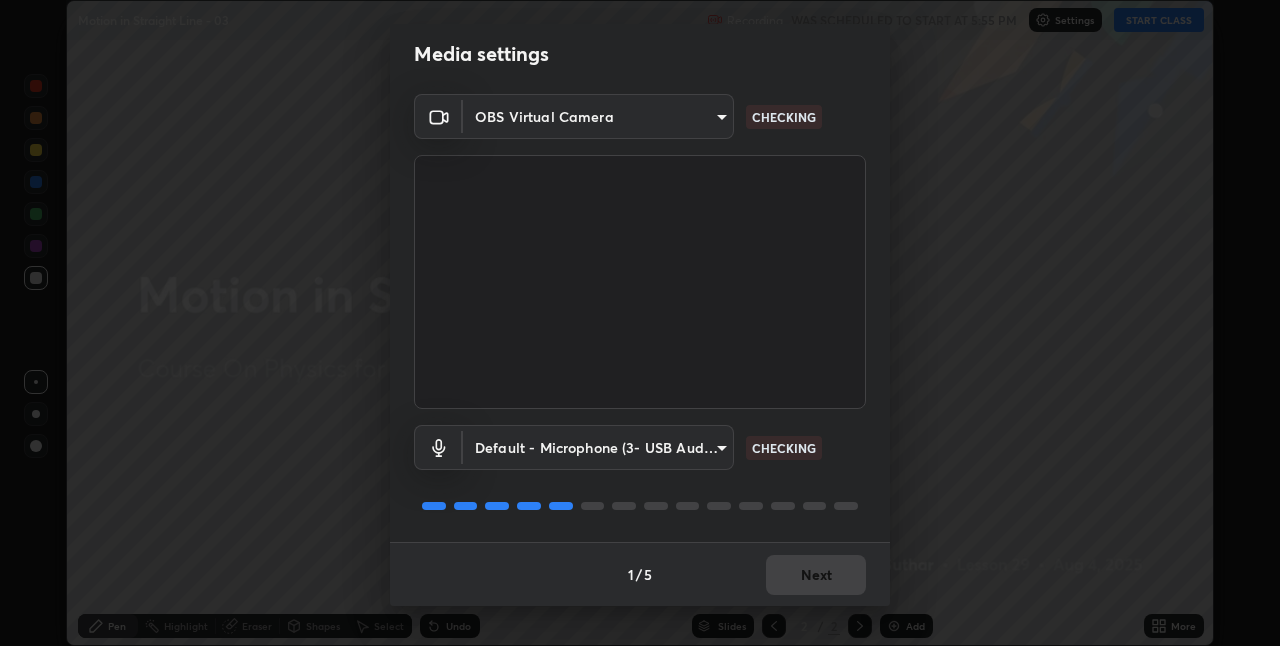 click on "1 / 5 Next" at bounding box center [640, 574] 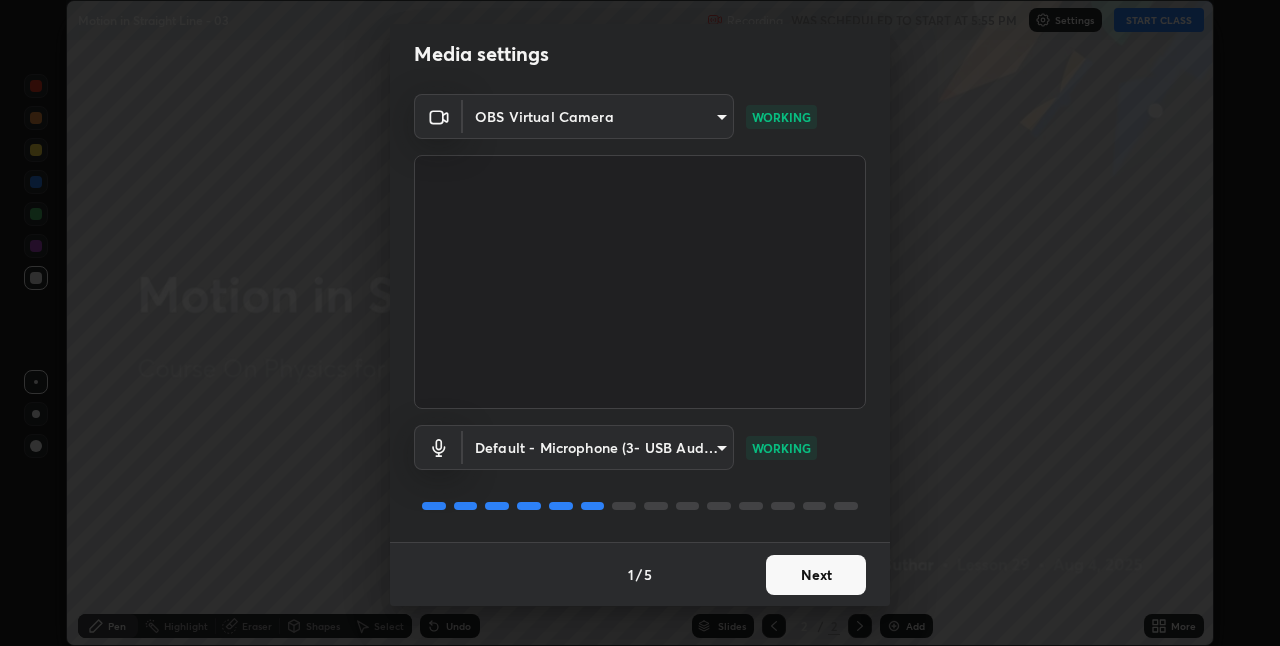 click on "Next" at bounding box center [816, 575] 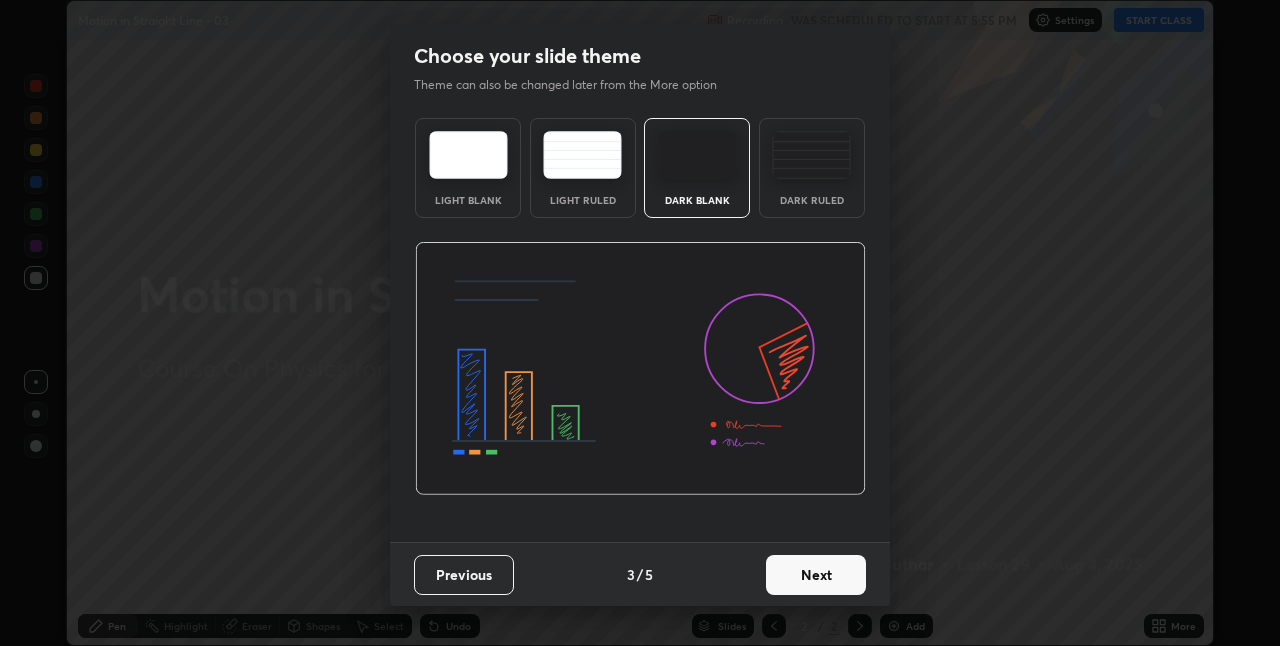 click on "Next" at bounding box center [816, 575] 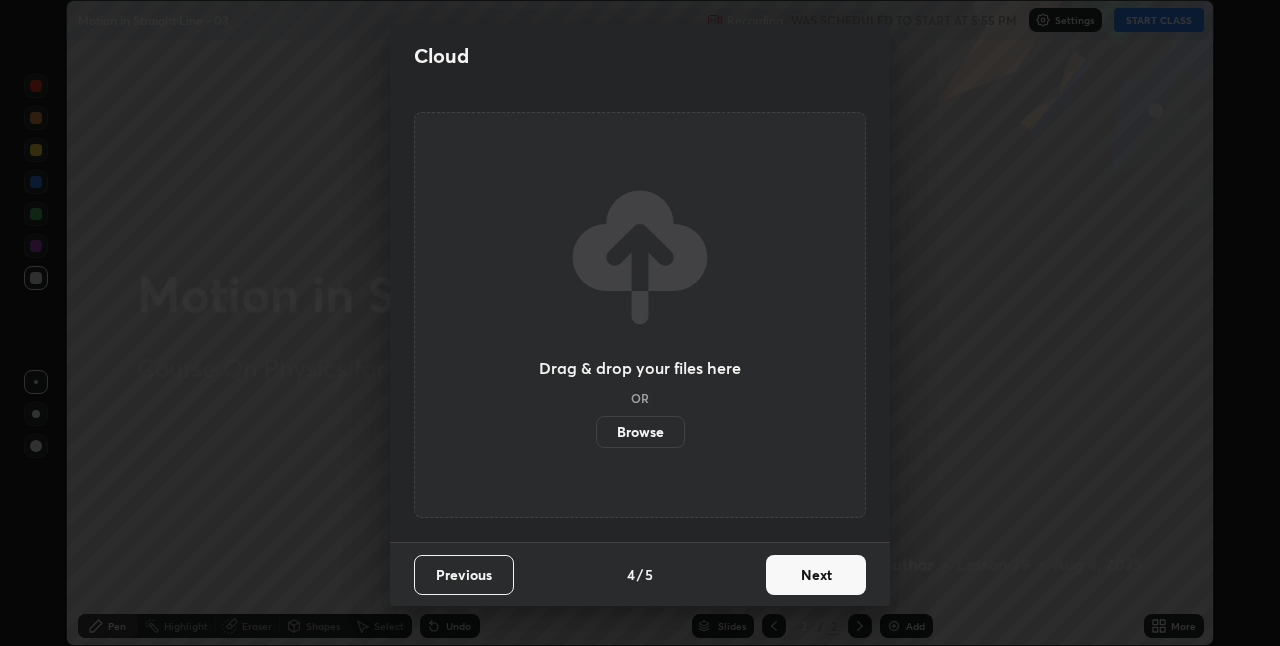 click on "Next" at bounding box center (816, 575) 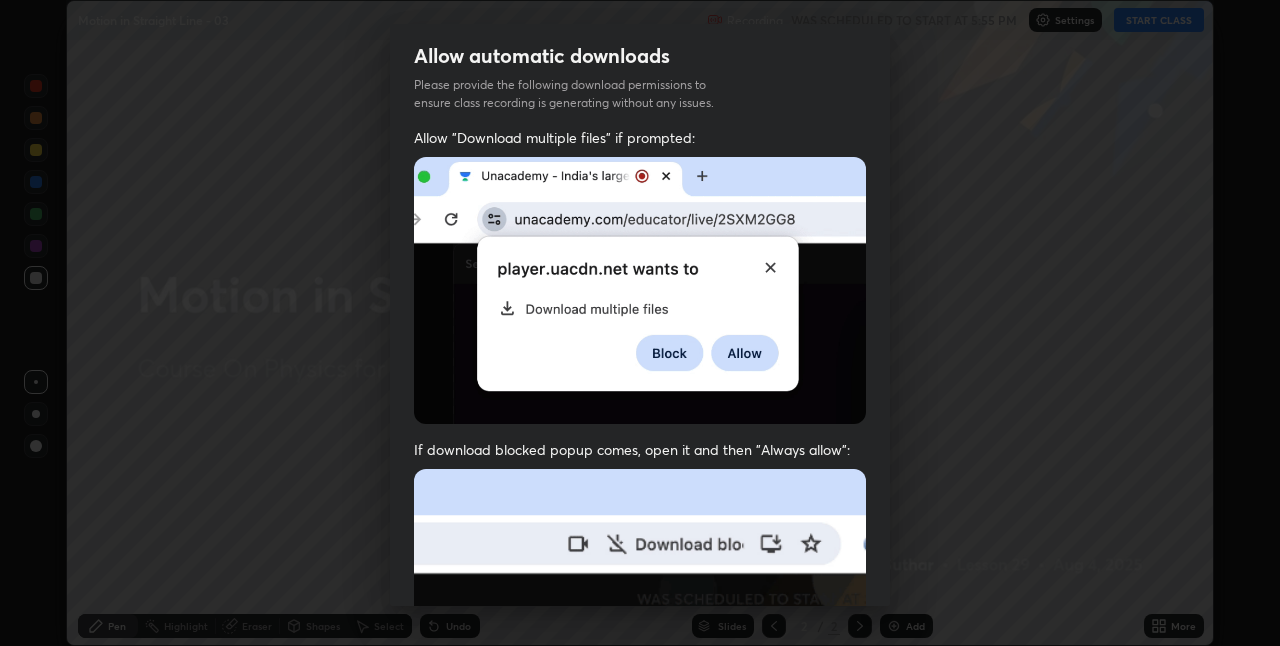 click at bounding box center (640, 687) 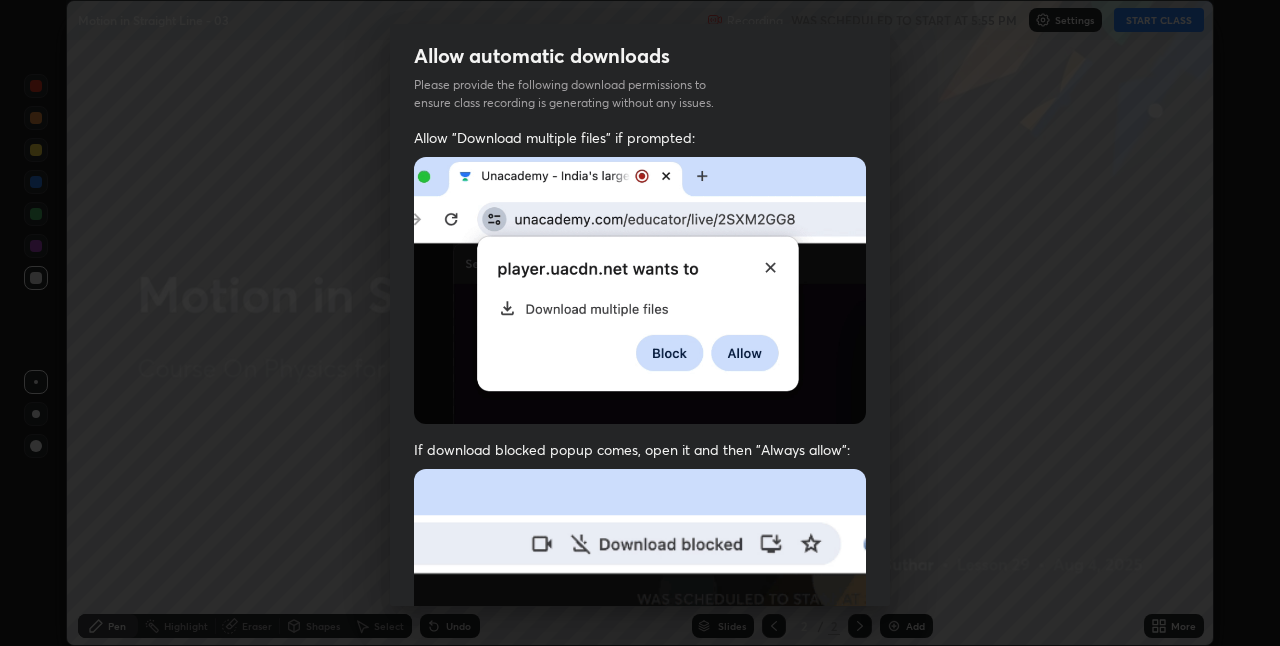 click at bounding box center (640, 687) 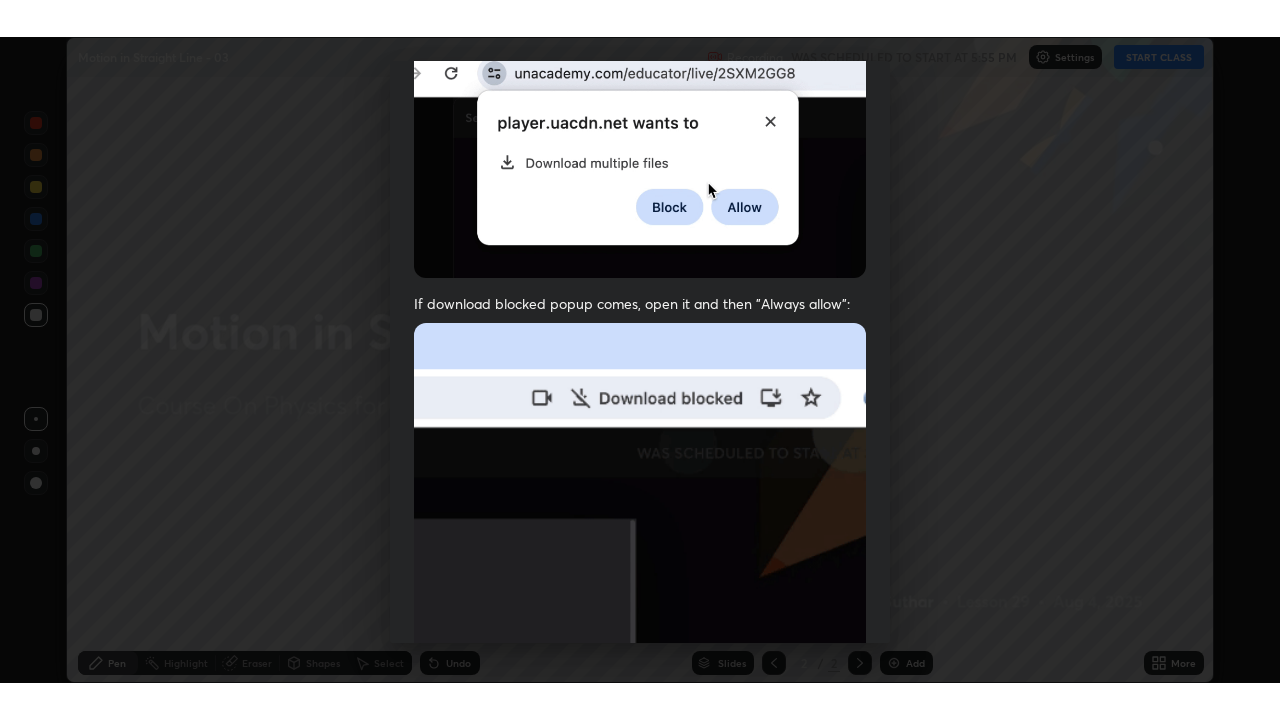 scroll, scrollTop: 418, scrollLeft: 0, axis: vertical 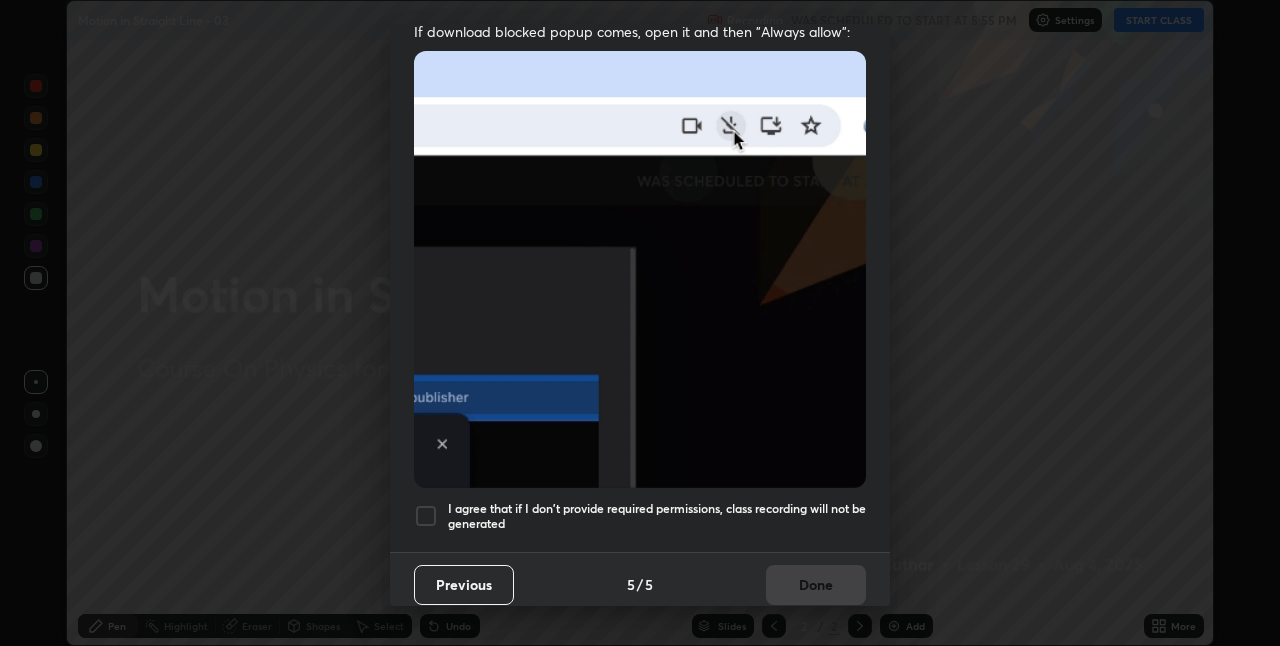 click on "I agree that if I don't provide required permissions, class recording will not be generated" at bounding box center (657, 516) 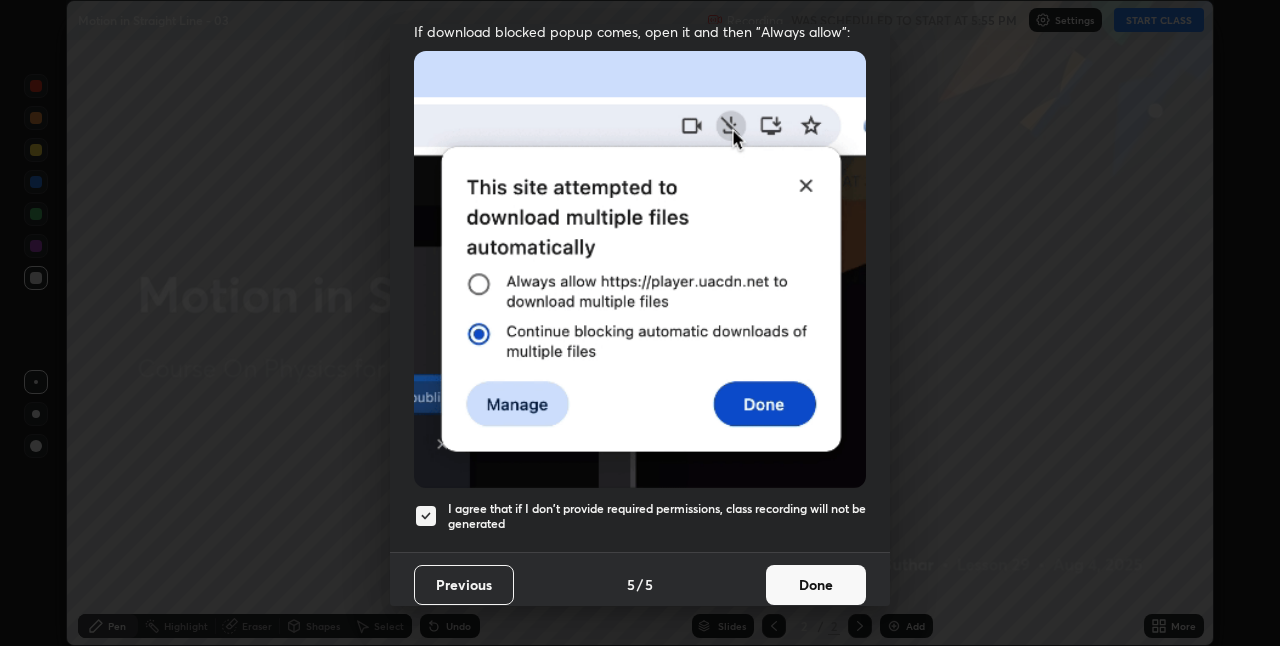 click on "Done" at bounding box center [816, 585] 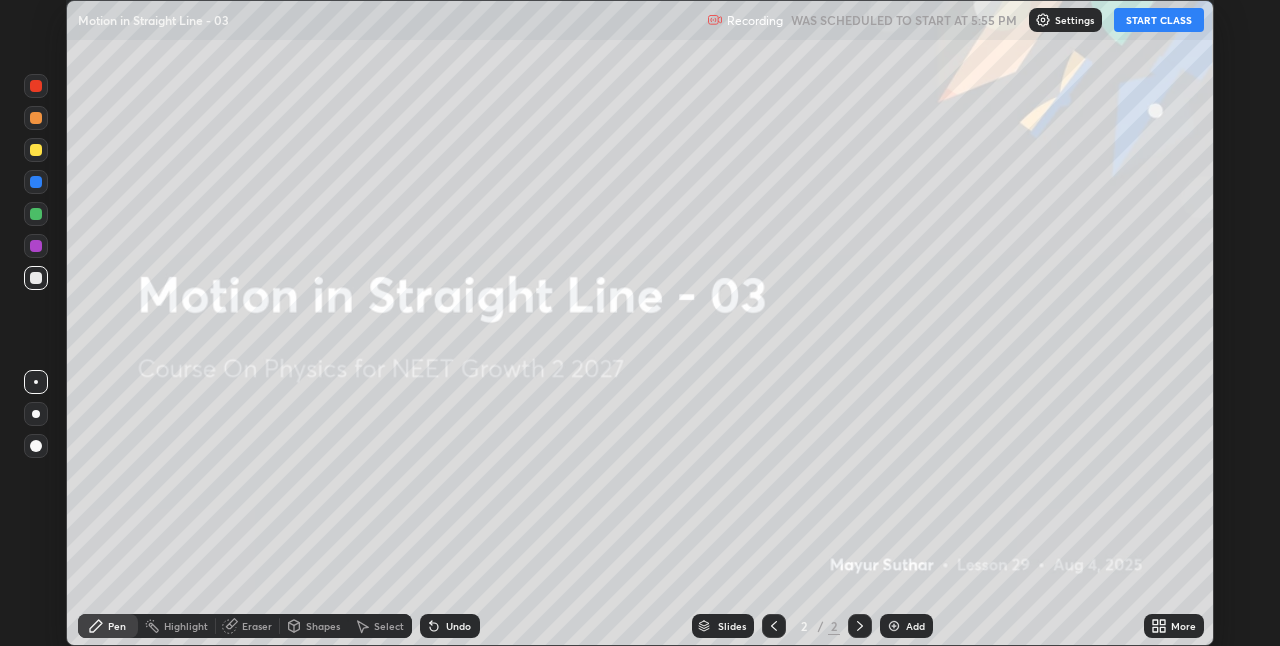 click on "More" at bounding box center (1174, 626) 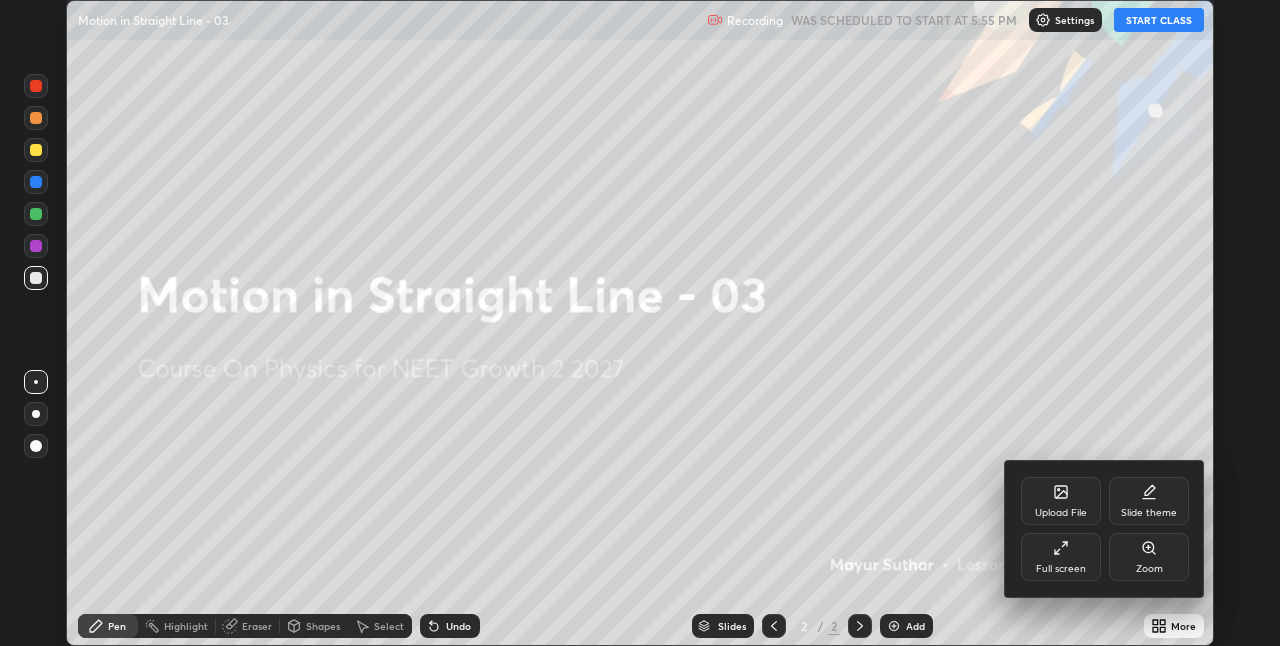 click on "Full screen" at bounding box center (1061, 557) 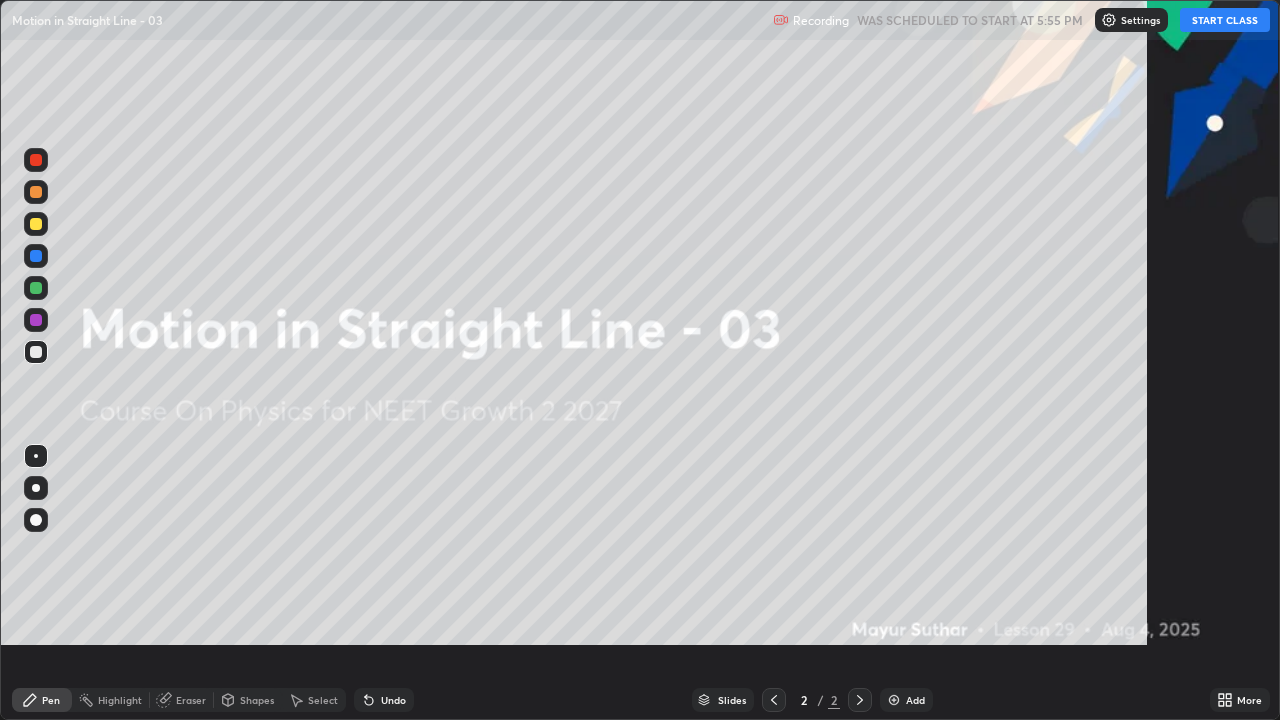 scroll, scrollTop: 99280, scrollLeft: 98720, axis: both 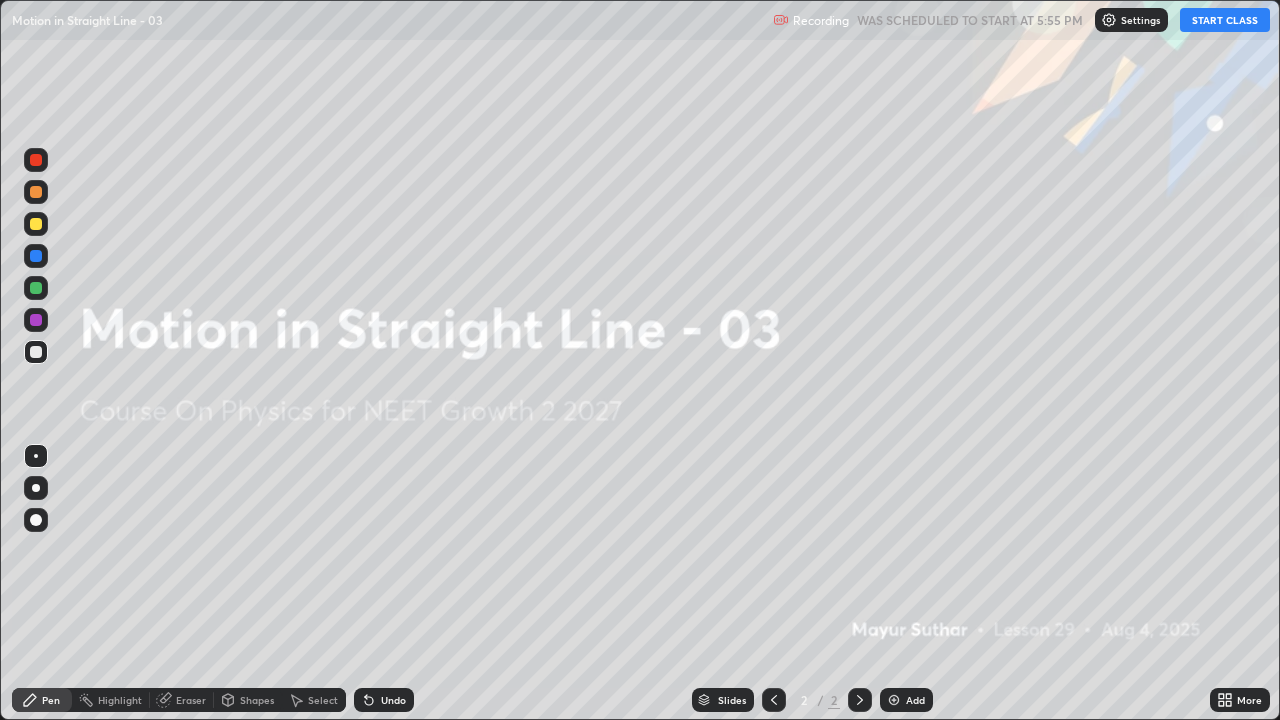 click on "START CLASS" at bounding box center [1225, 20] 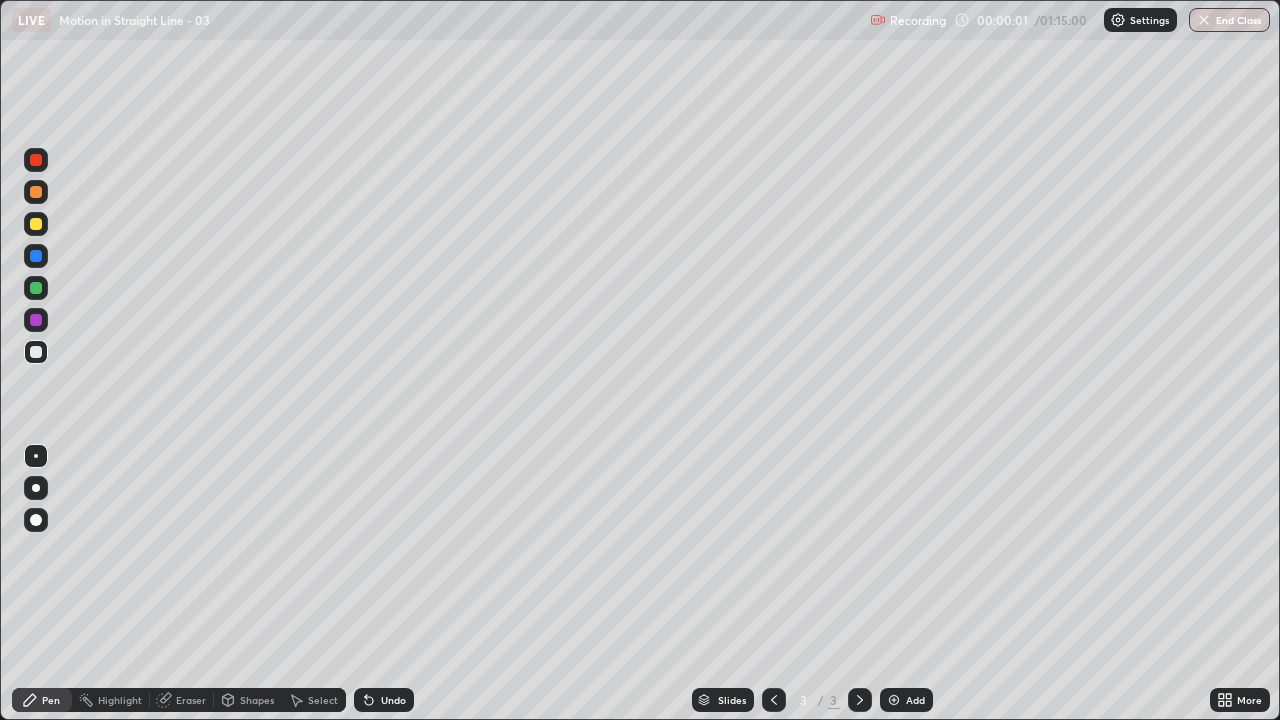 click at bounding box center [36, 520] 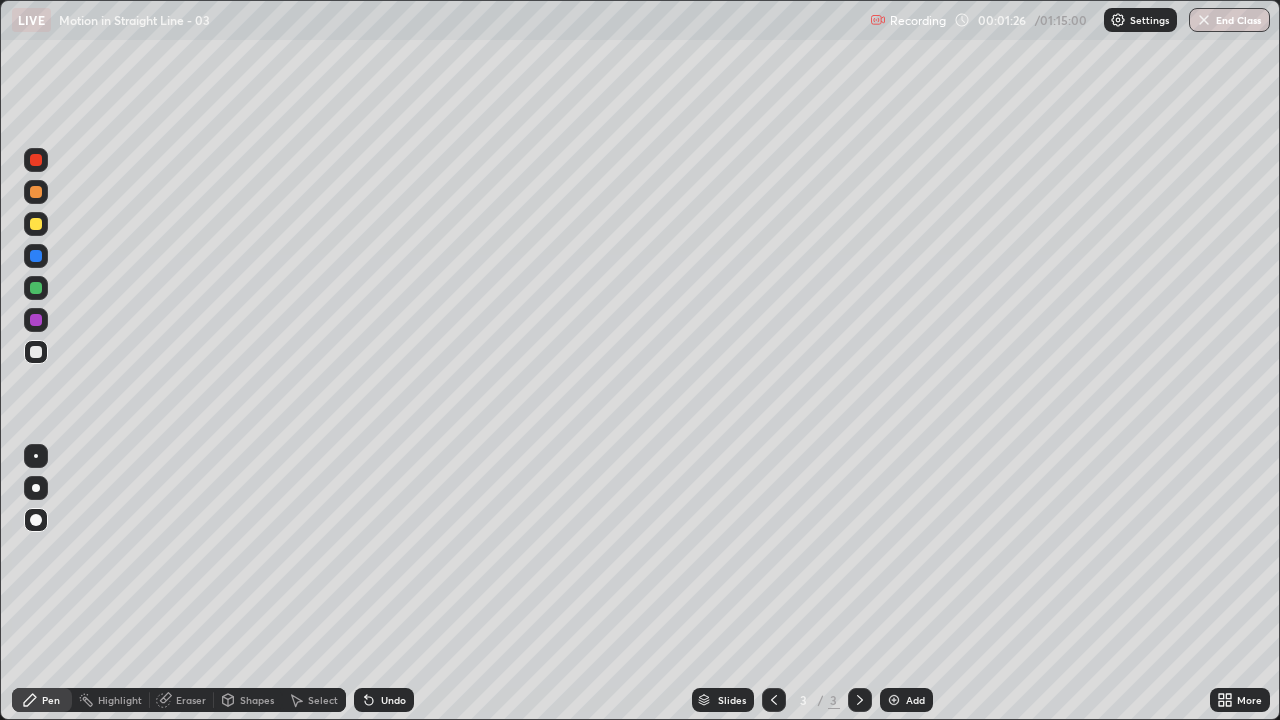 click at bounding box center [36, 288] 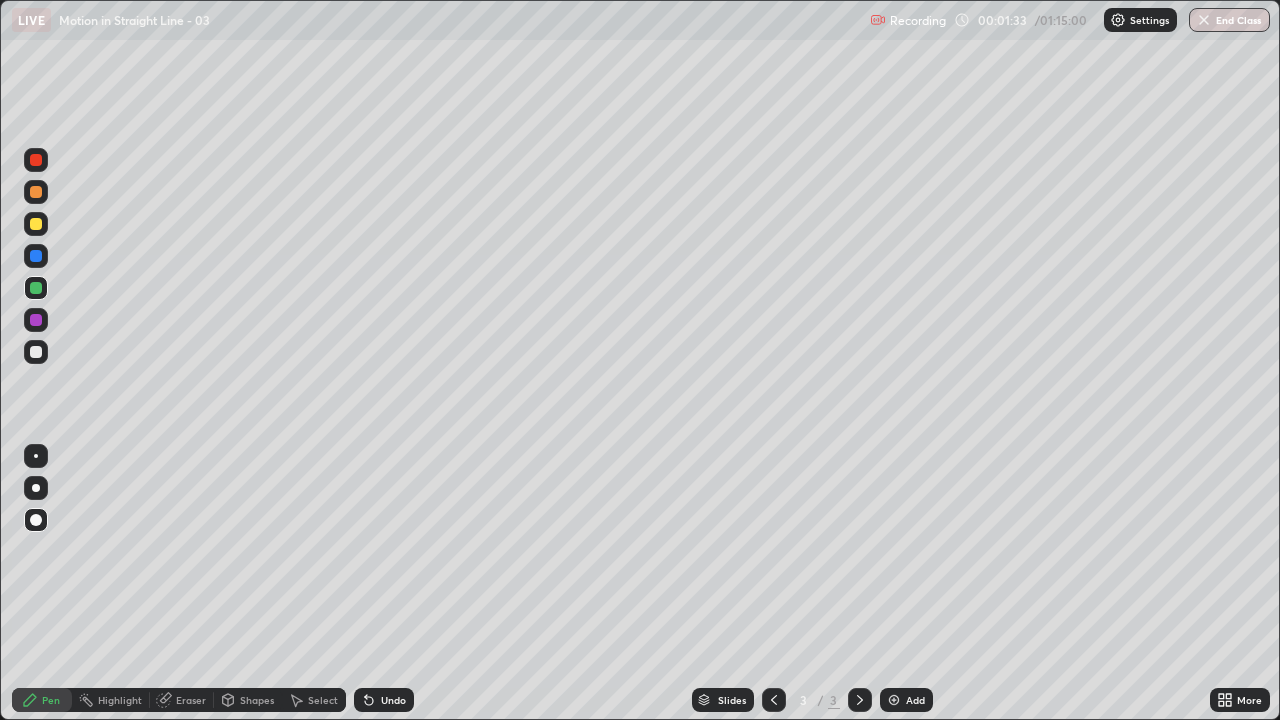 click at bounding box center [36, 352] 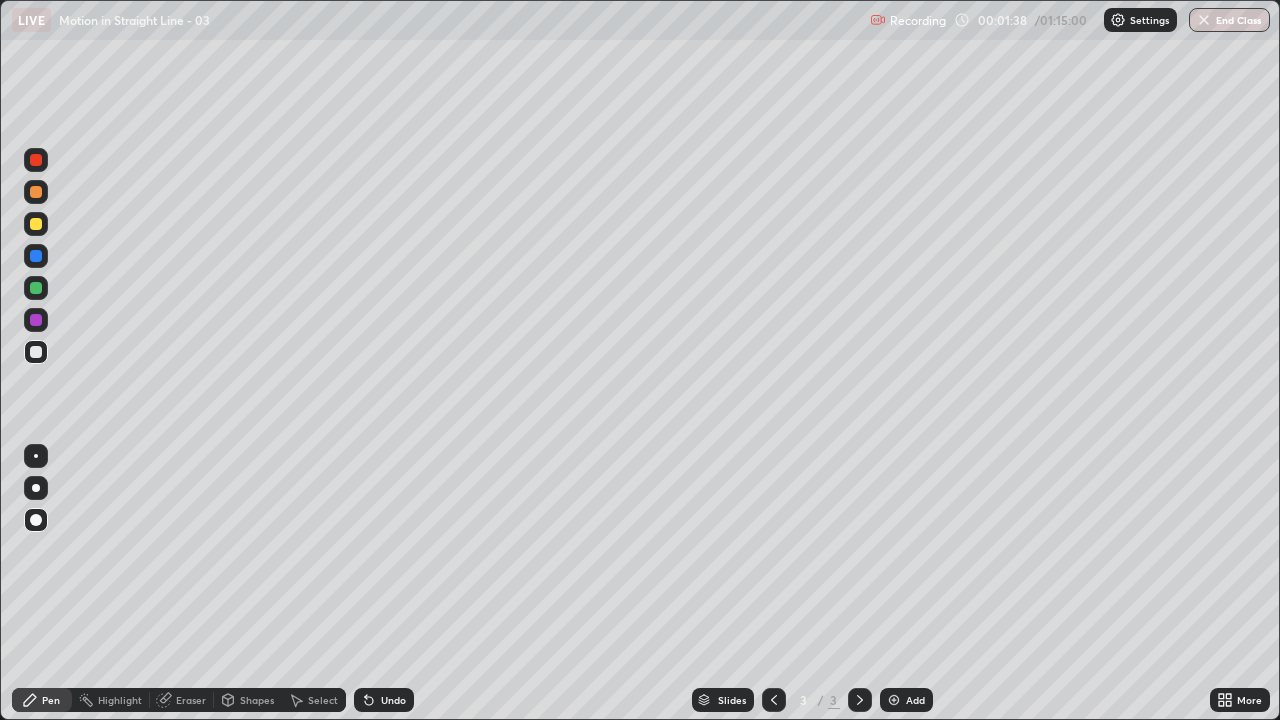 click on "Undo" at bounding box center (384, 700) 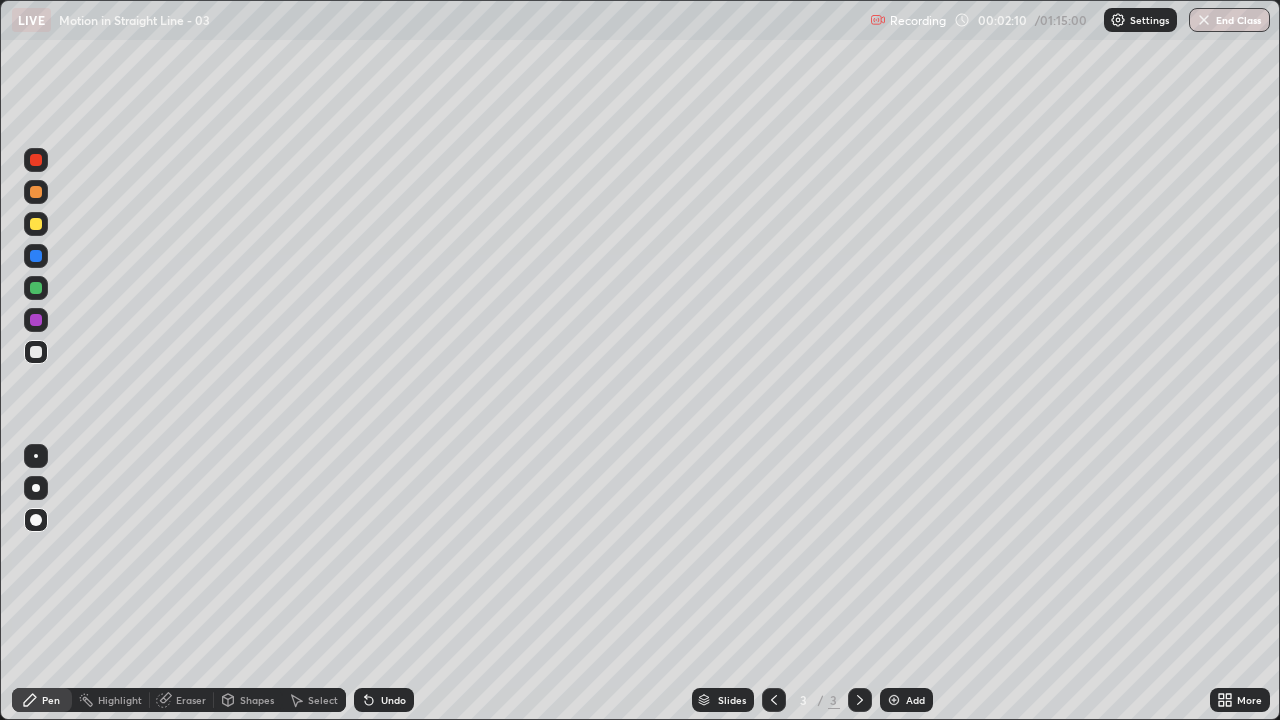 click at bounding box center (36, 288) 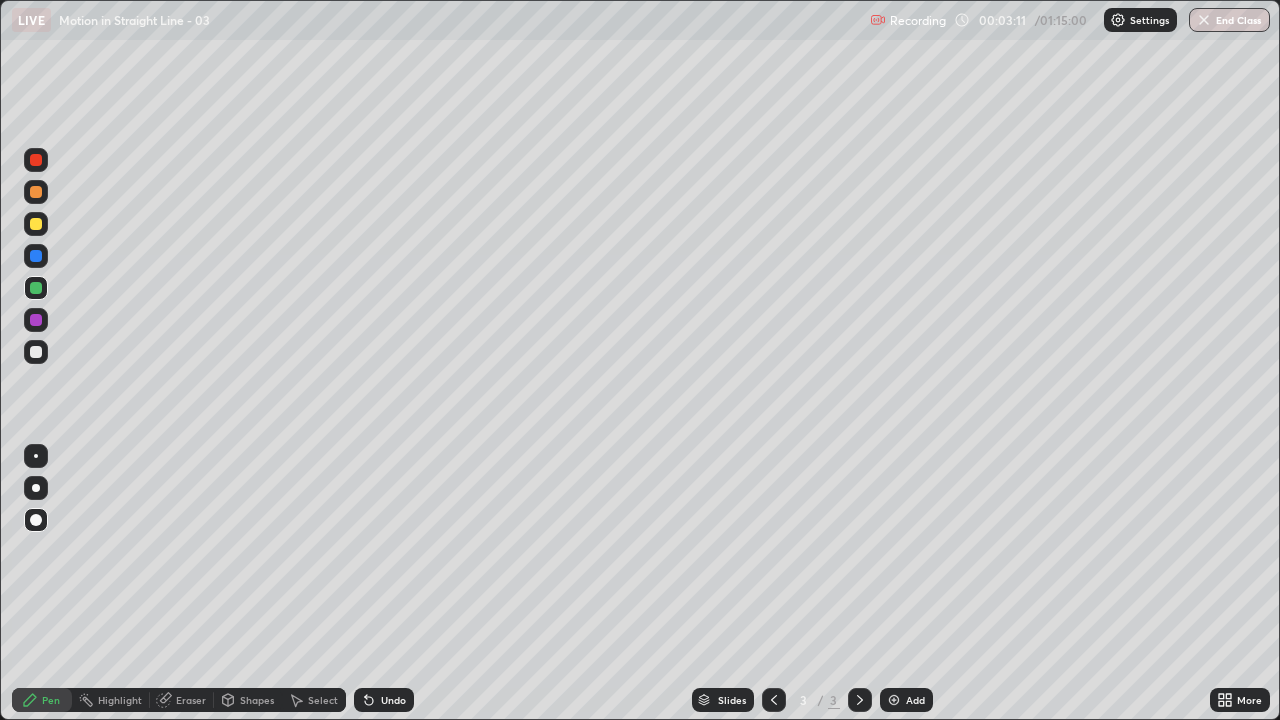 click at bounding box center (36, 224) 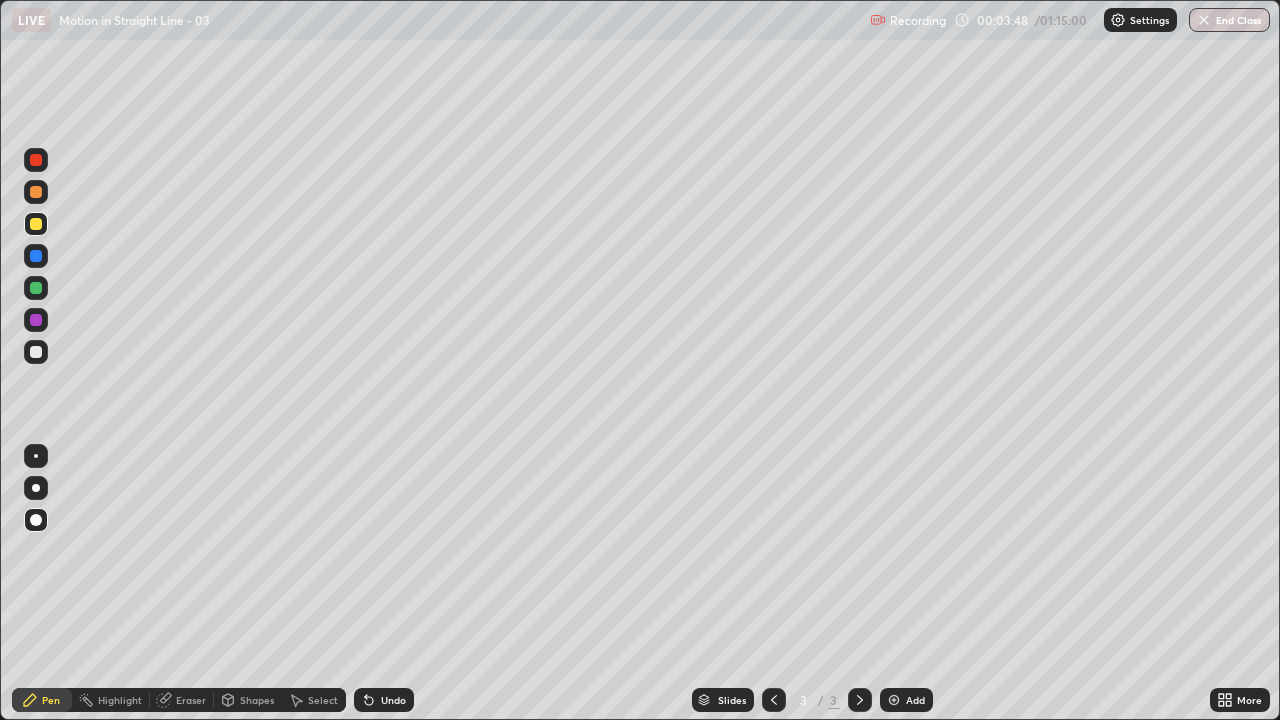 click on "Eraser" at bounding box center [191, 700] 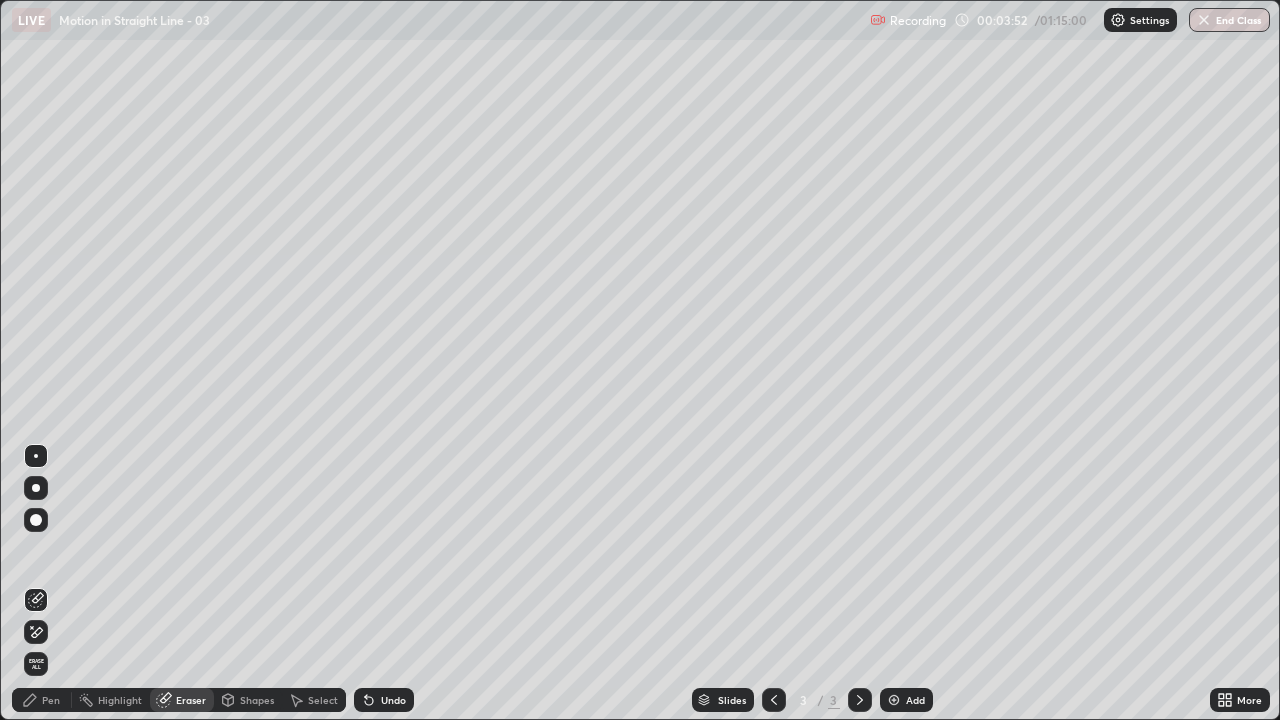 click on "Pen" at bounding box center [51, 700] 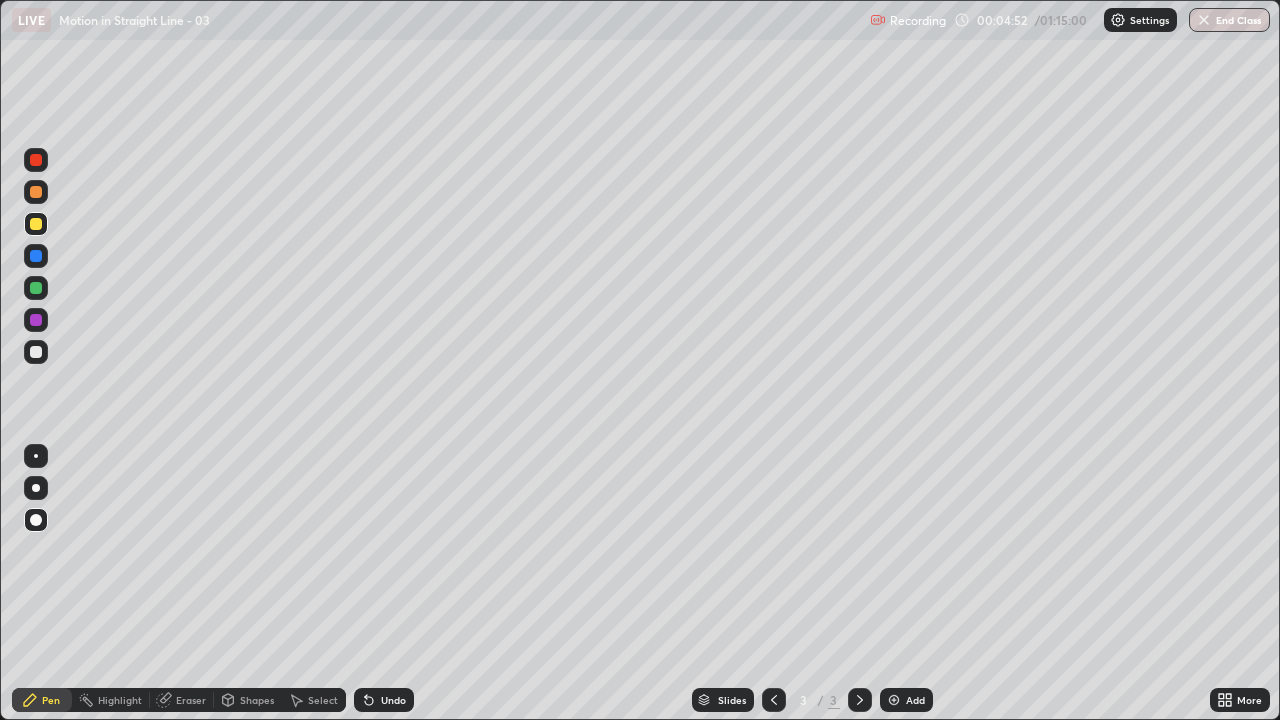 click at bounding box center [36, 320] 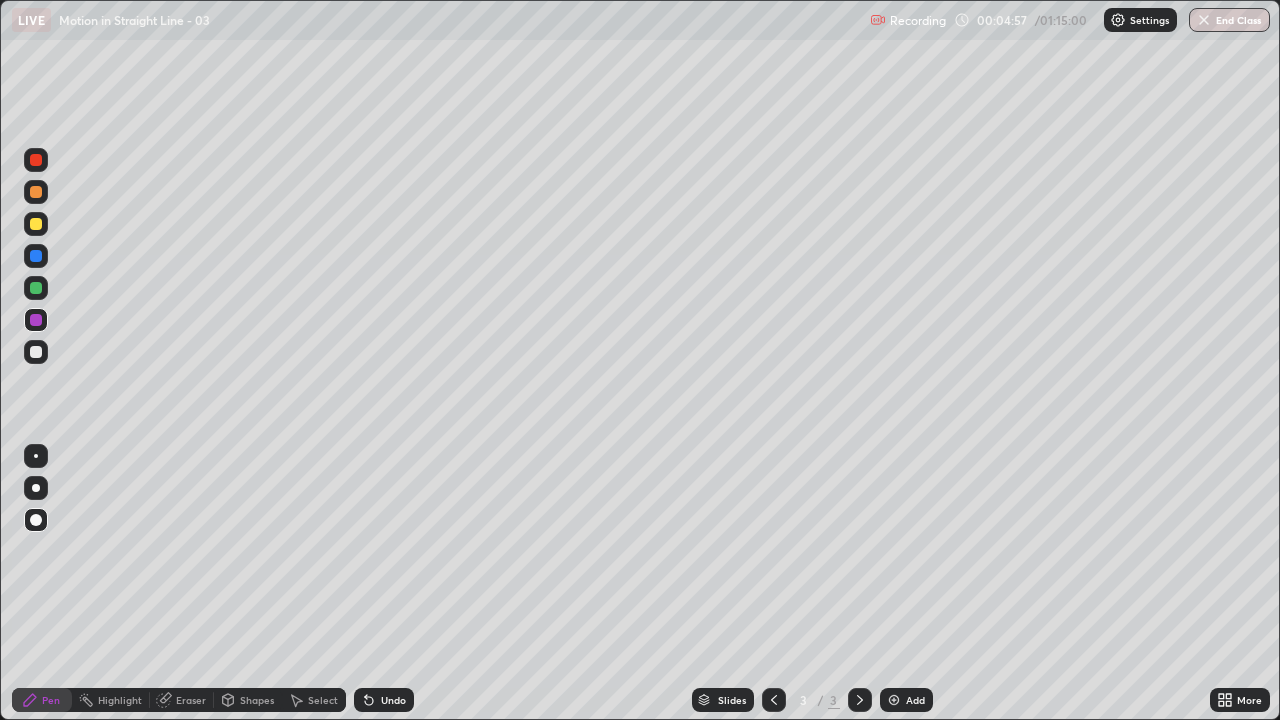 click on "Eraser" at bounding box center (191, 700) 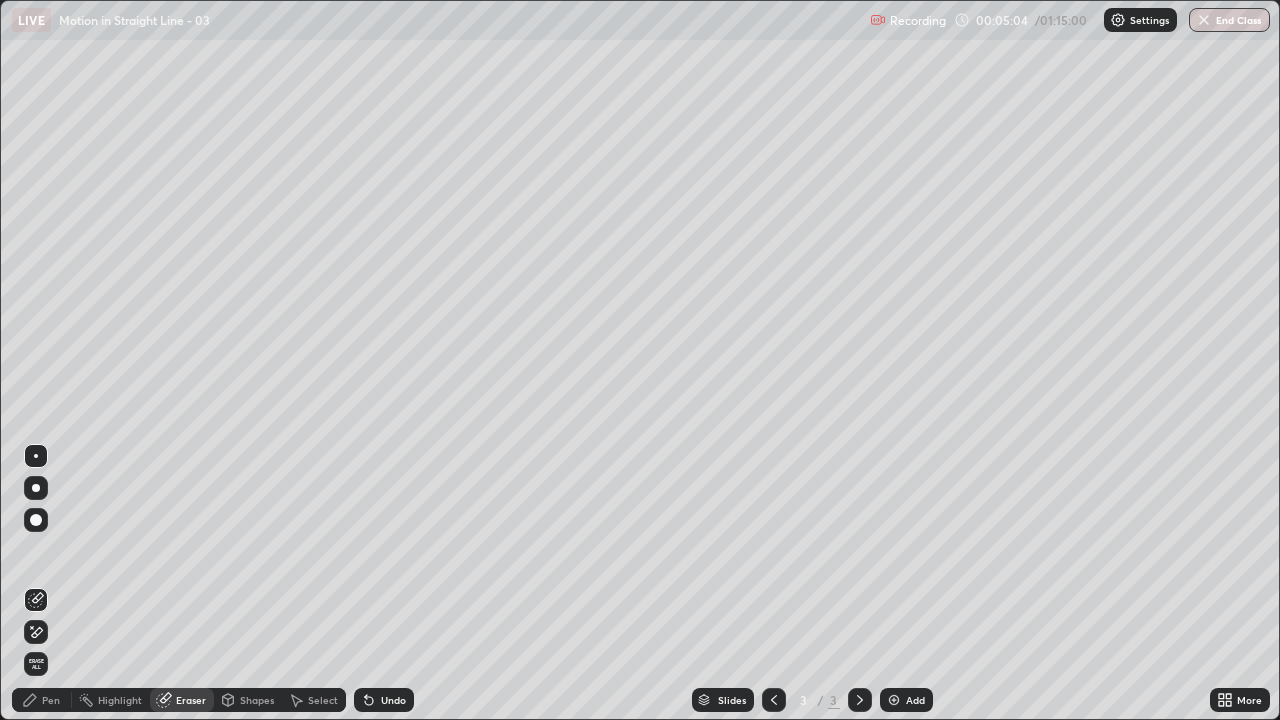 click on "Pen" at bounding box center (51, 700) 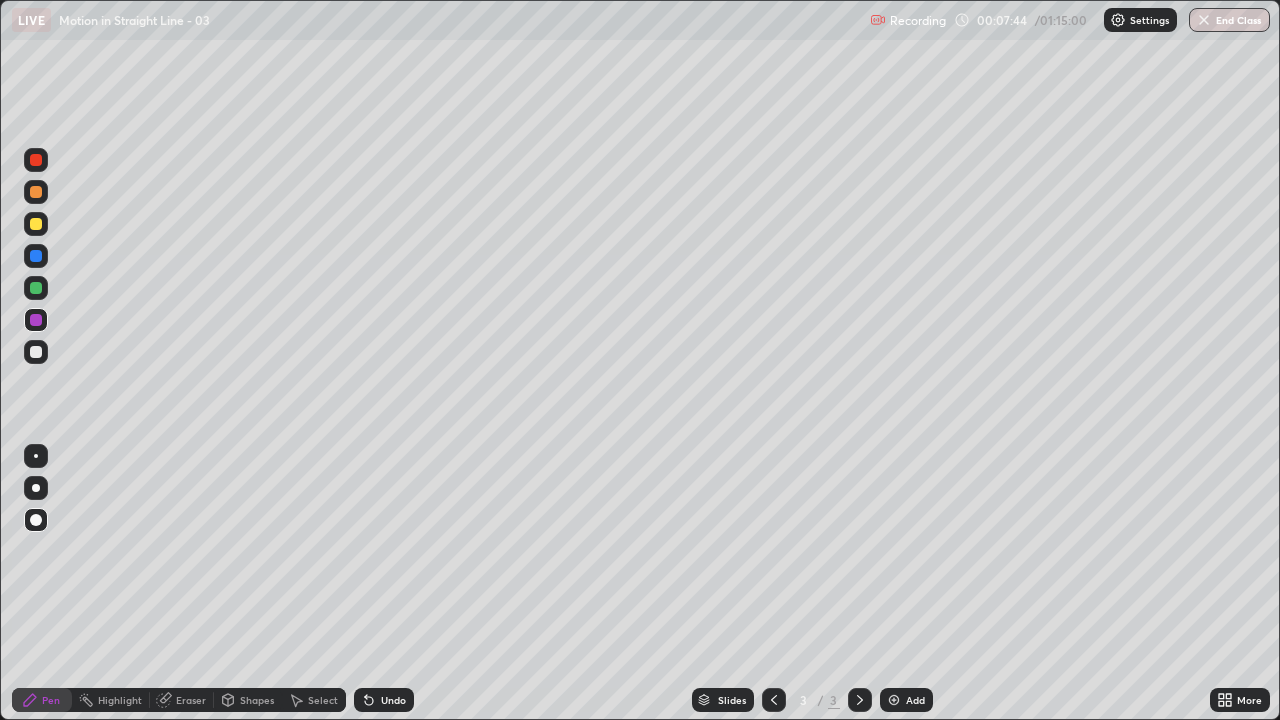 click on "Add" at bounding box center [906, 700] 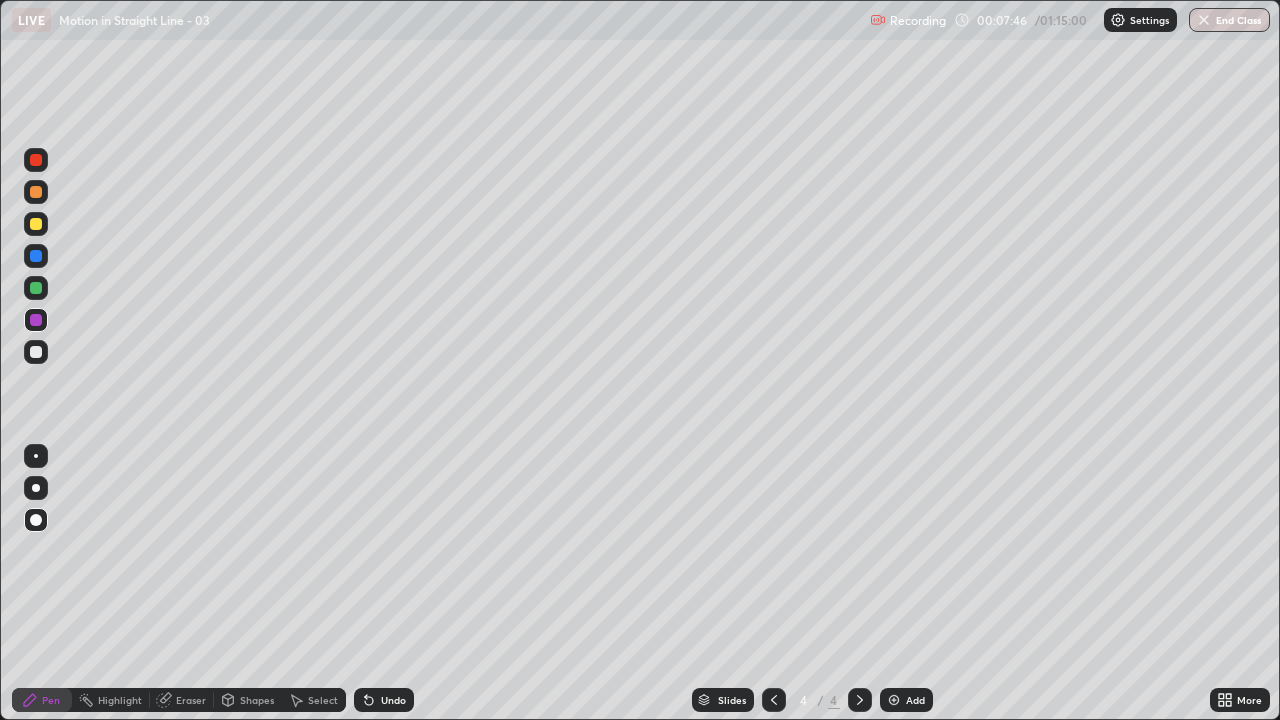click at bounding box center (36, 352) 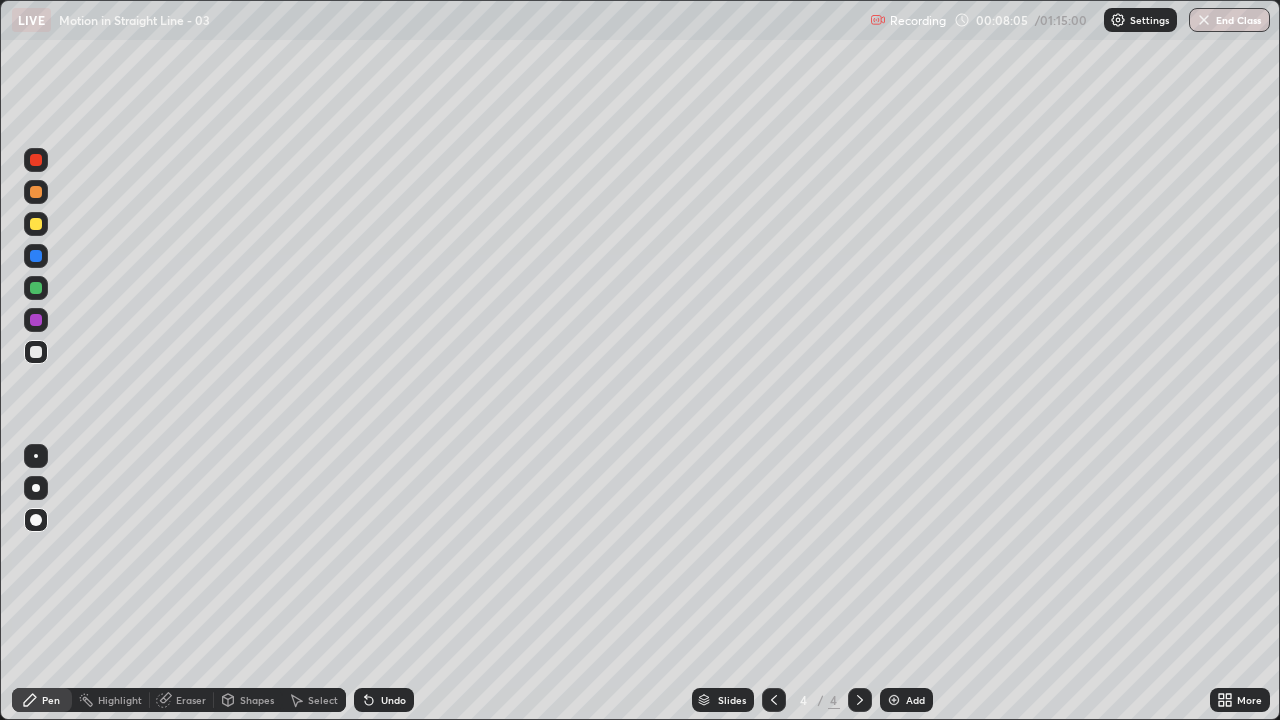 click at bounding box center (36, 192) 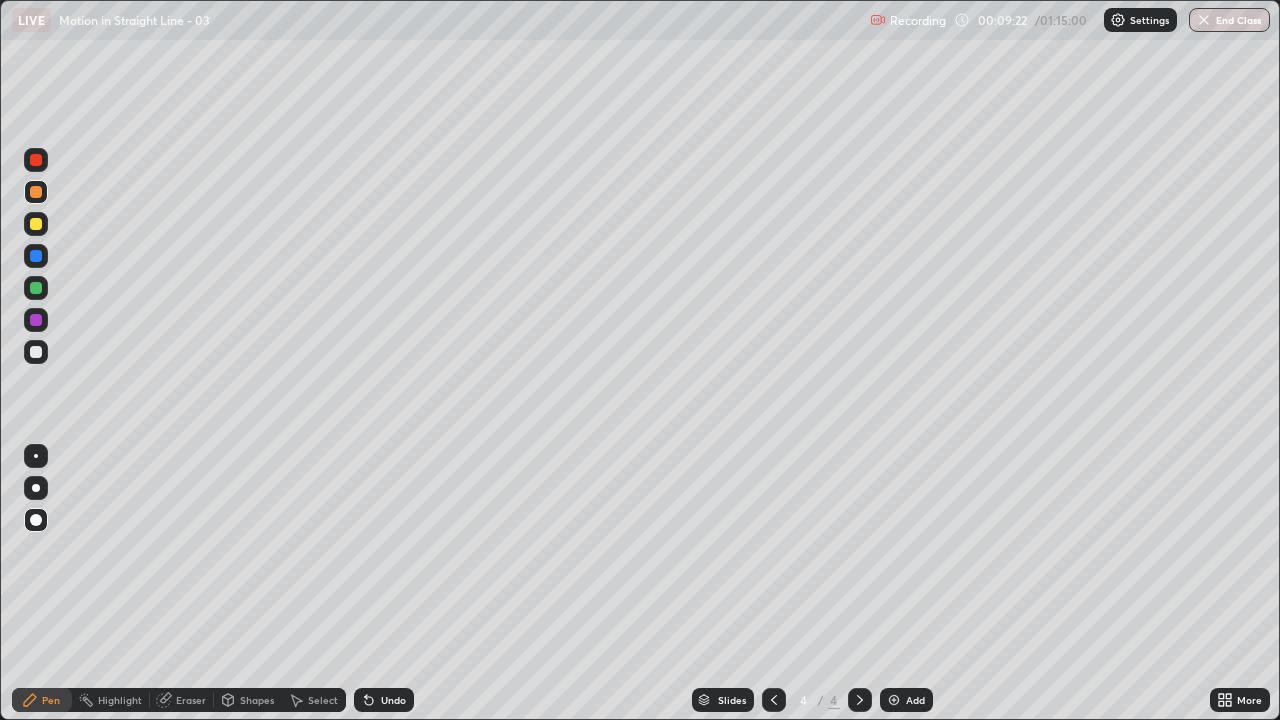 click at bounding box center (36, 288) 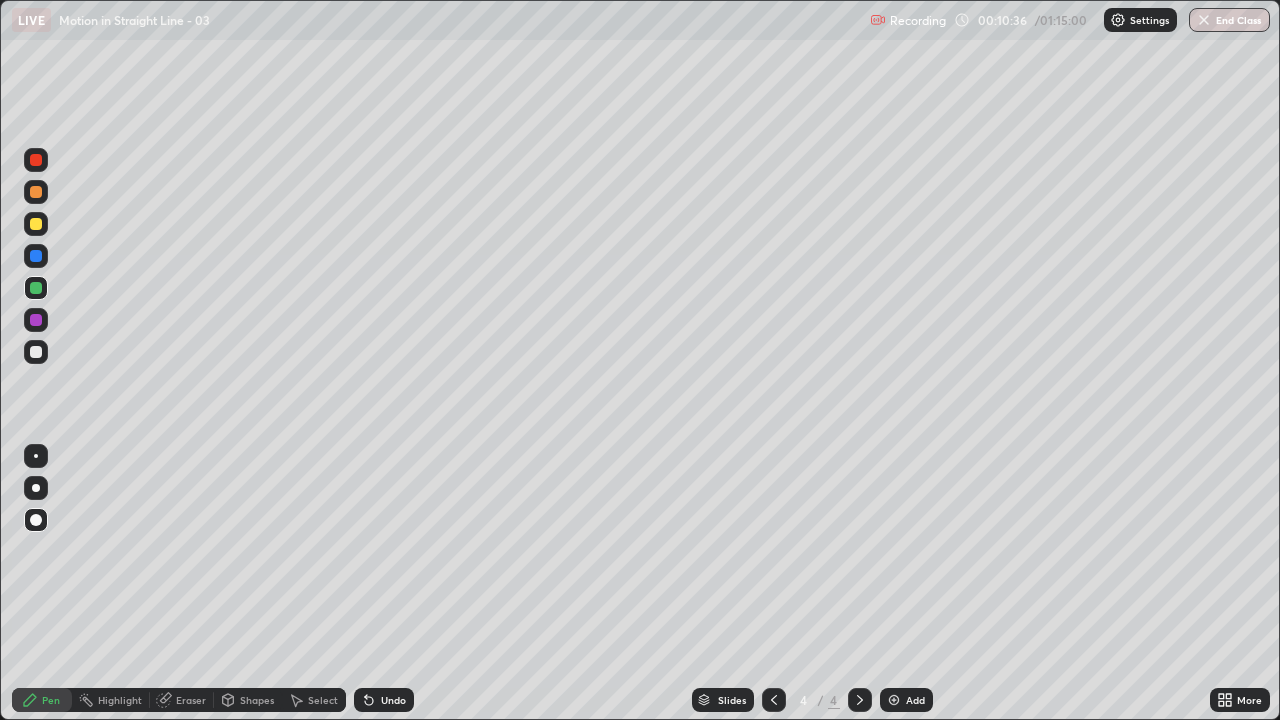 click on "Undo" at bounding box center (384, 700) 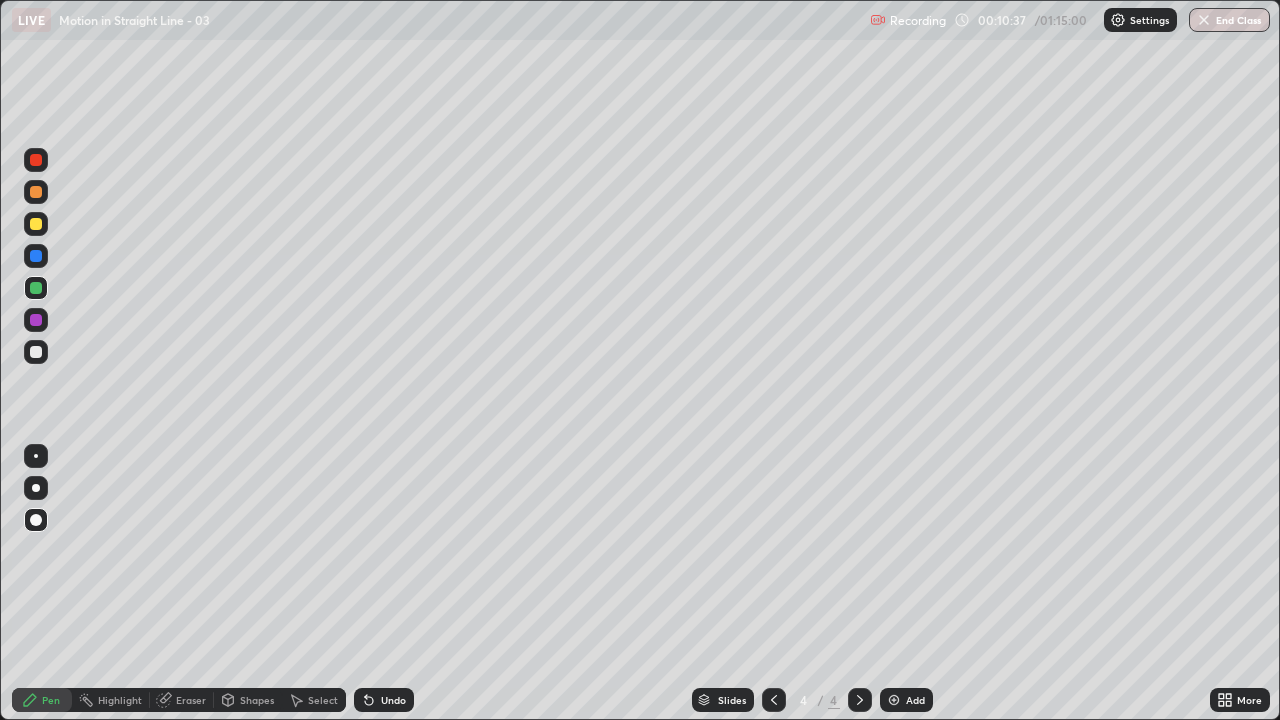 click on "Undo" at bounding box center [384, 700] 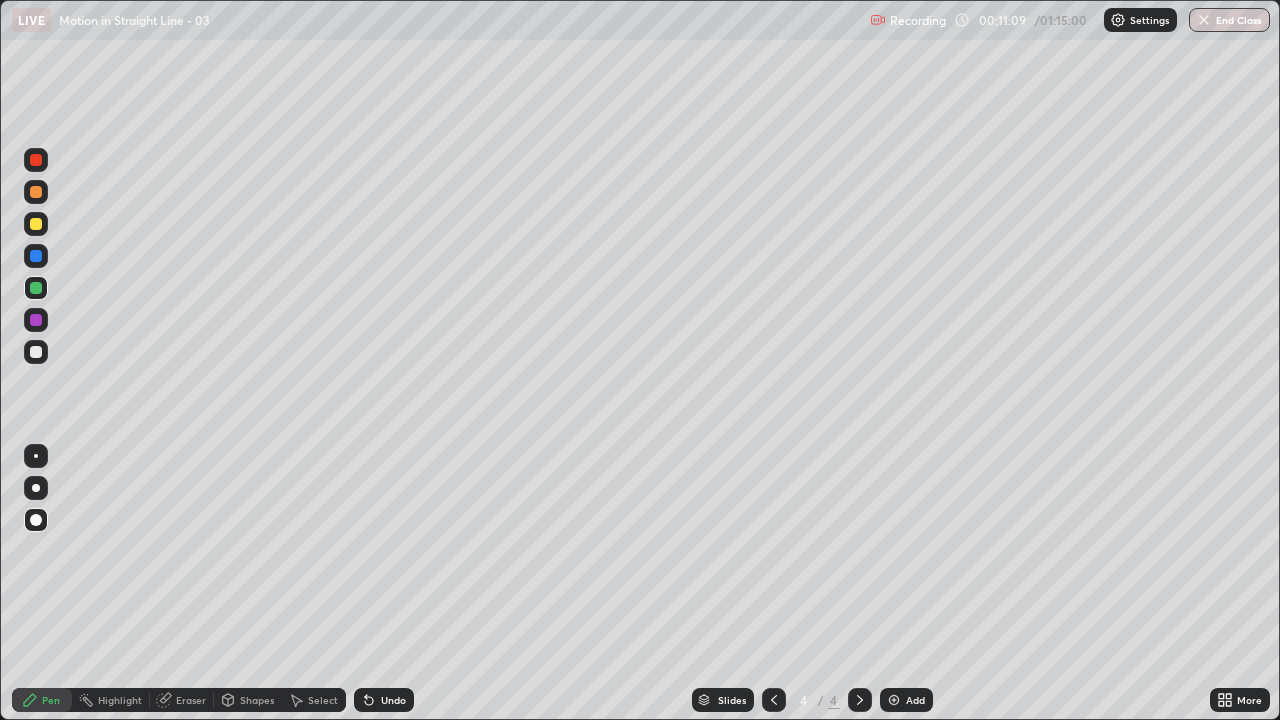click at bounding box center (36, 256) 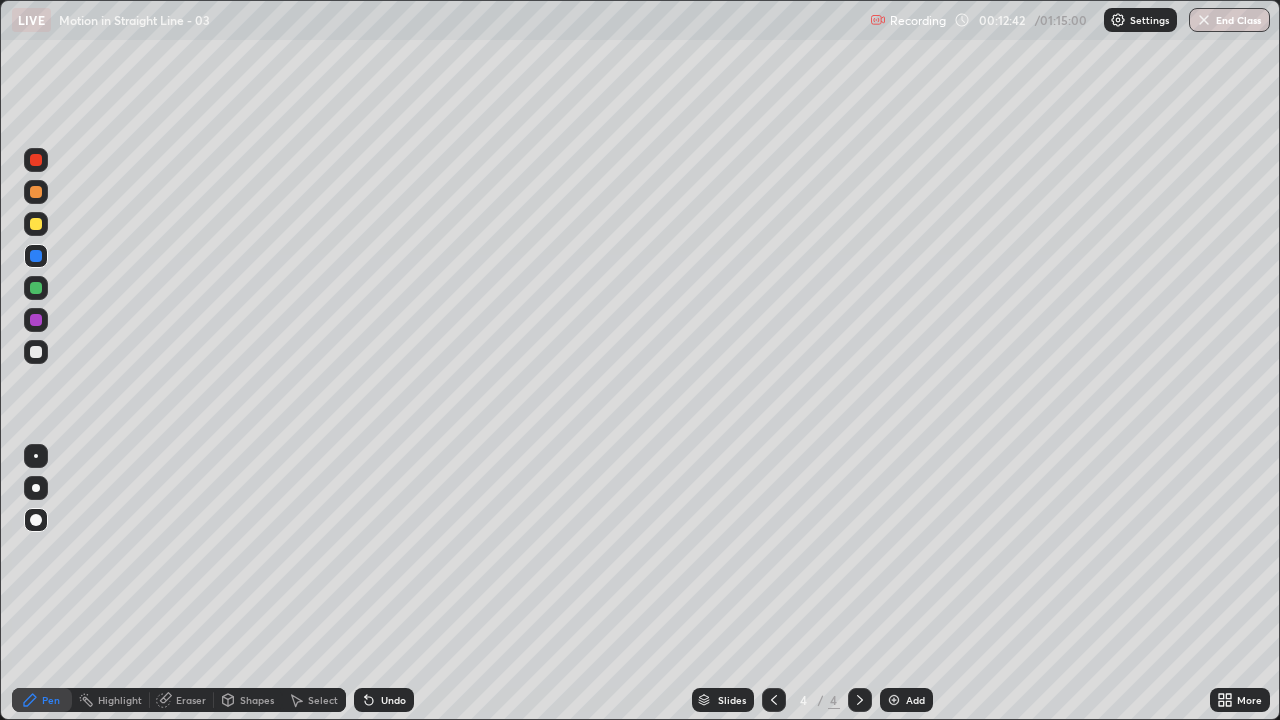 click 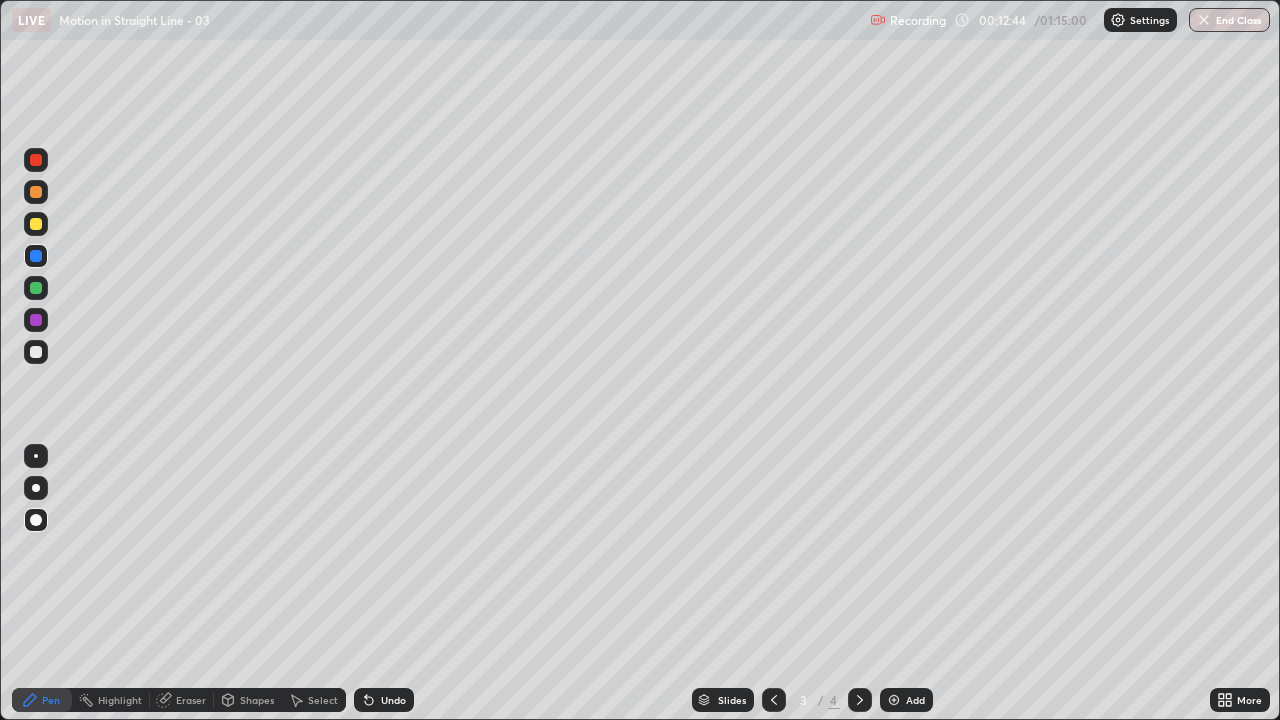click at bounding box center [36, 352] 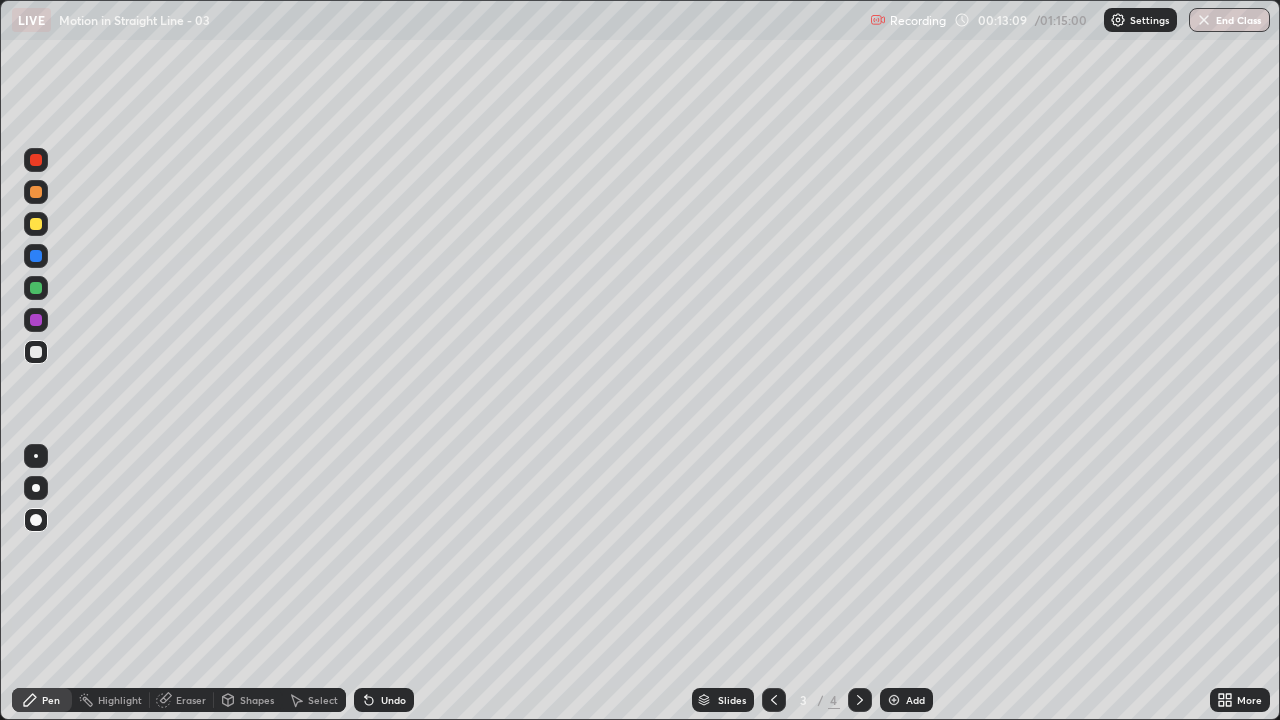 click at bounding box center (36, 352) 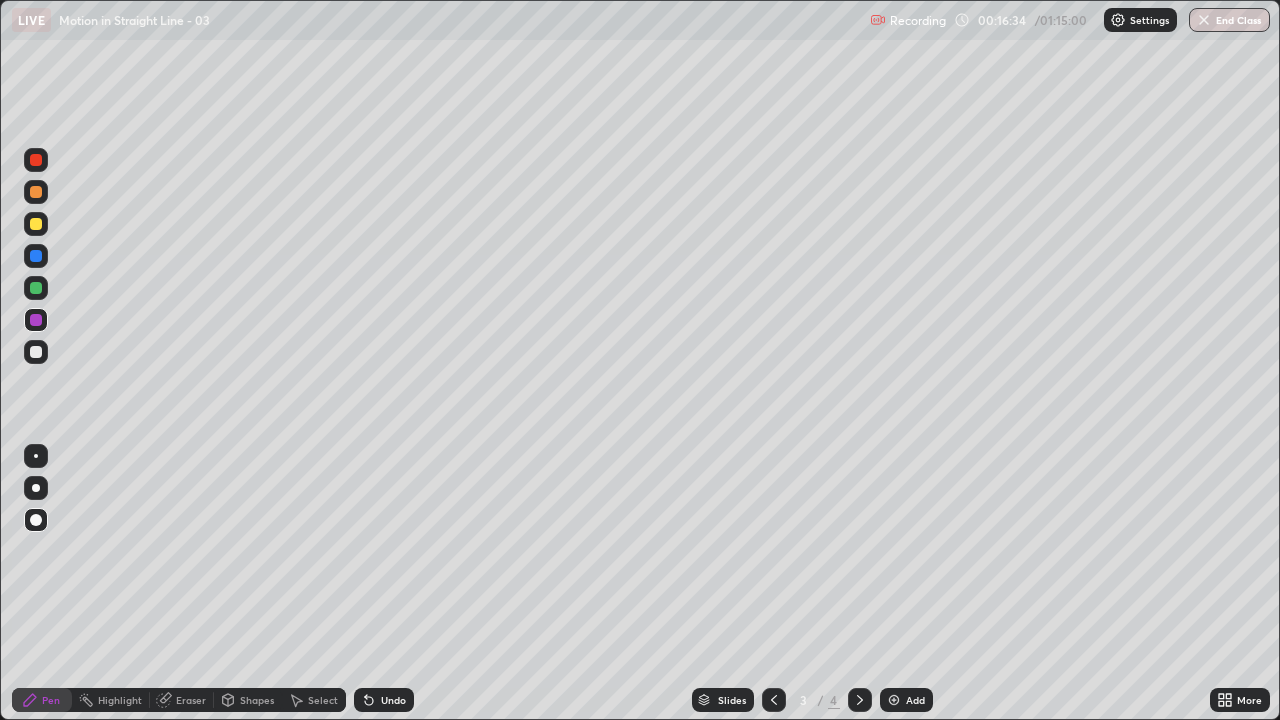 click at bounding box center (36, 320) 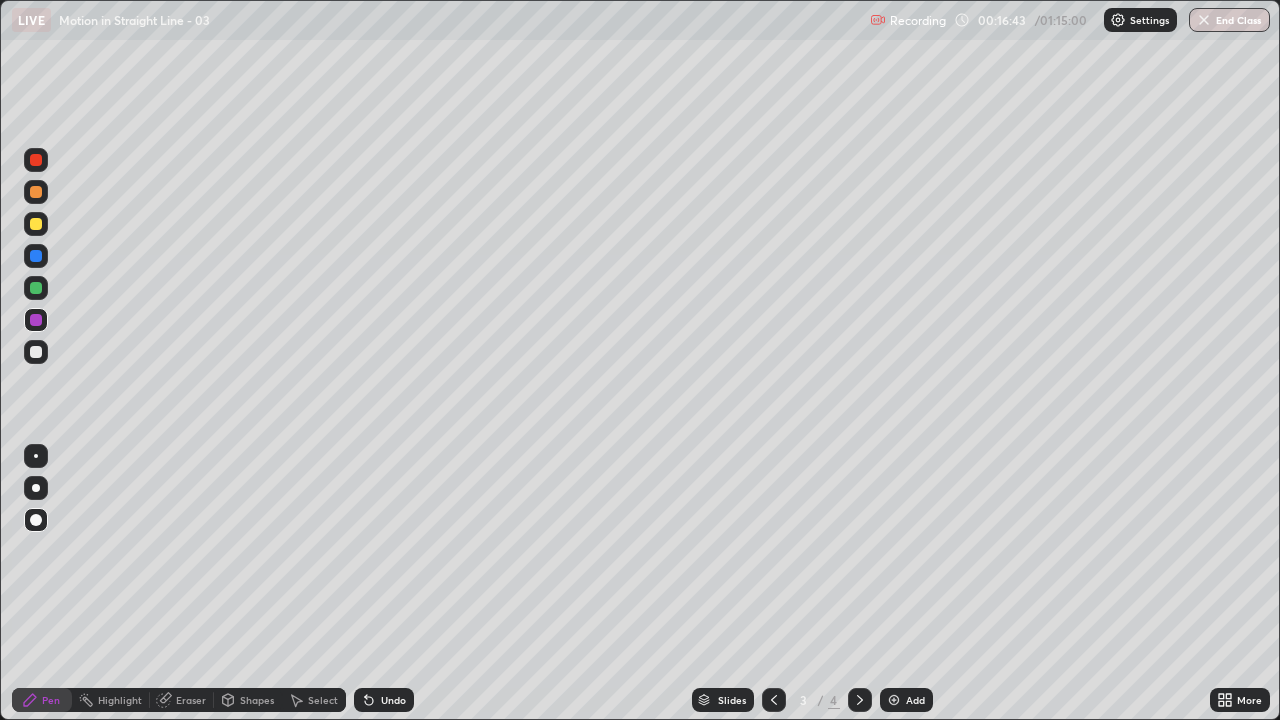 click on "Undo" at bounding box center (393, 700) 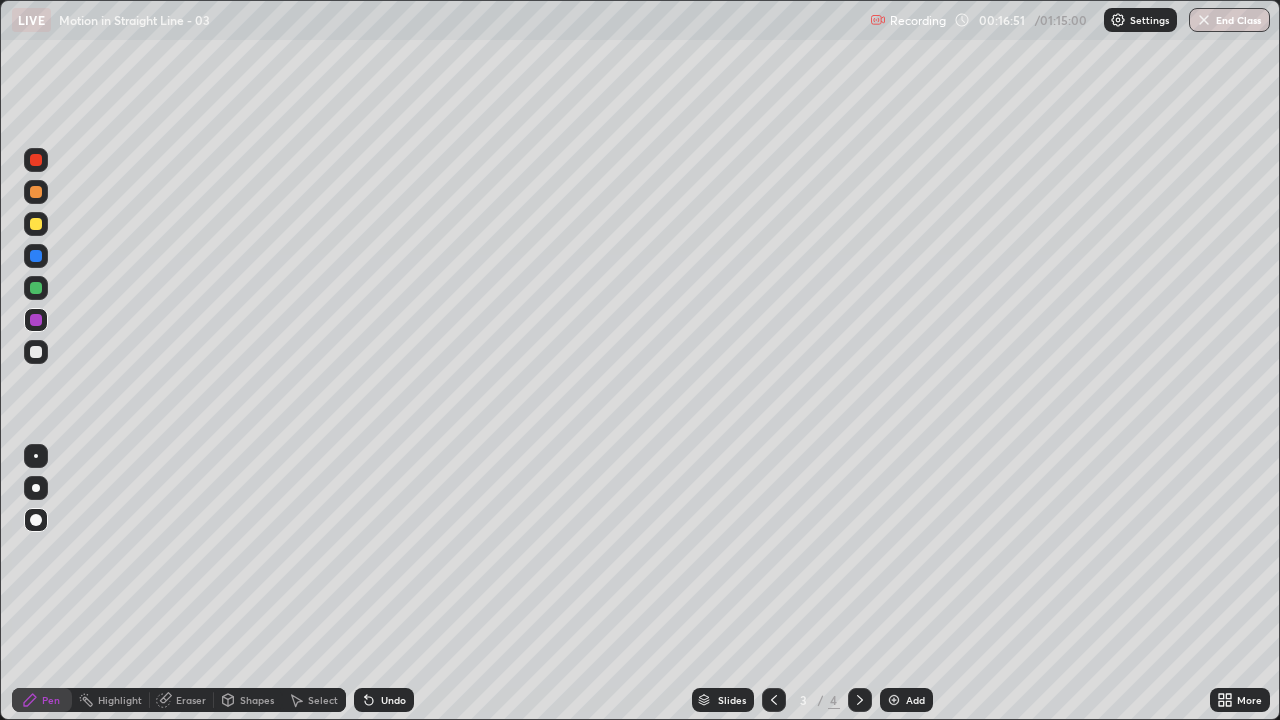 click at bounding box center (36, 256) 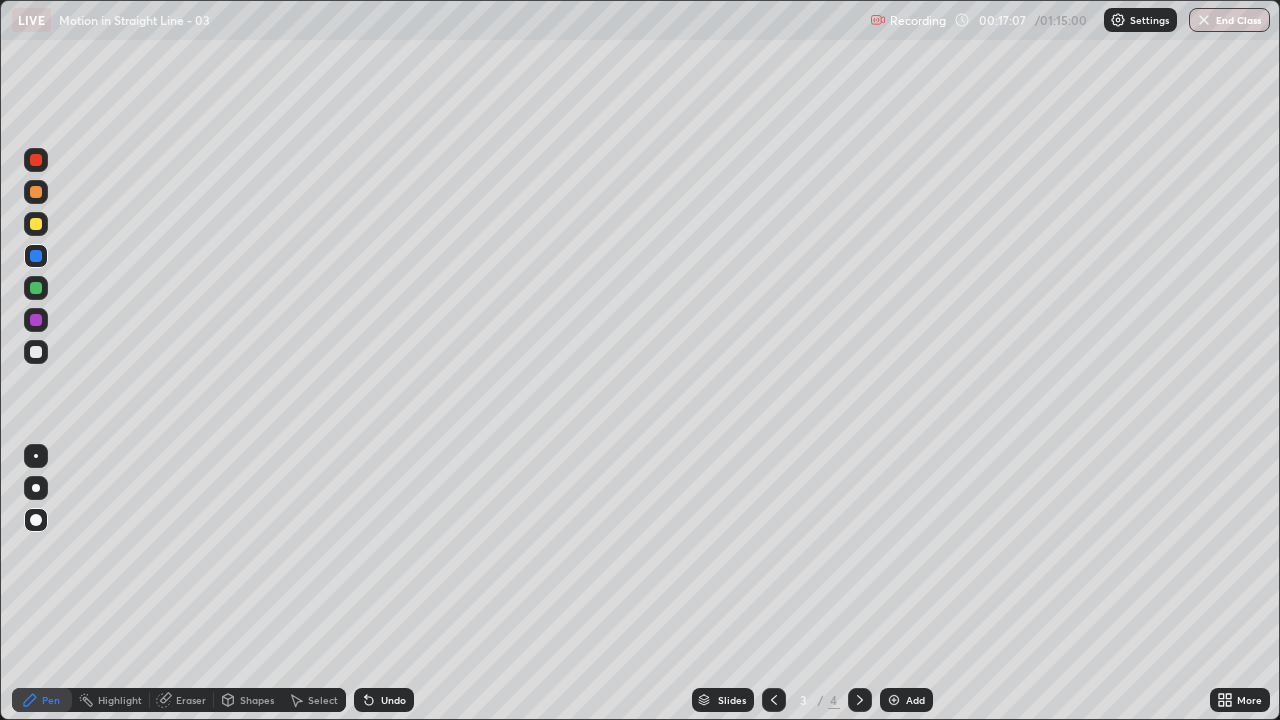 click on "Undo" at bounding box center (384, 700) 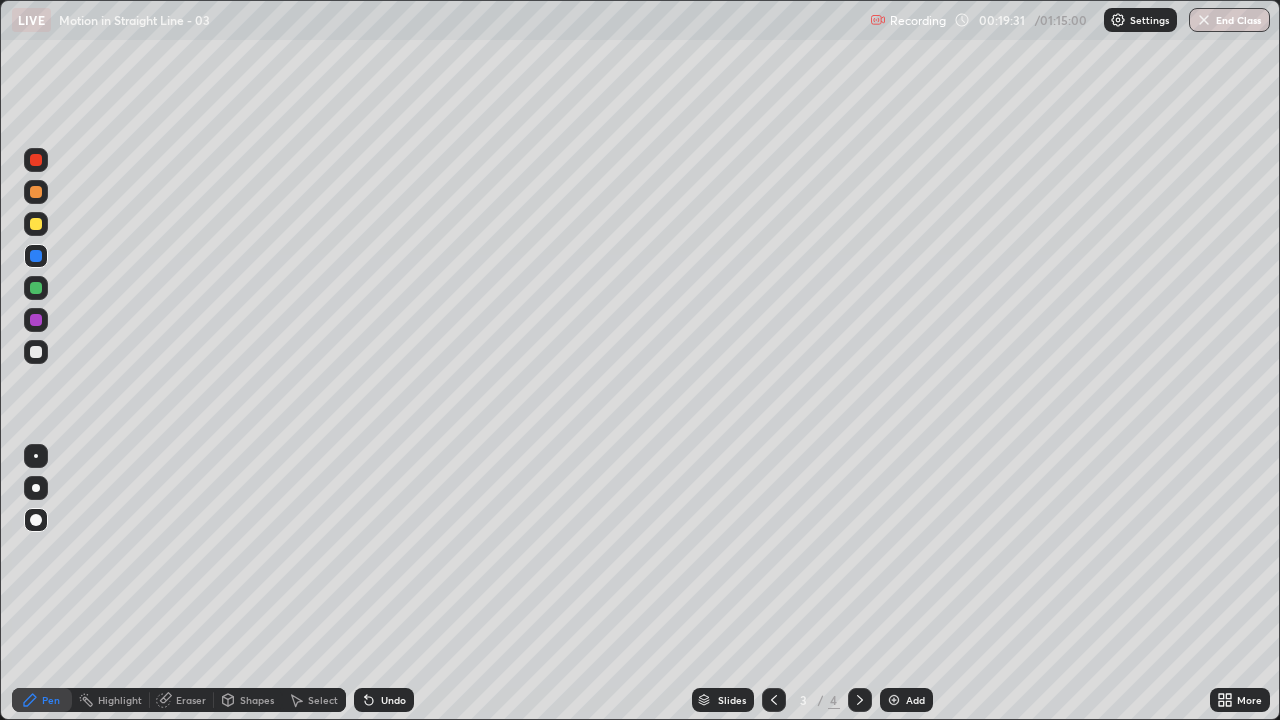 click 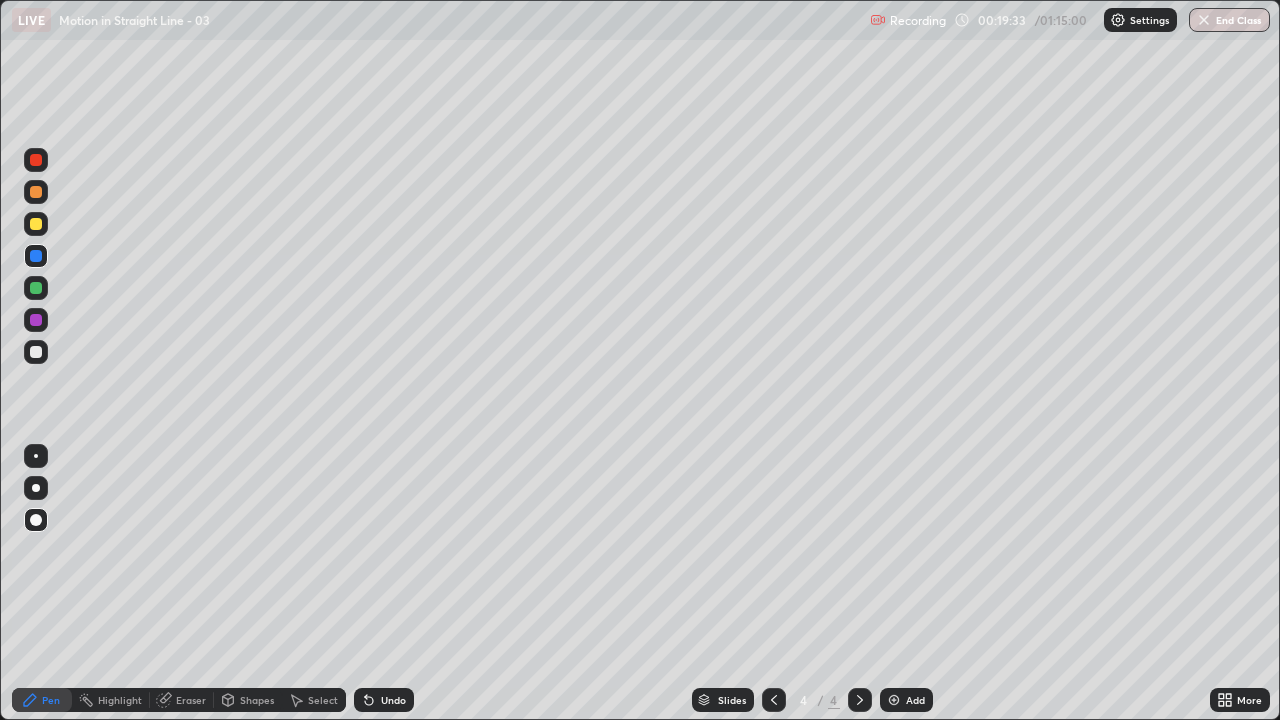 click on "Add" at bounding box center (915, 700) 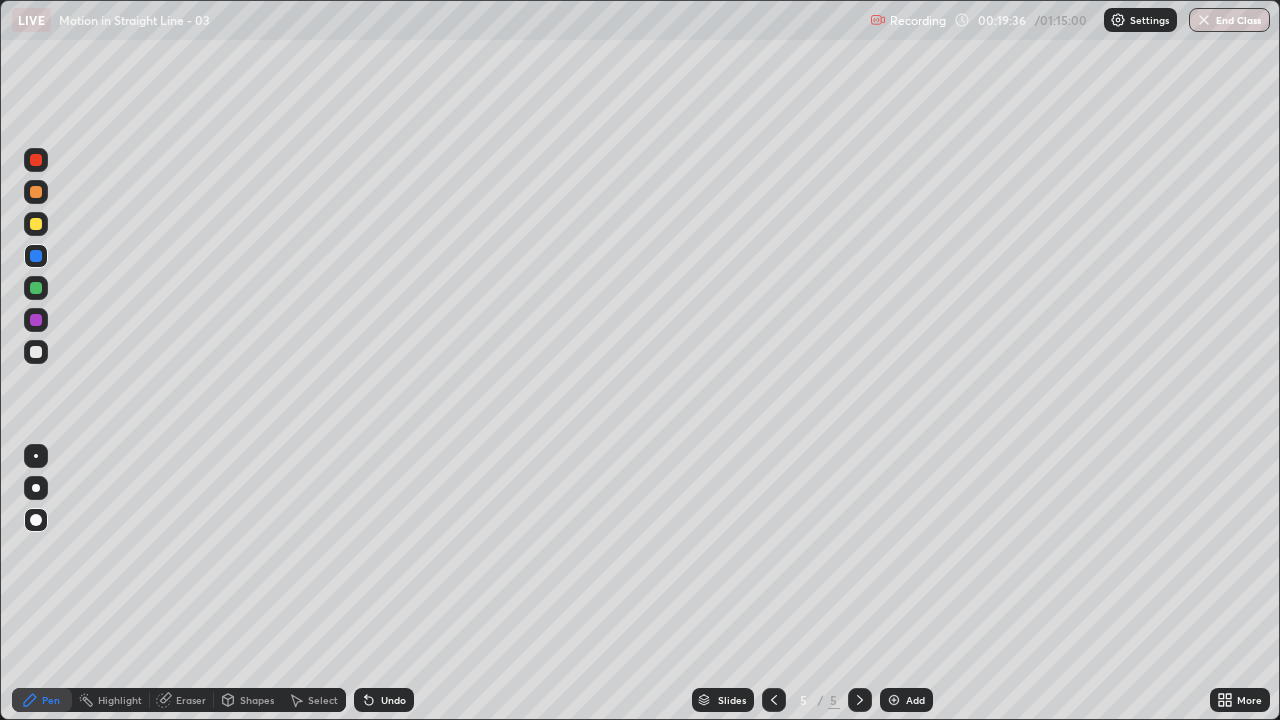 click at bounding box center [36, 224] 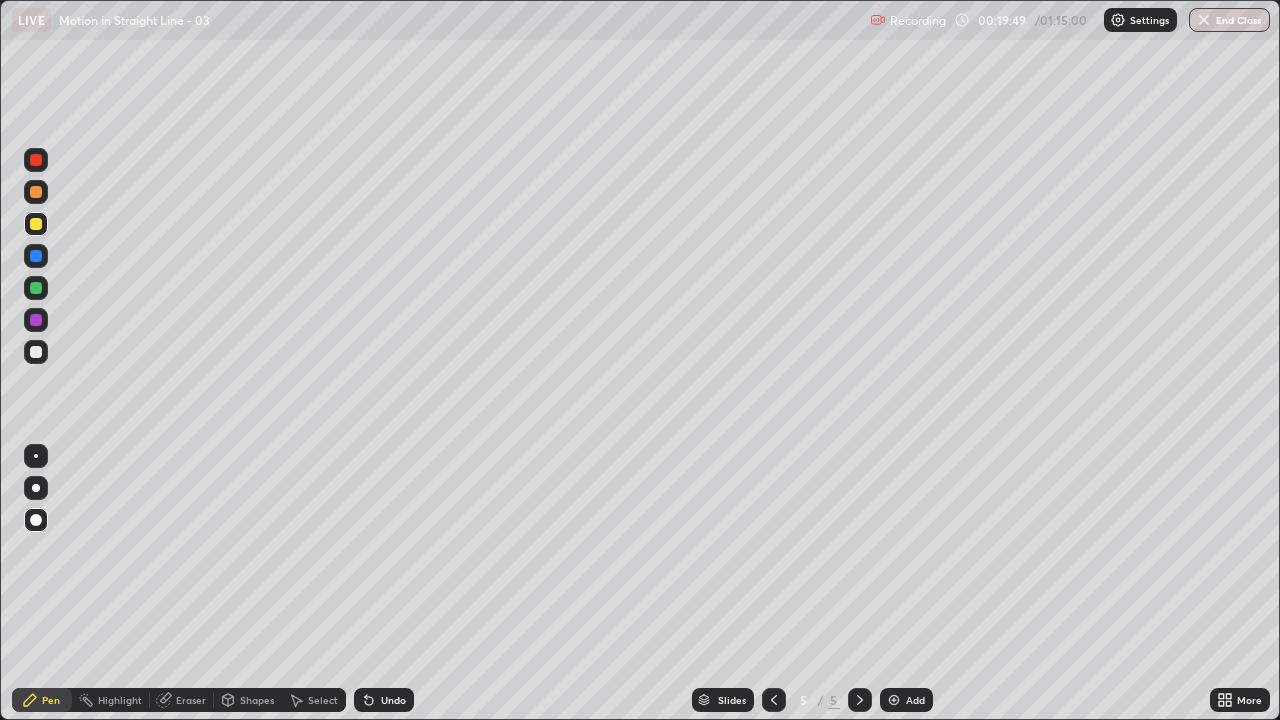 click at bounding box center [36, 320] 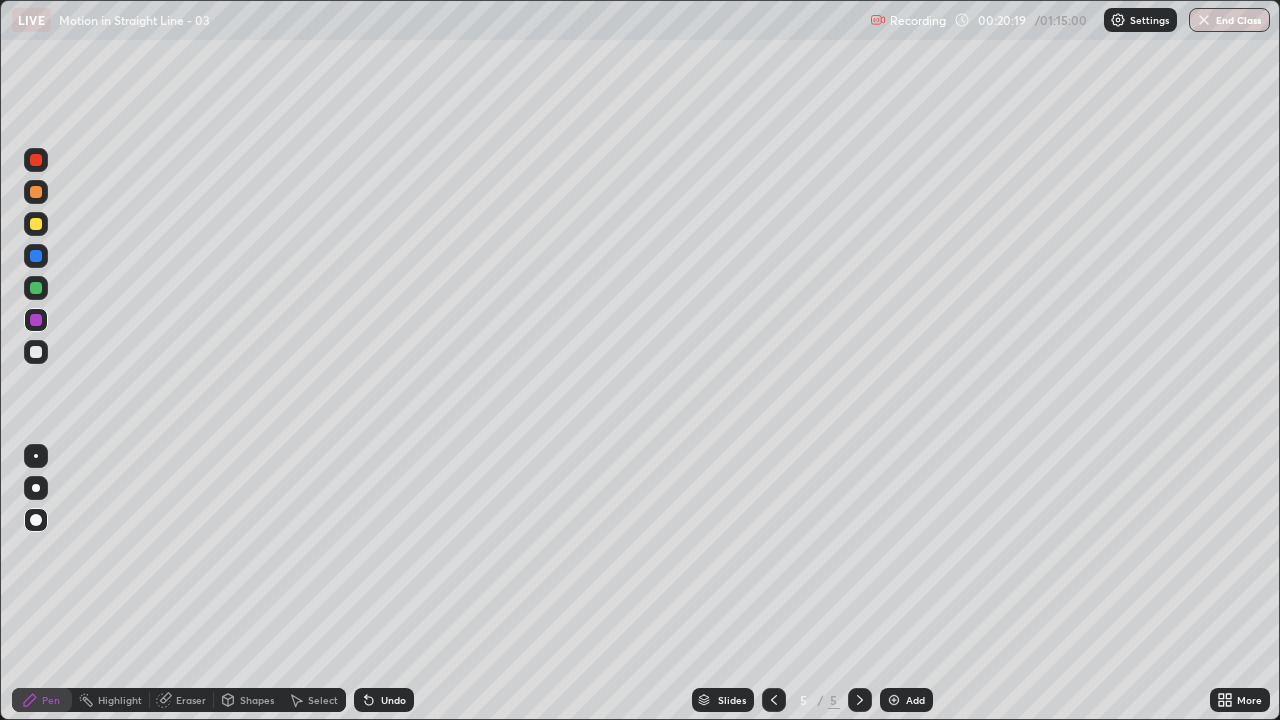 click at bounding box center [36, 320] 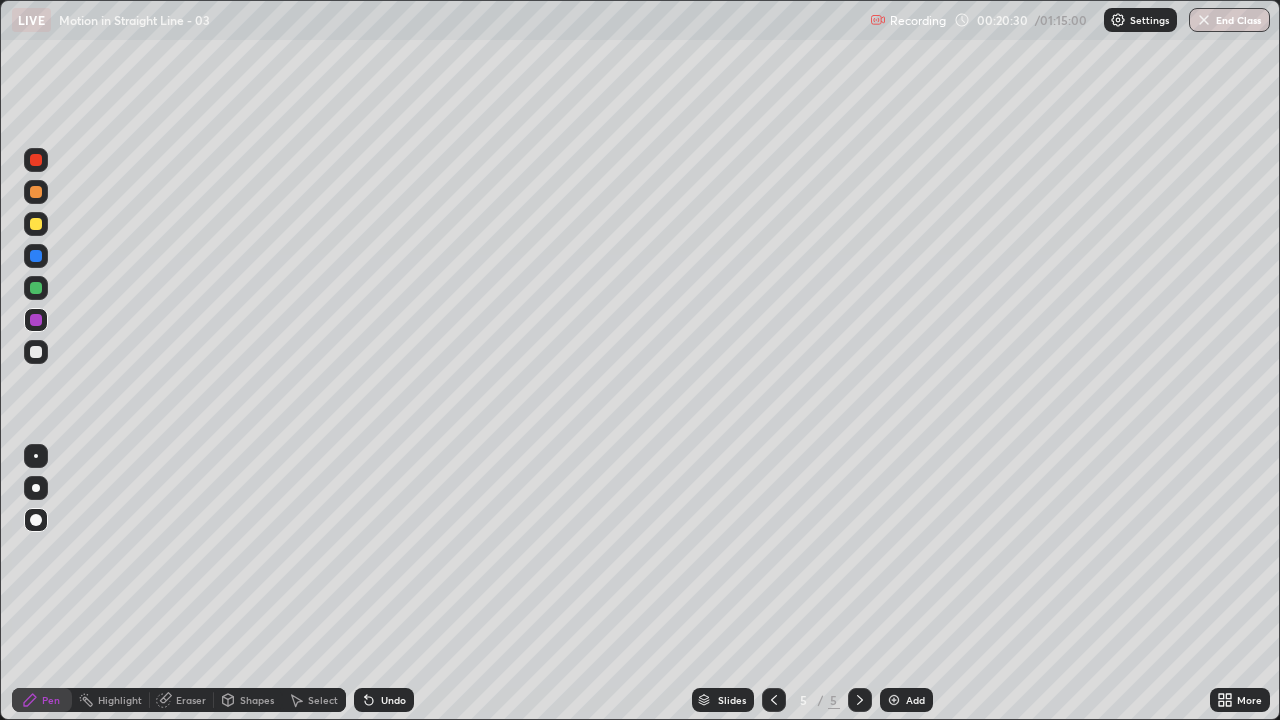 click at bounding box center (36, 352) 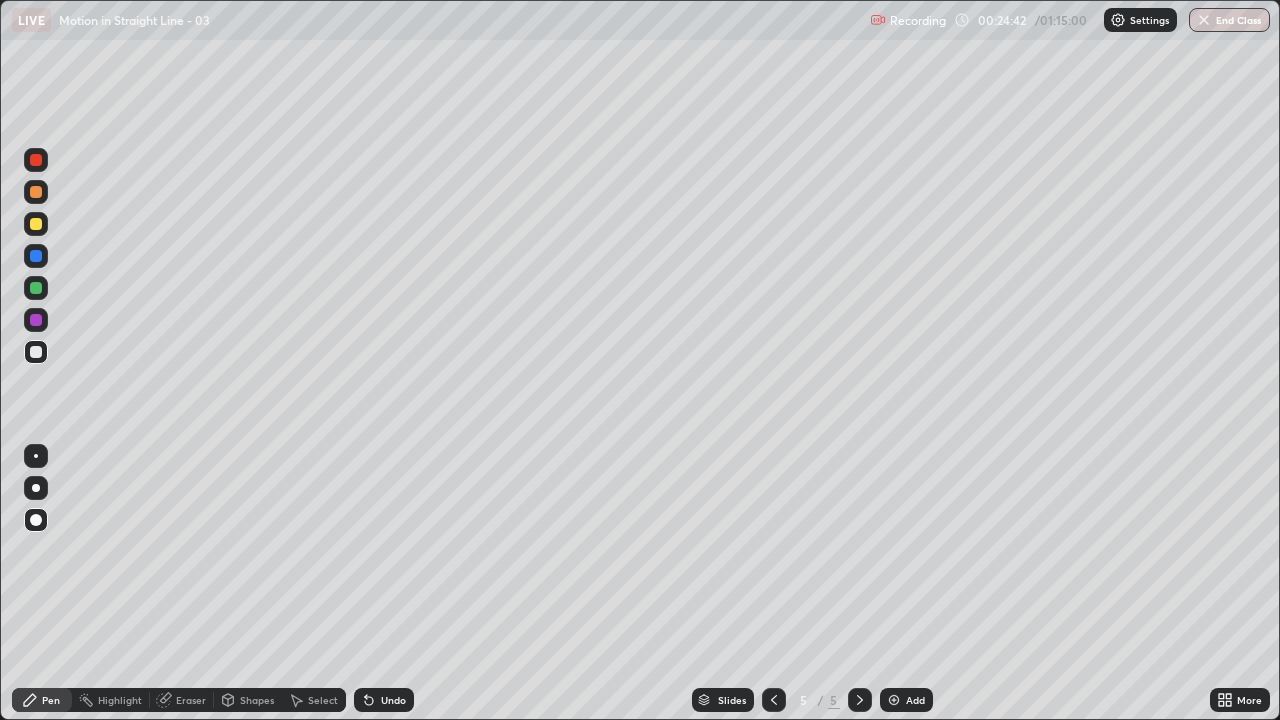 click at bounding box center [36, 288] 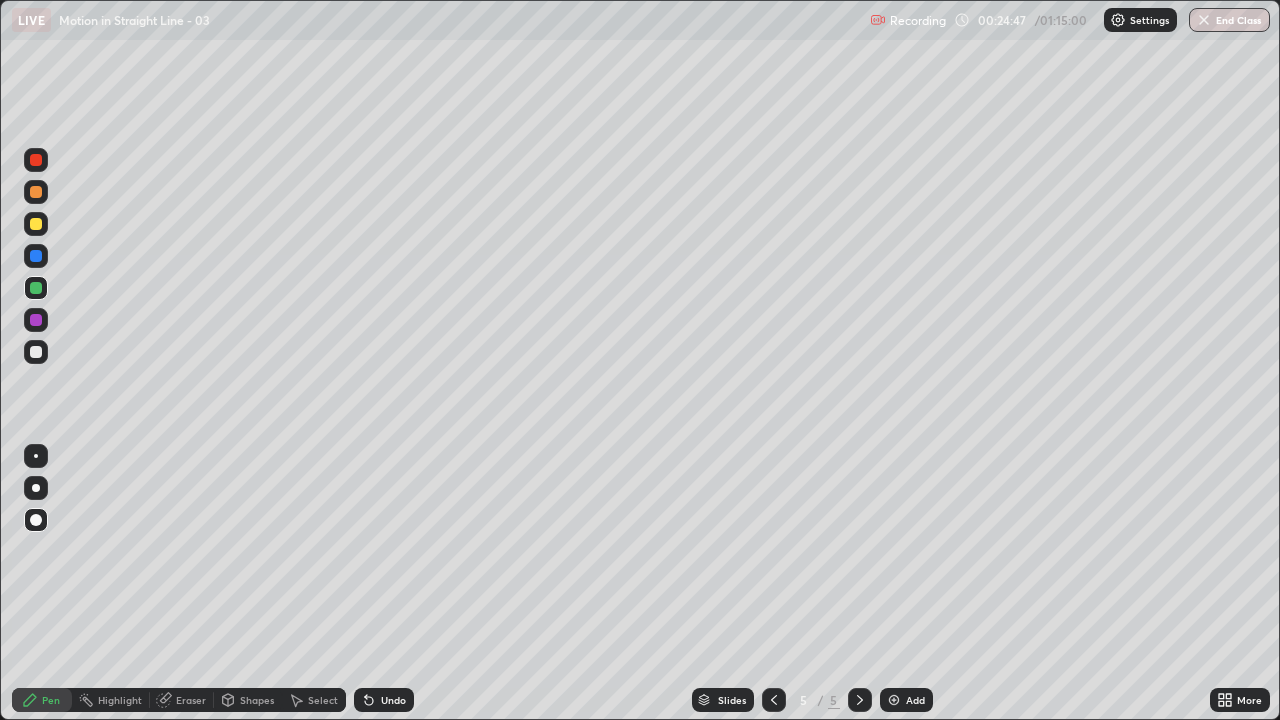 click at bounding box center (36, 352) 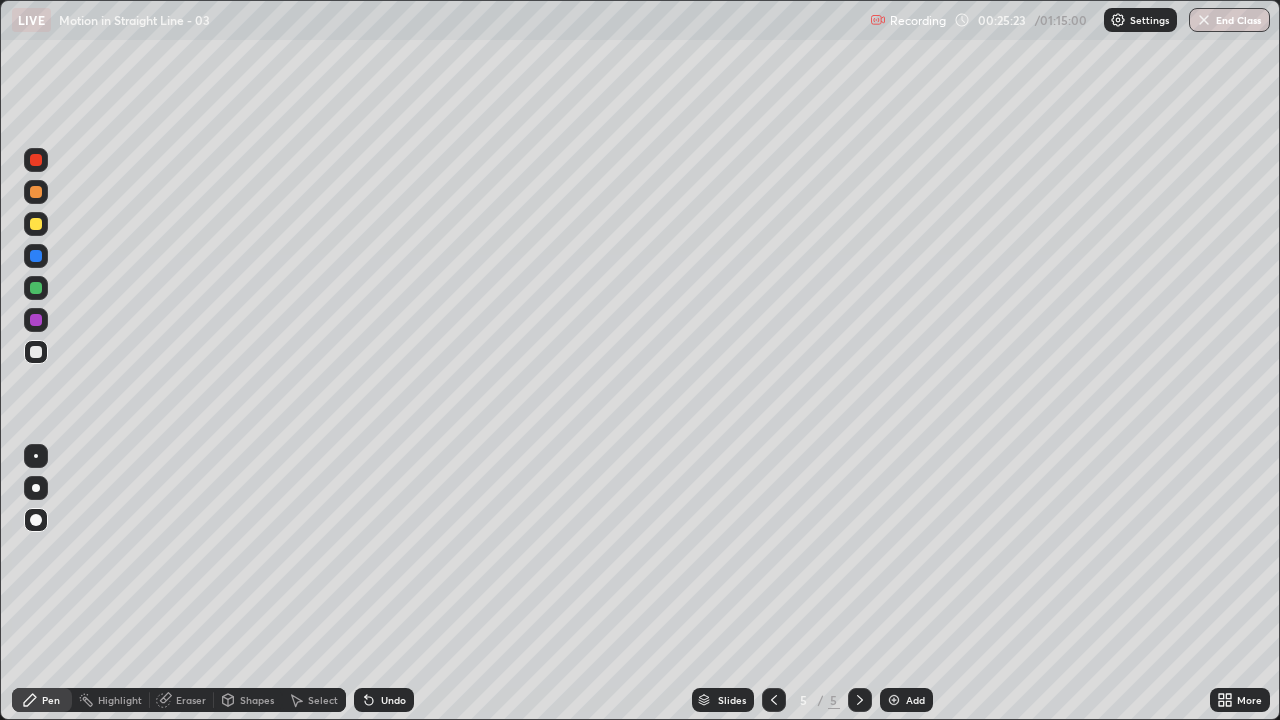 click on "Undo" at bounding box center (393, 700) 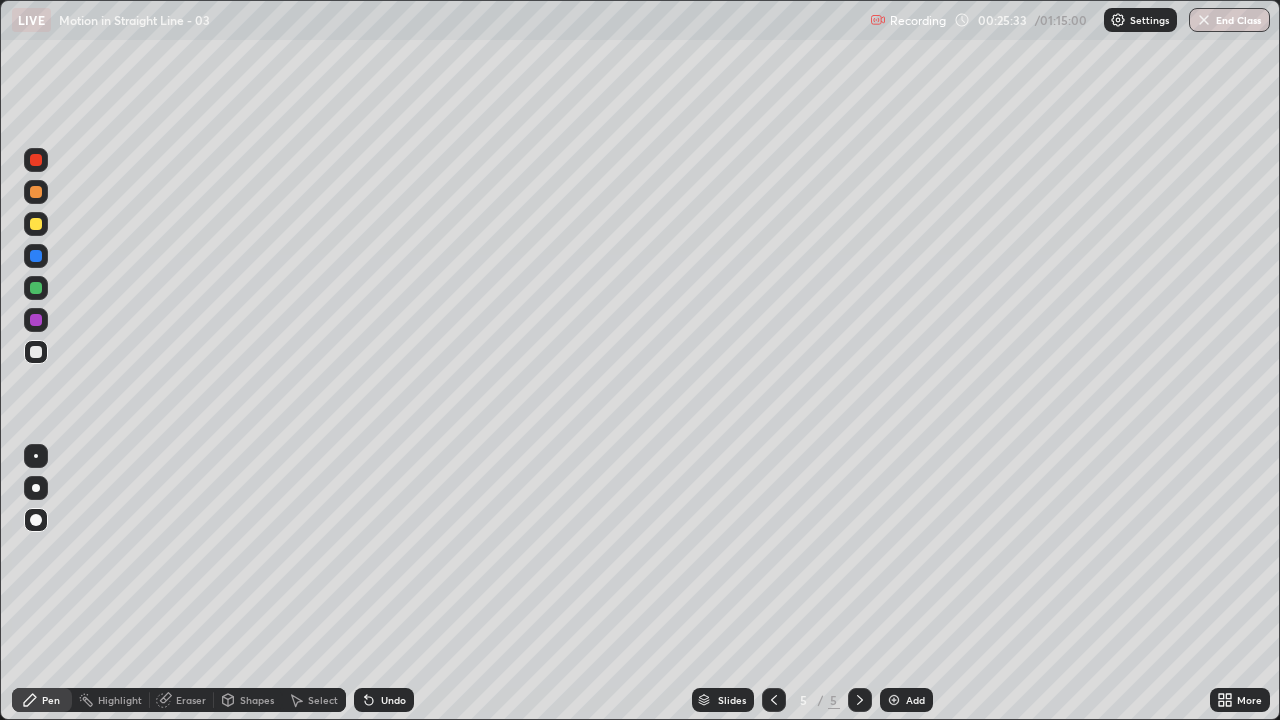 click at bounding box center (36, 160) 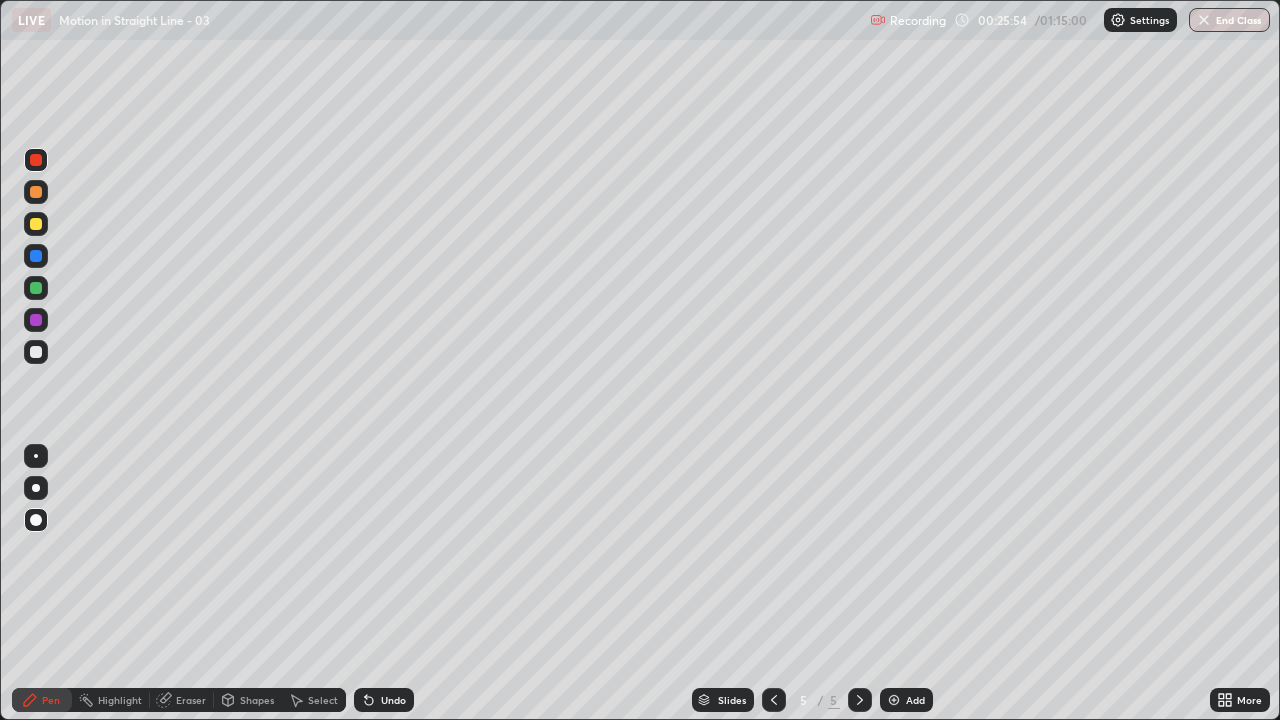 click at bounding box center [36, 224] 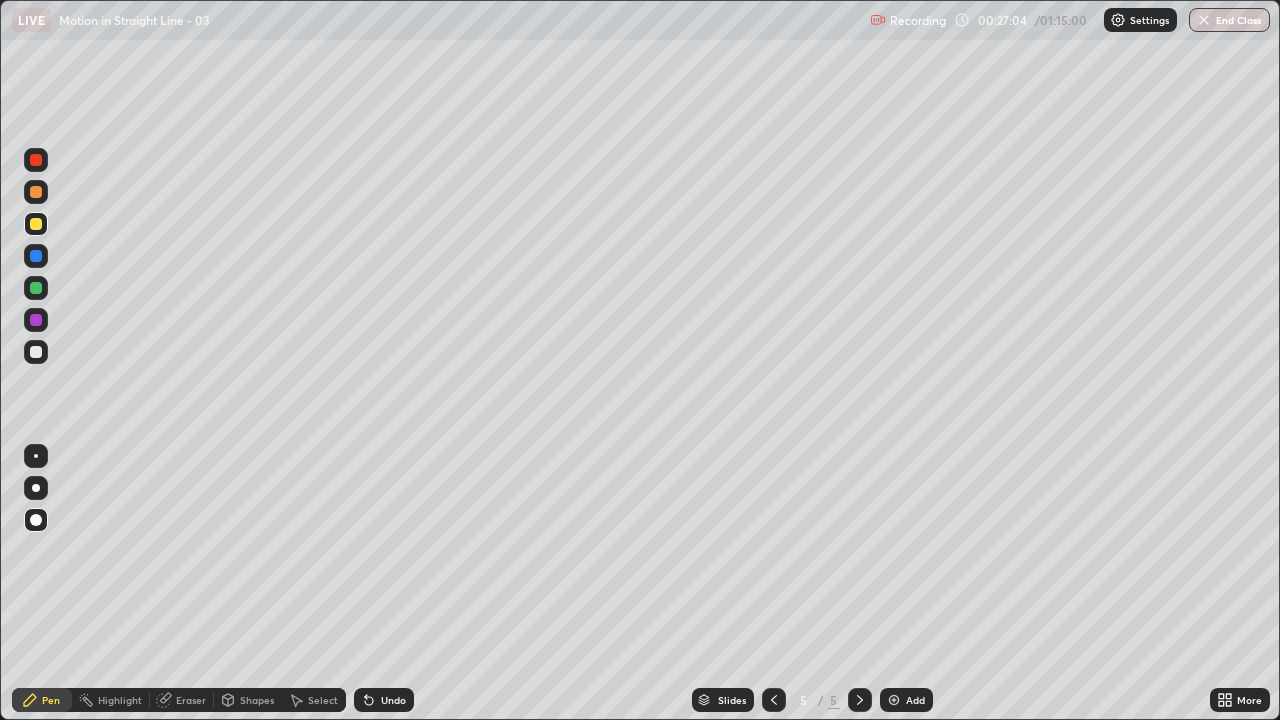 click on "Add" at bounding box center (915, 700) 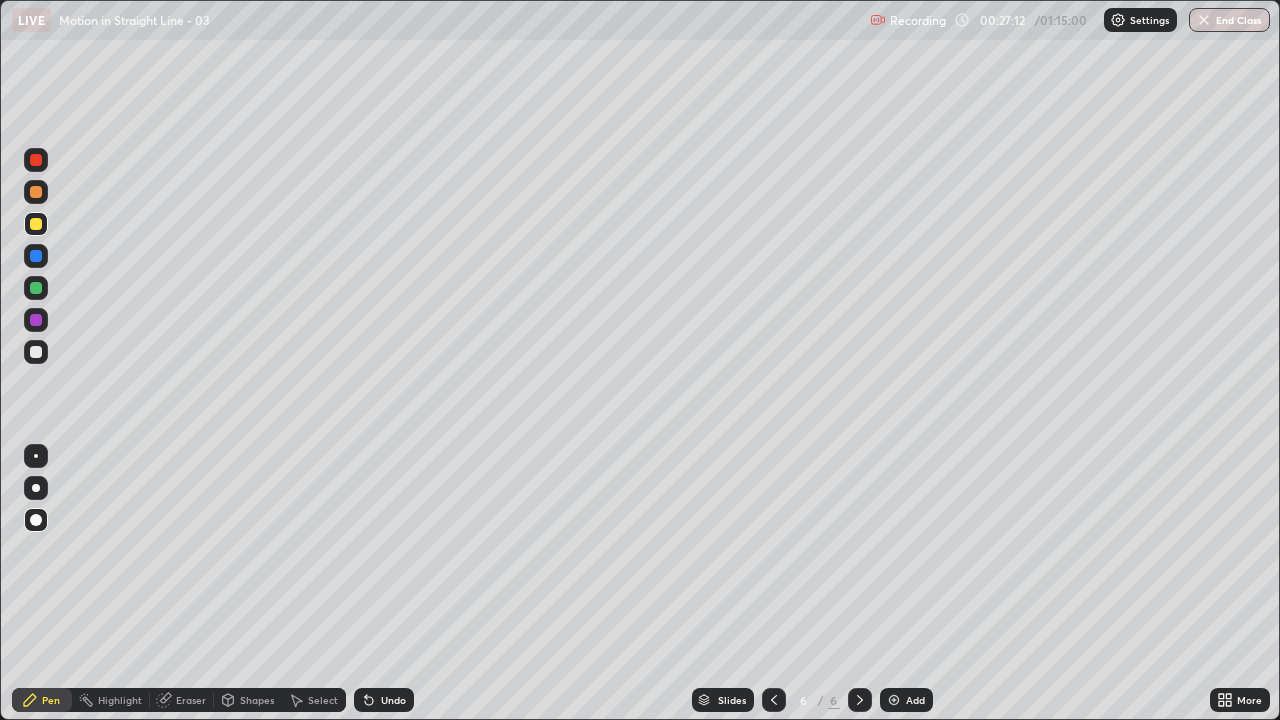 click 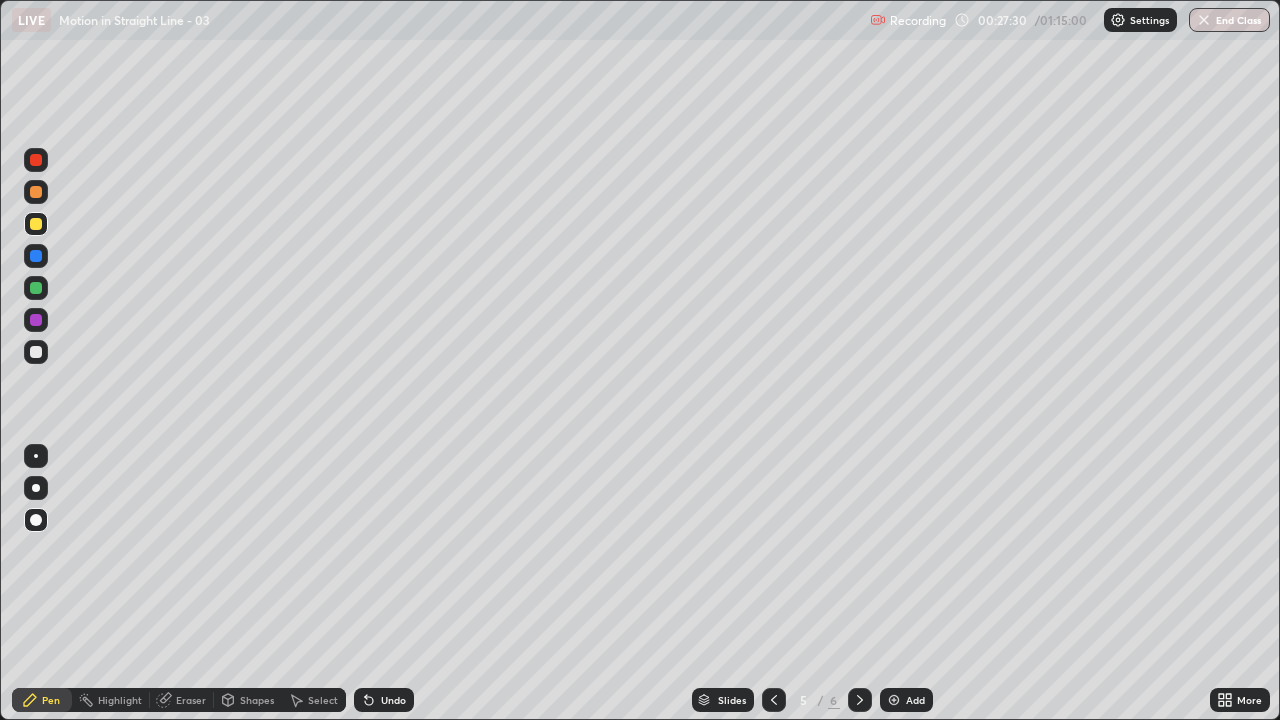 click 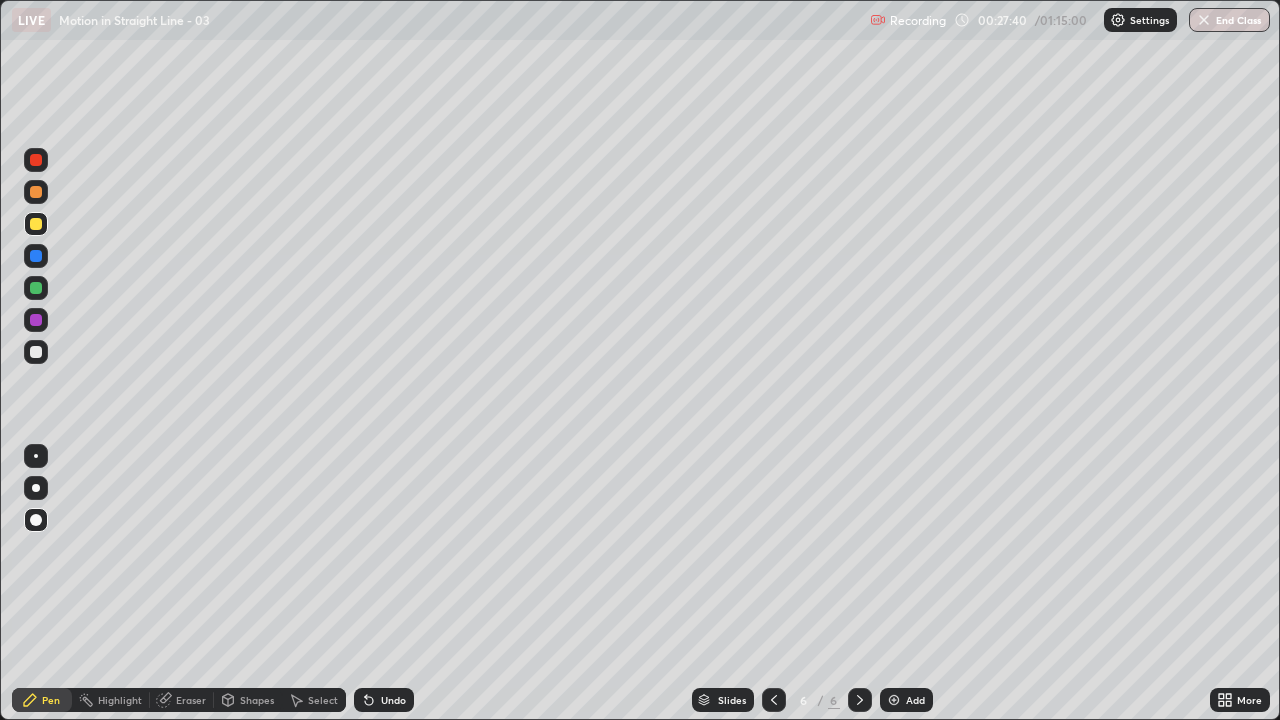 click 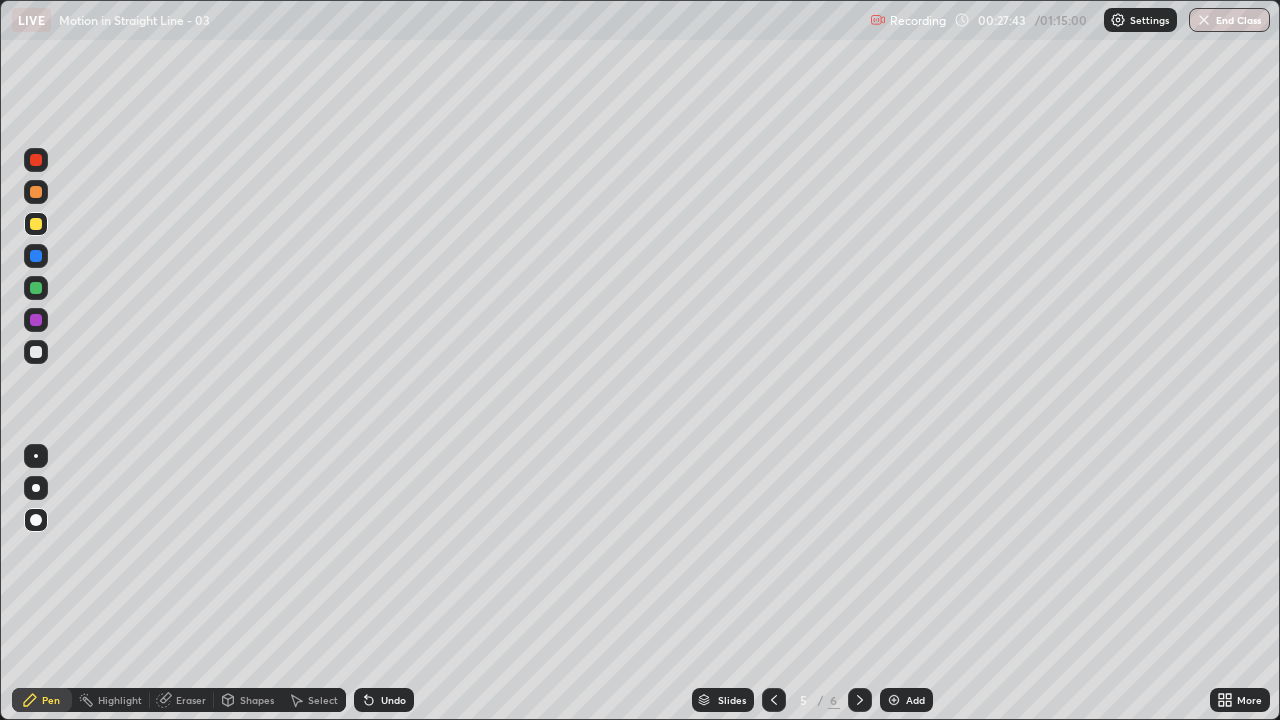 click 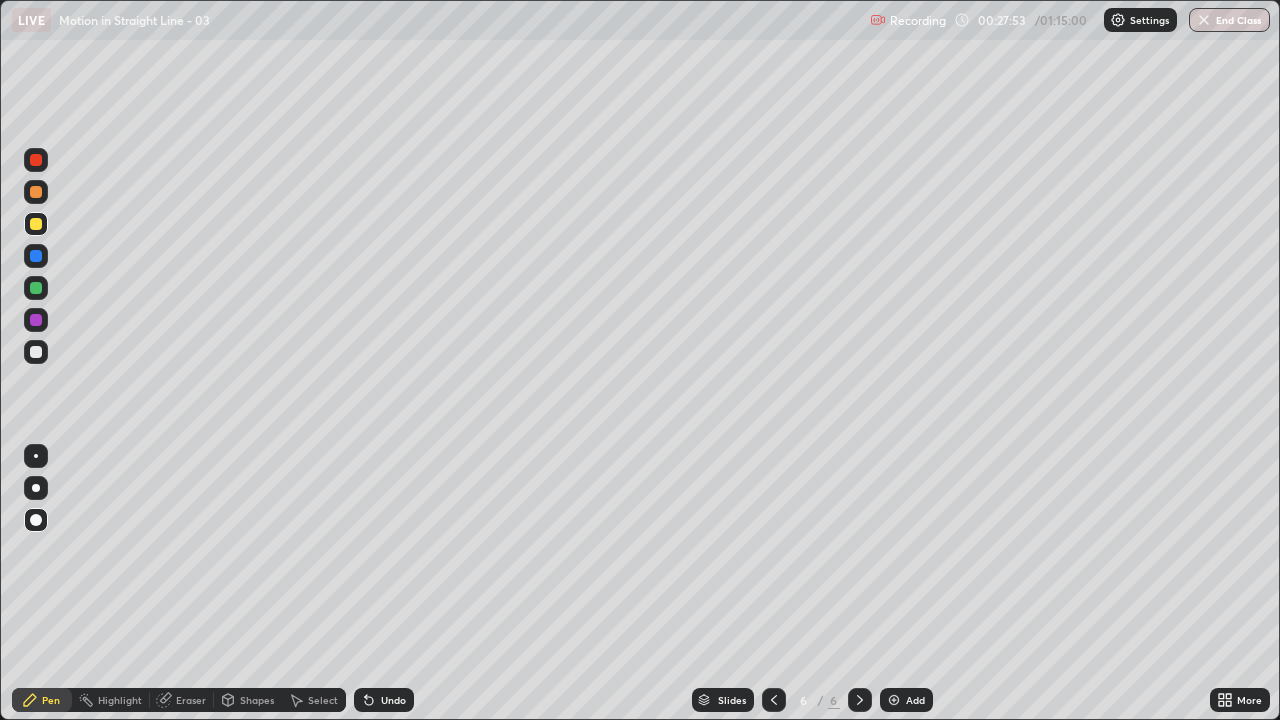 click on "Undo" at bounding box center (393, 700) 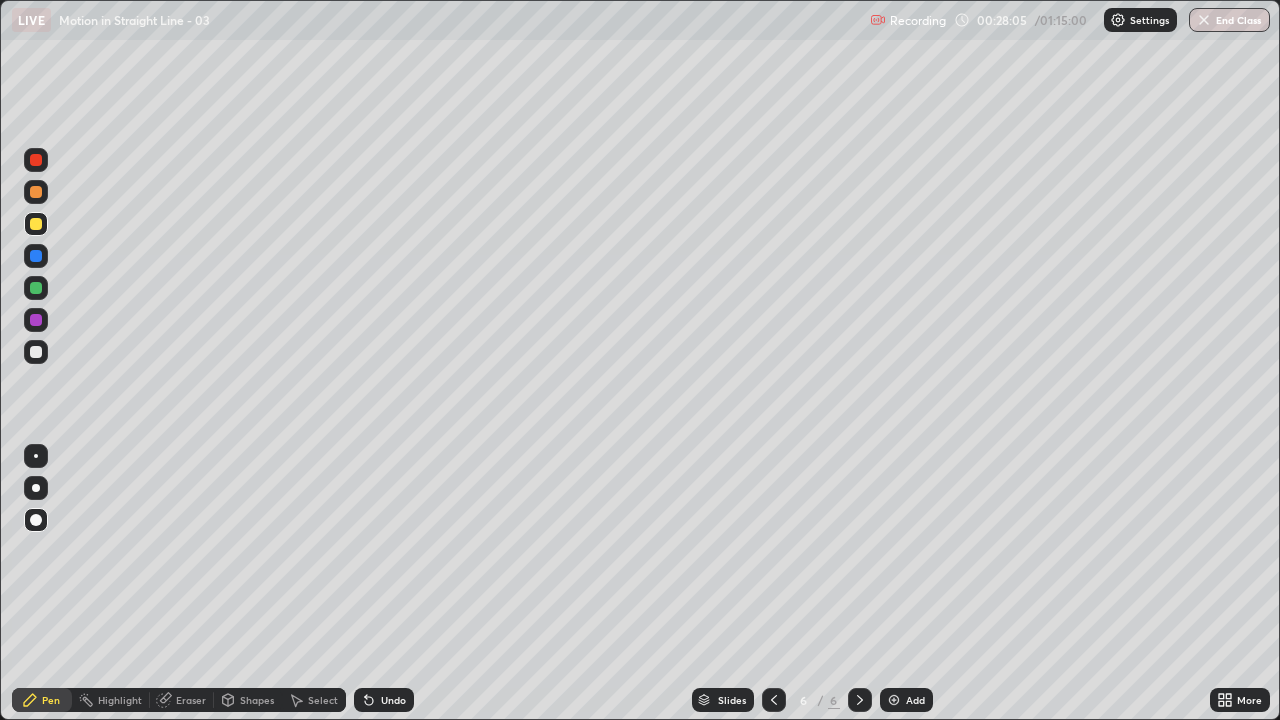 click on "Undo" at bounding box center (384, 700) 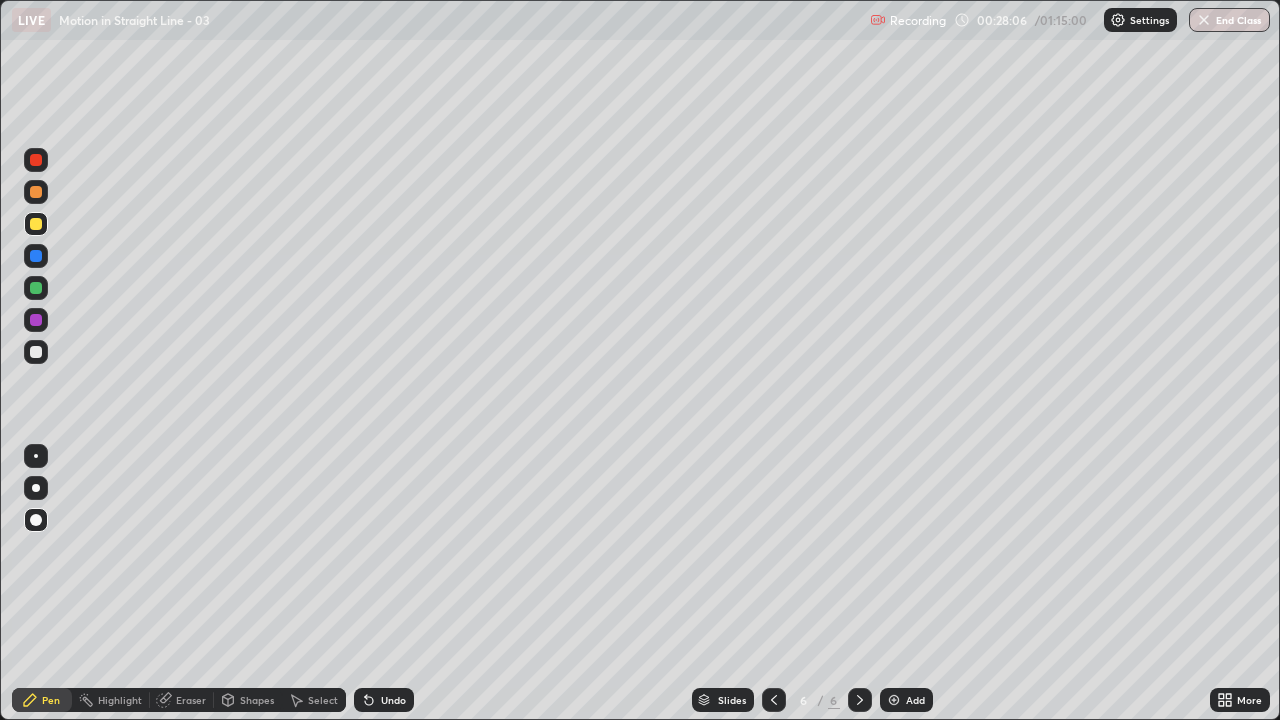 click on "Undo" at bounding box center [393, 700] 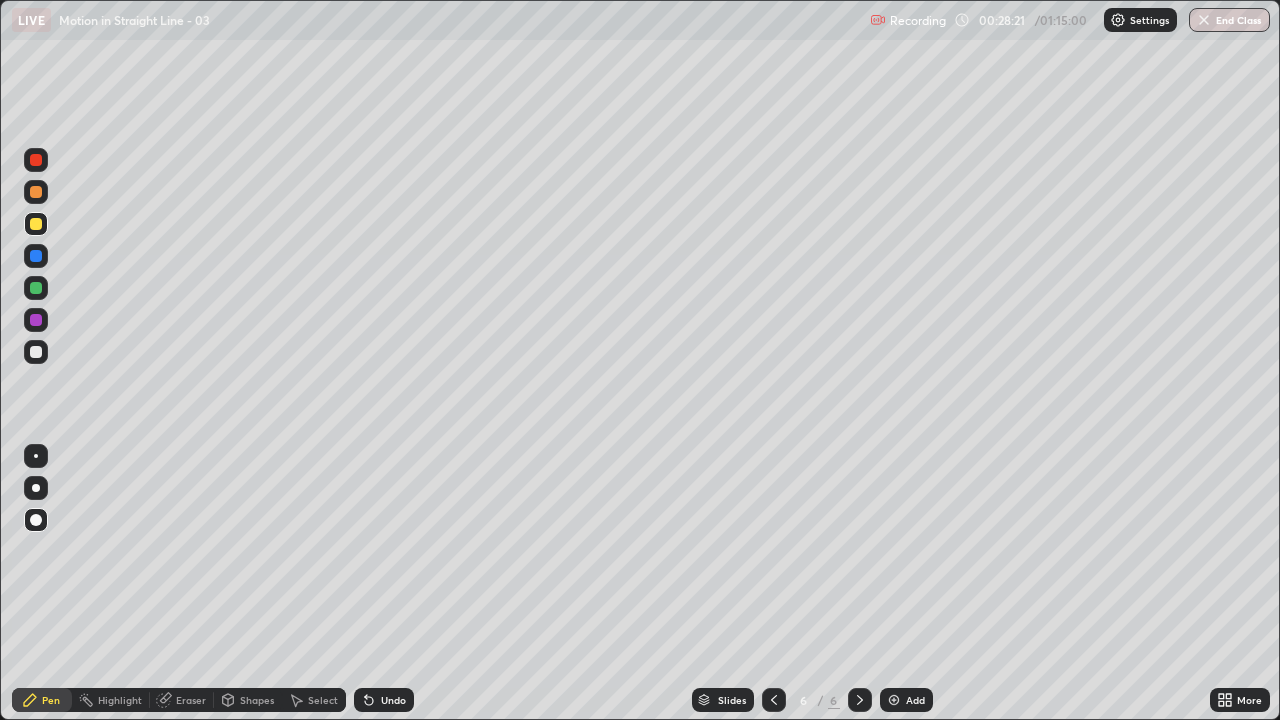 click at bounding box center [36, 320] 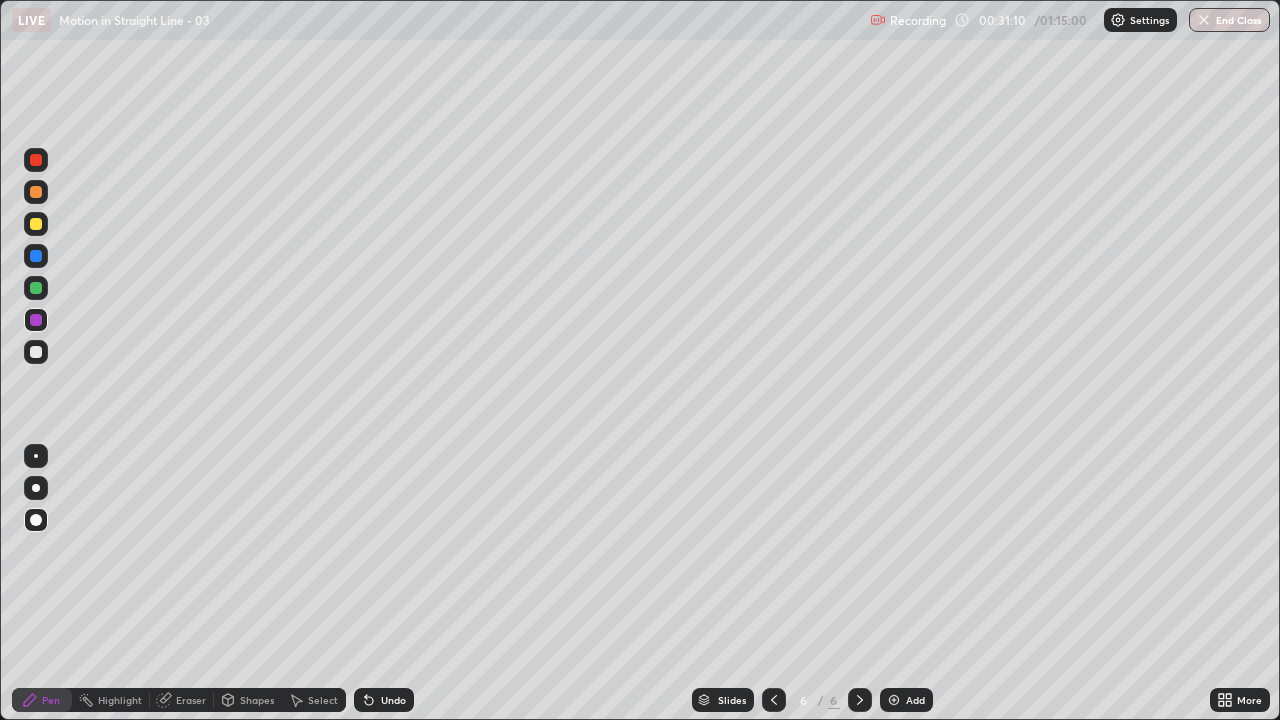 click 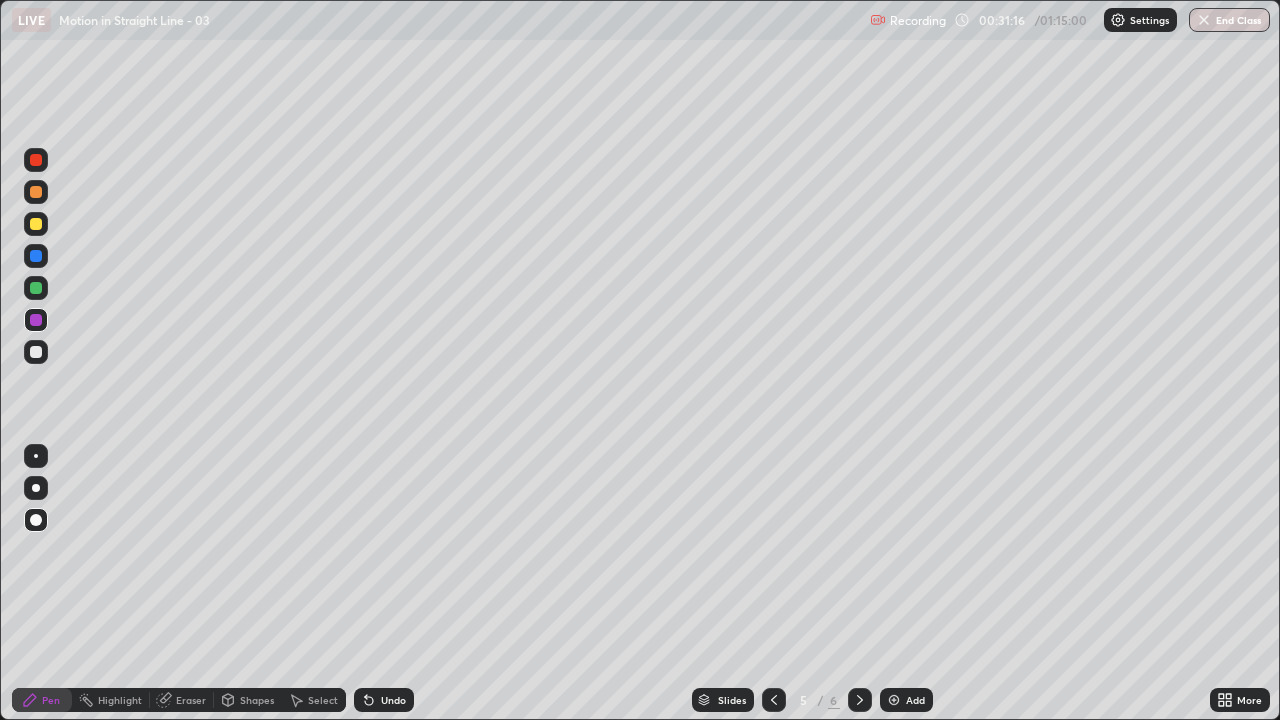 click 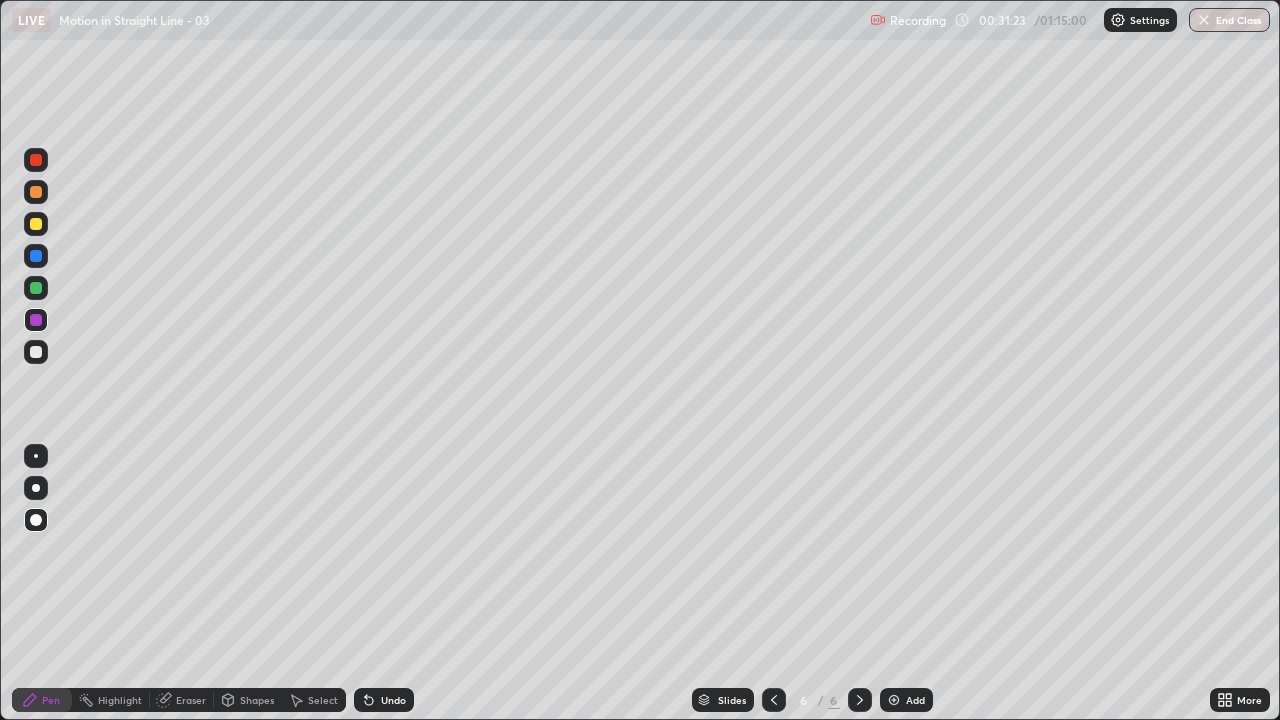 click on "Add" at bounding box center (915, 700) 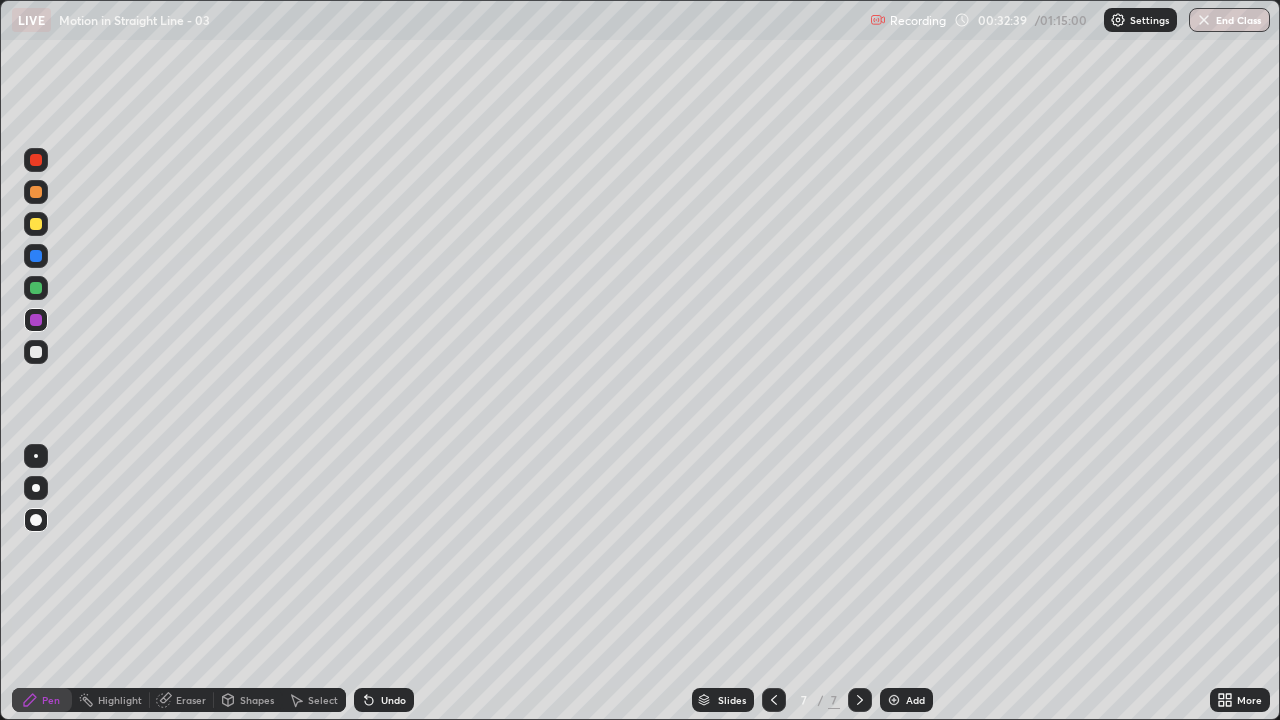 click at bounding box center (36, 224) 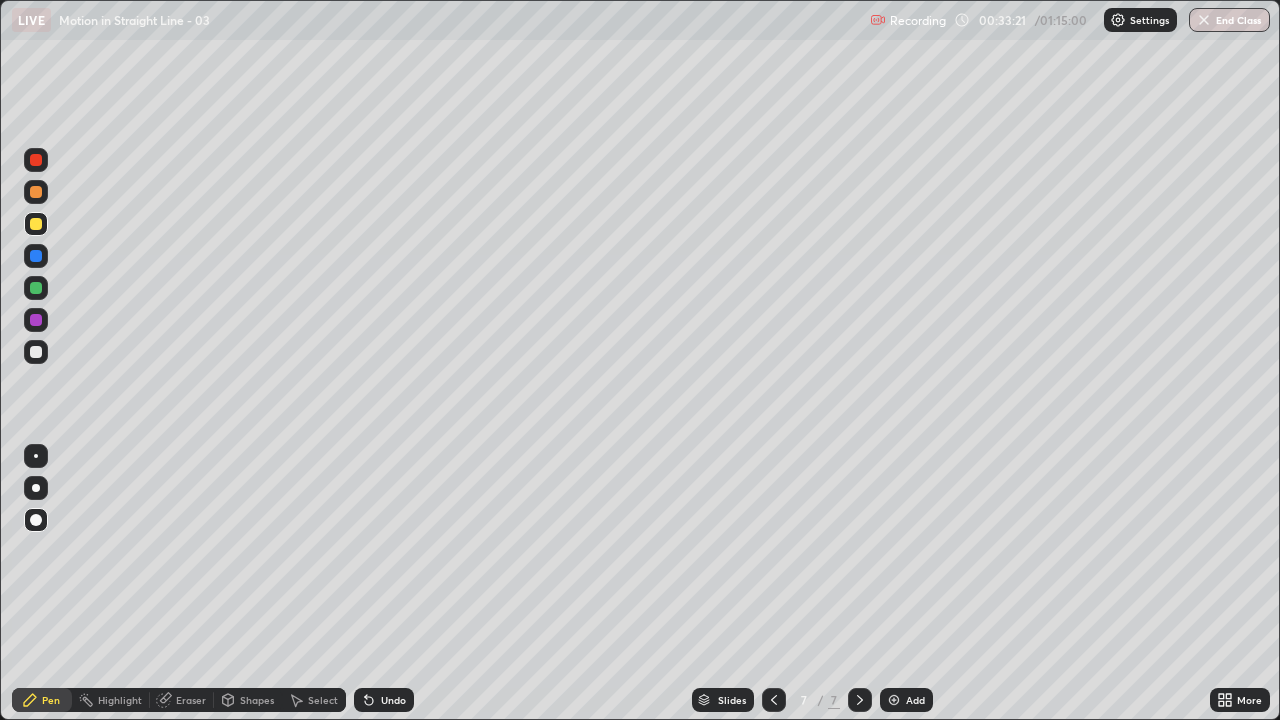 click at bounding box center [36, 256] 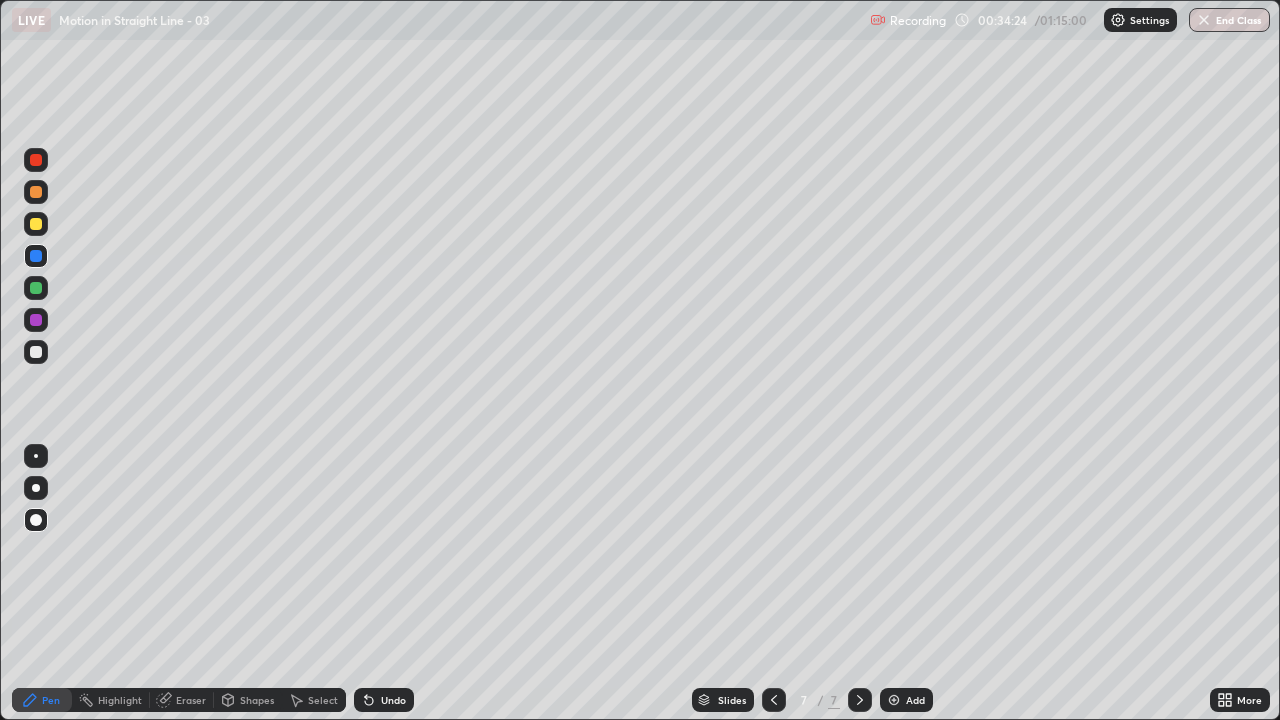 click at bounding box center (36, 256) 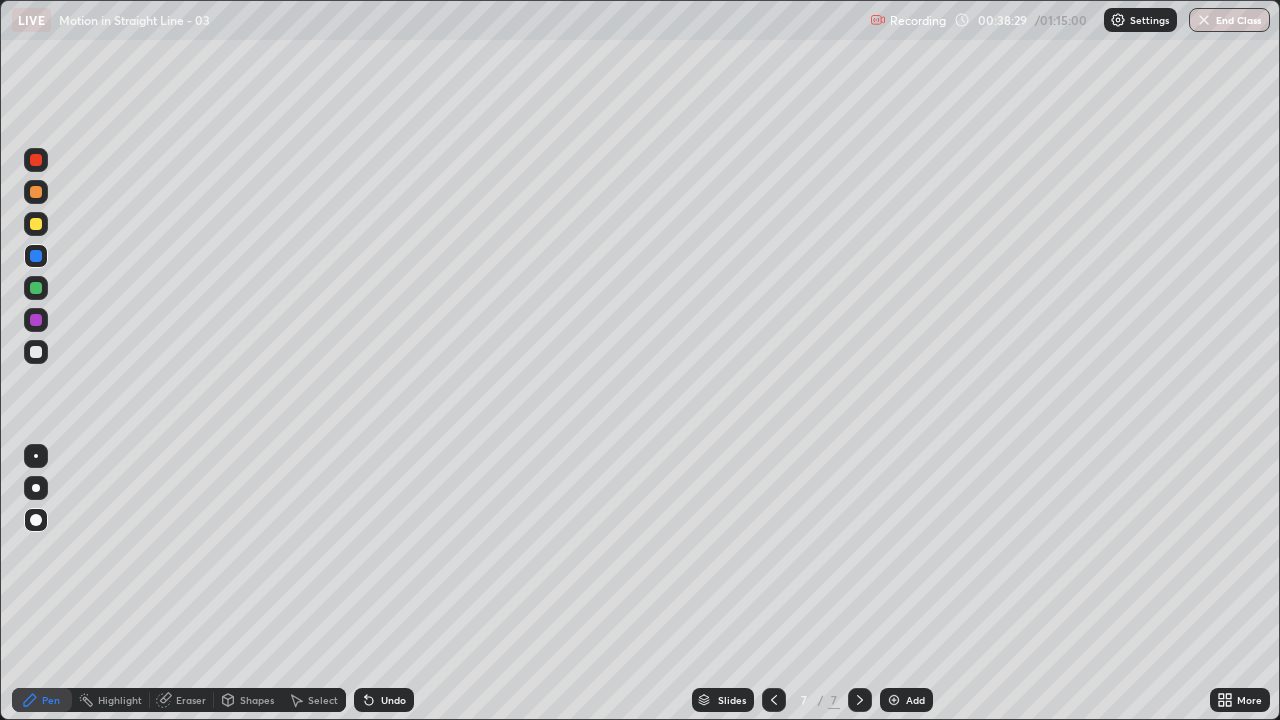click on "Add" at bounding box center [906, 700] 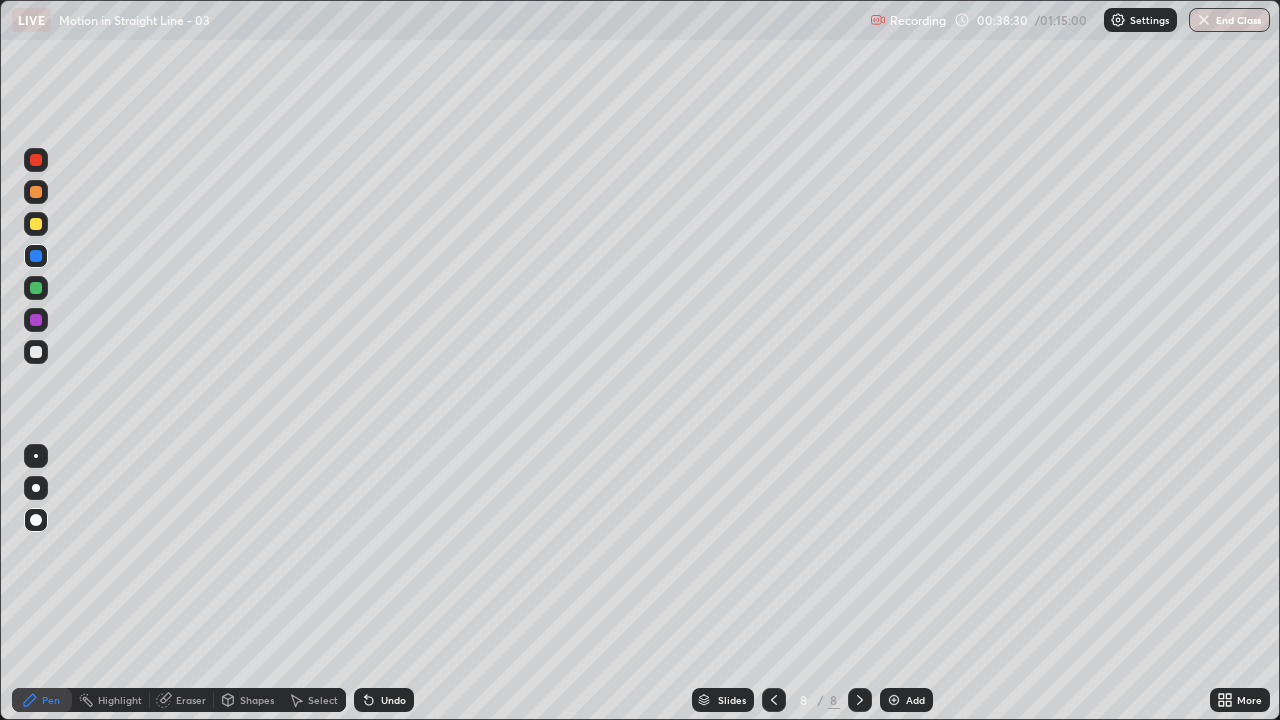 click at bounding box center [36, 352] 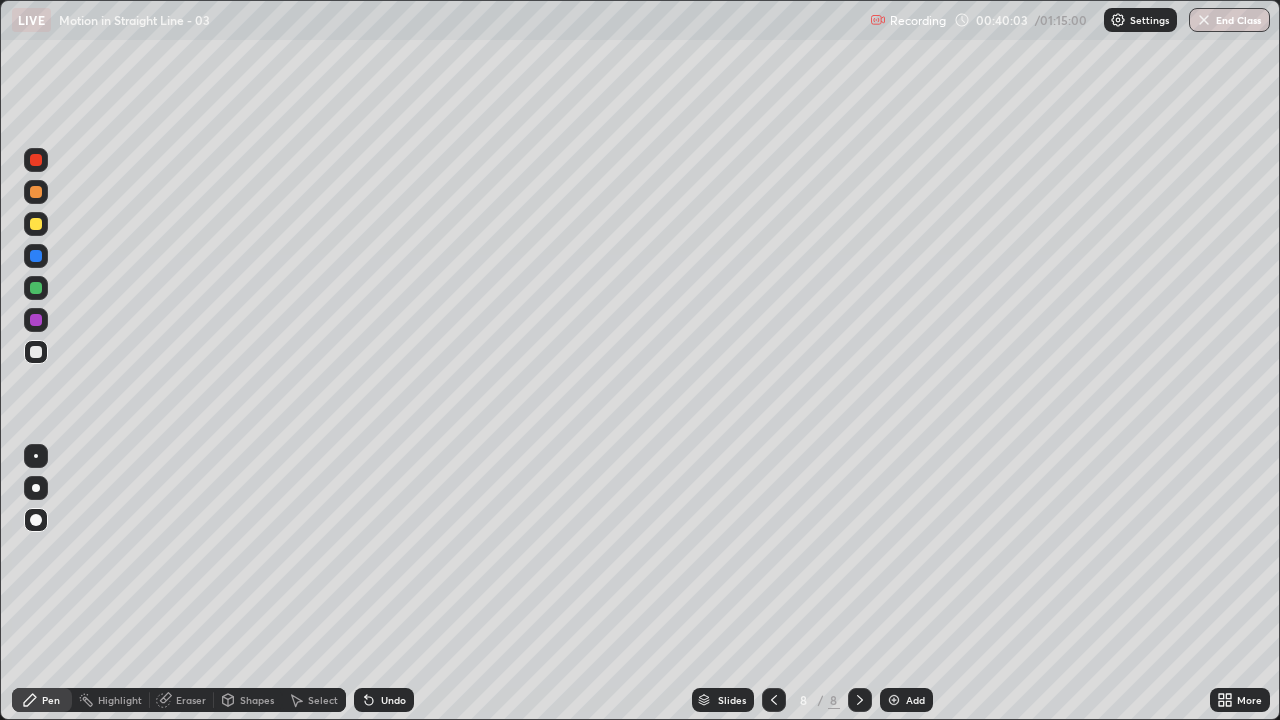 click at bounding box center (36, 224) 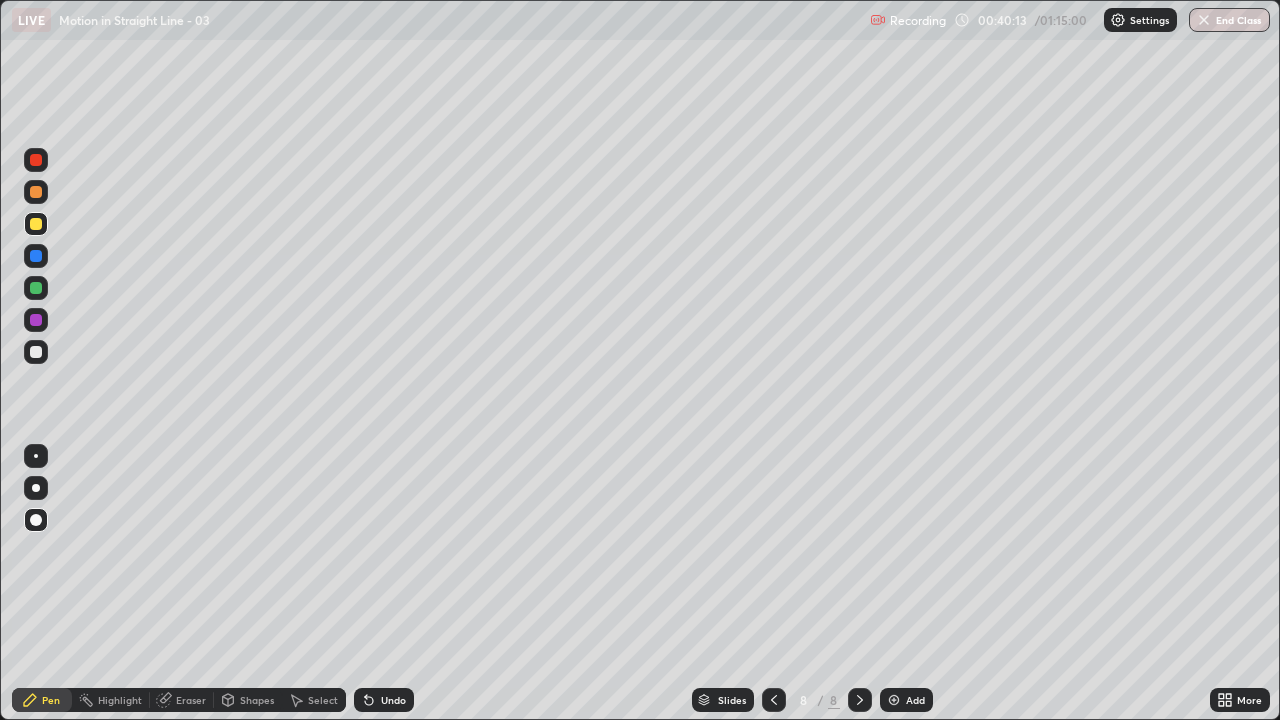 click on "Undo" at bounding box center (384, 700) 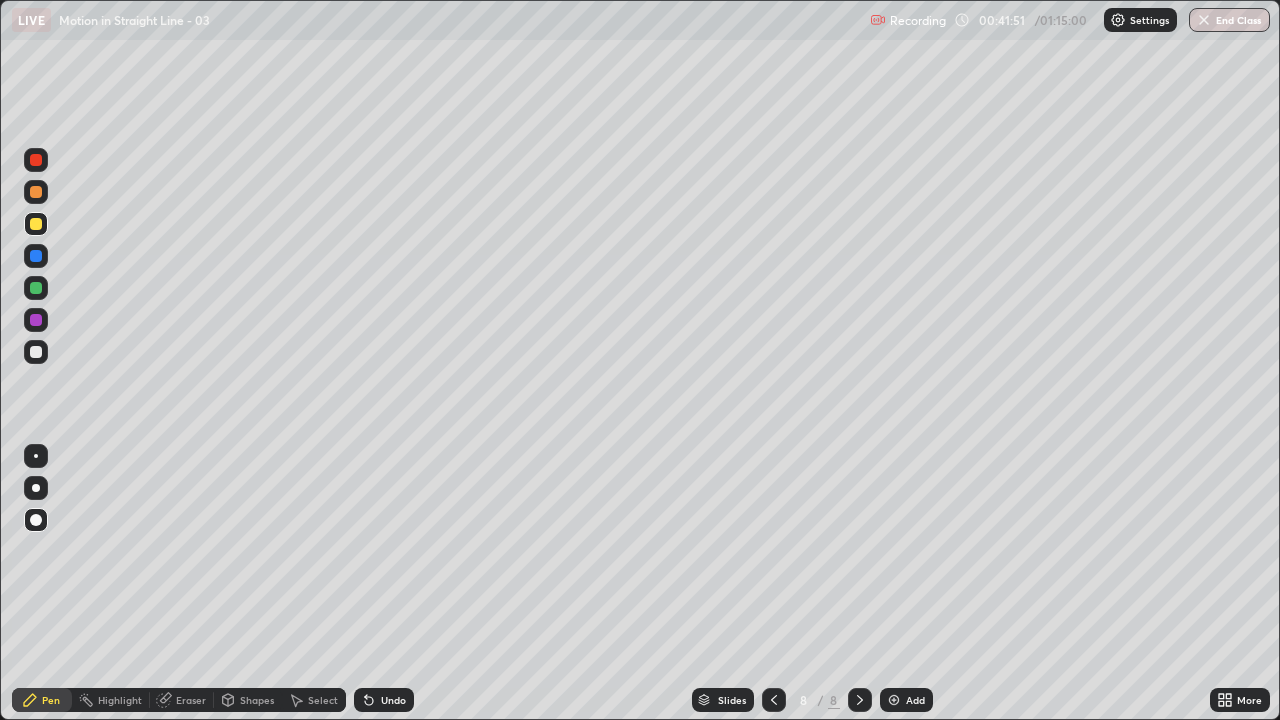 click at bounding box center (894, 700) 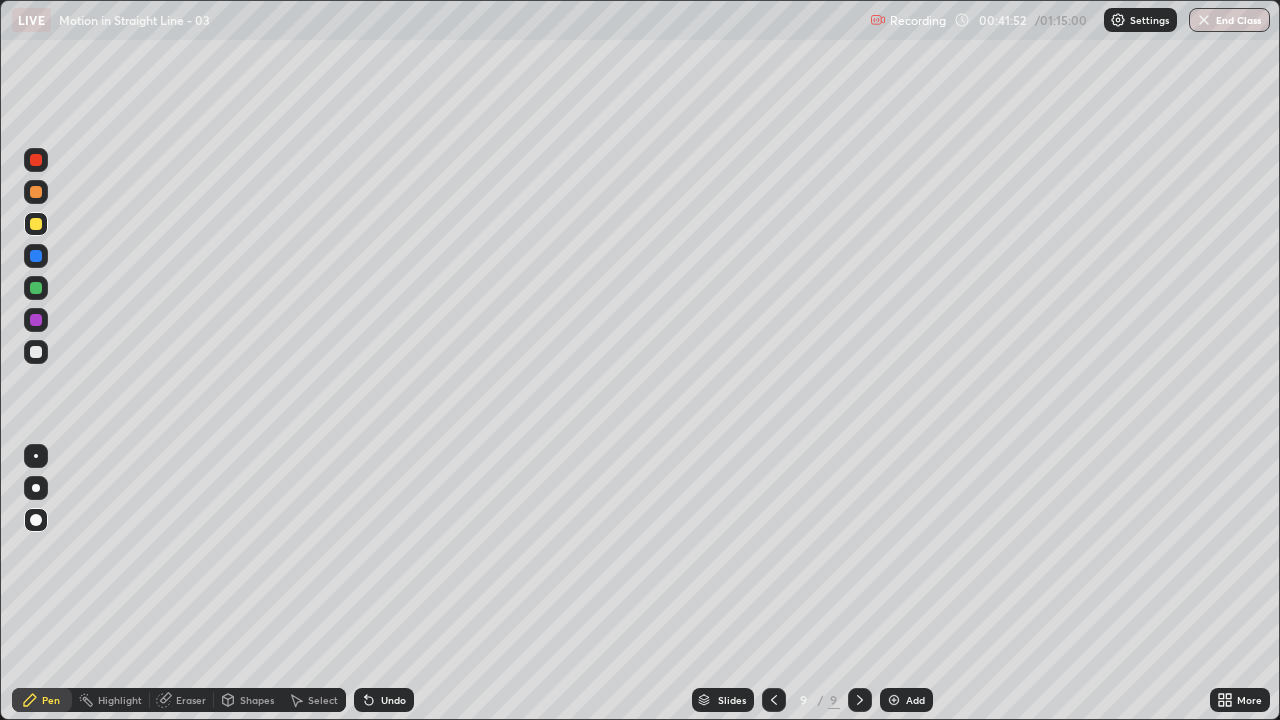 click at bounding box center (36, 520) 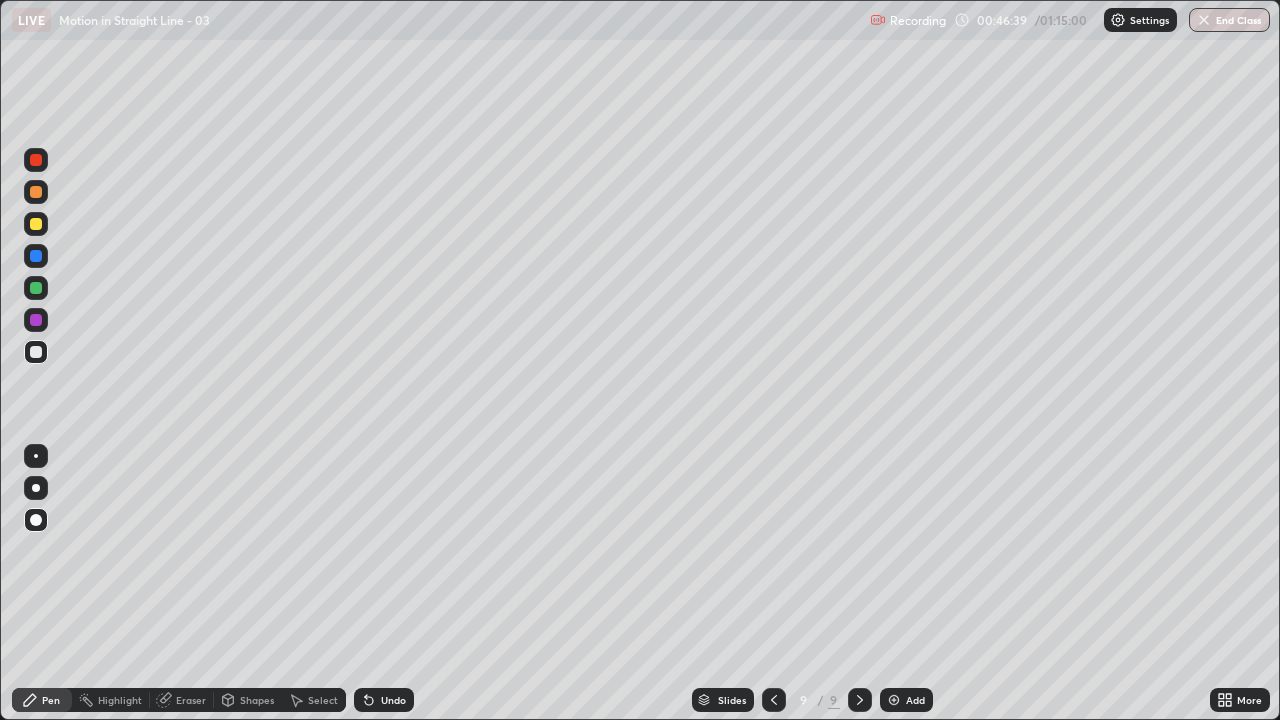 click at bounding box center (36, 320) 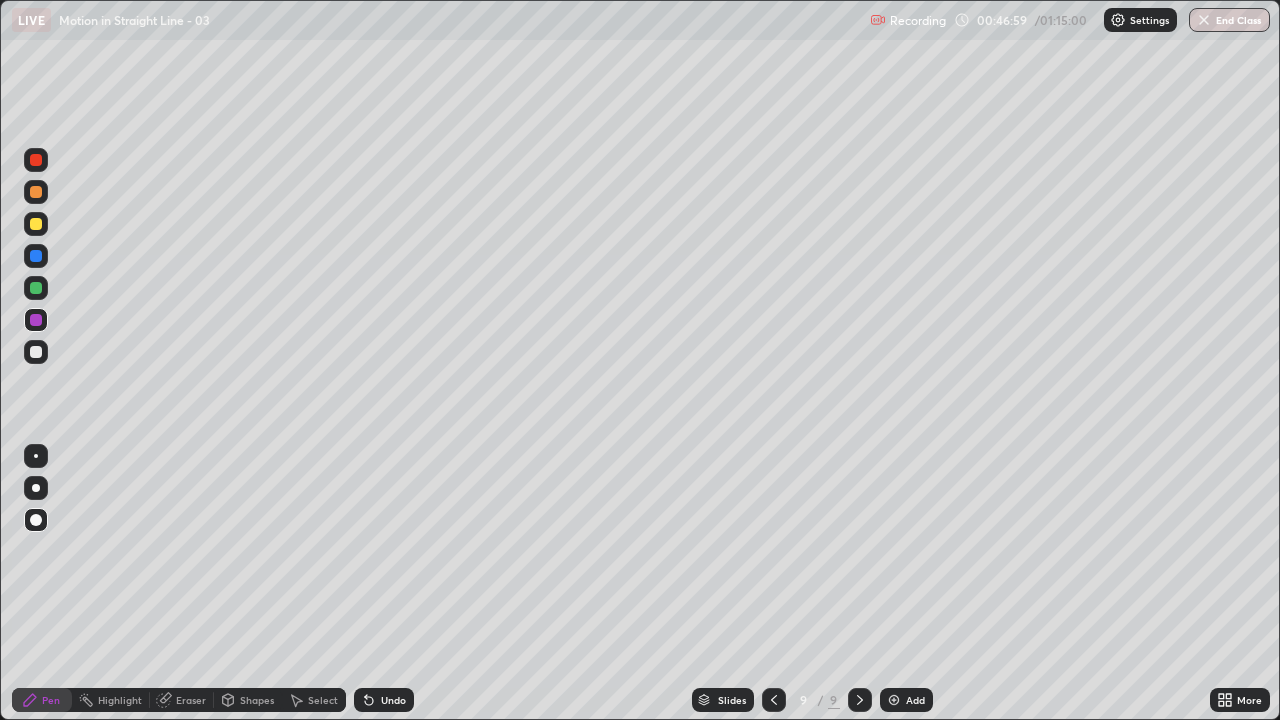 click on "Undo" at bounding box center [393, 700] 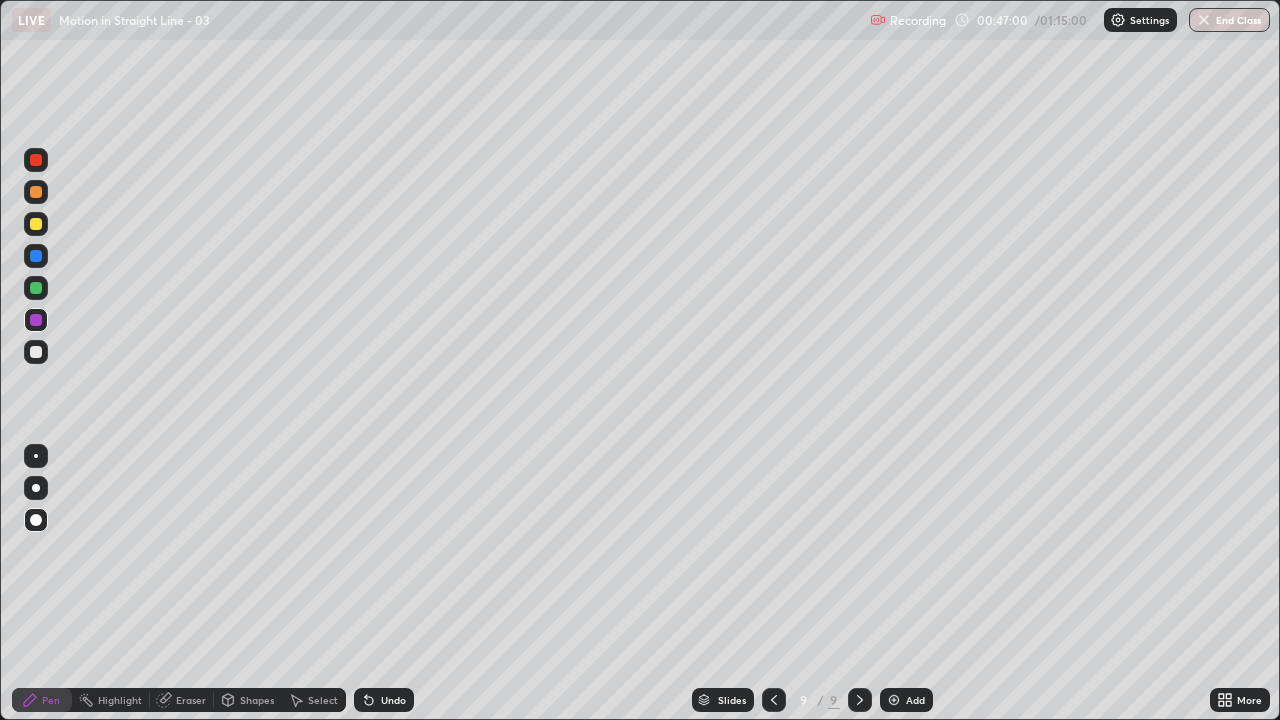 click on "Undo" at bounding box center [393, 700] 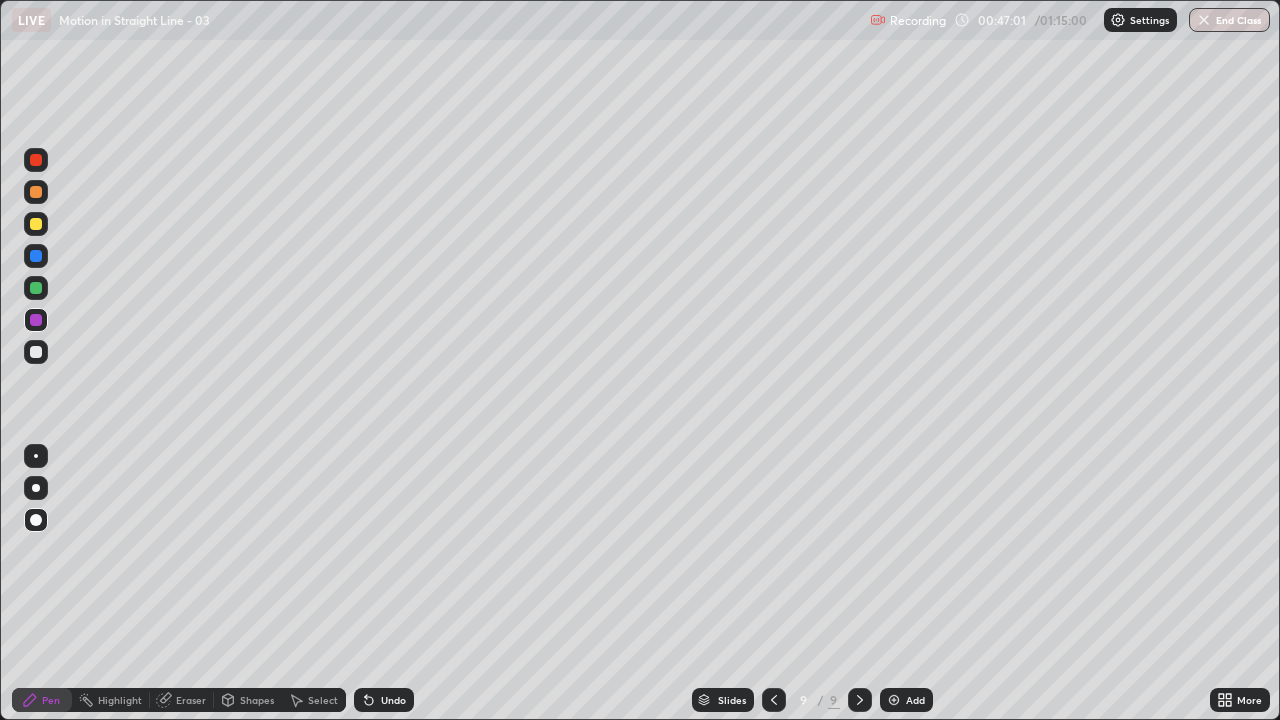 click on "Undo" at bounding box center [384, 700] 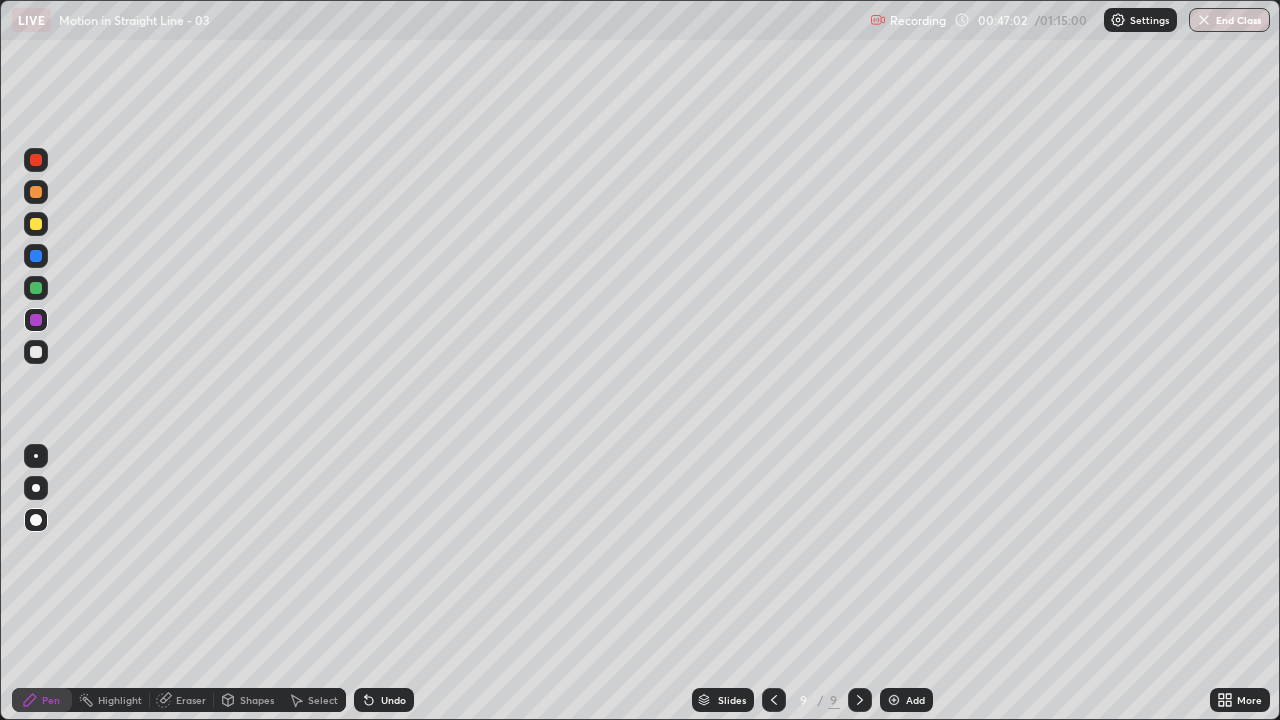 click on "Undo" at bounding box center (384, 700) 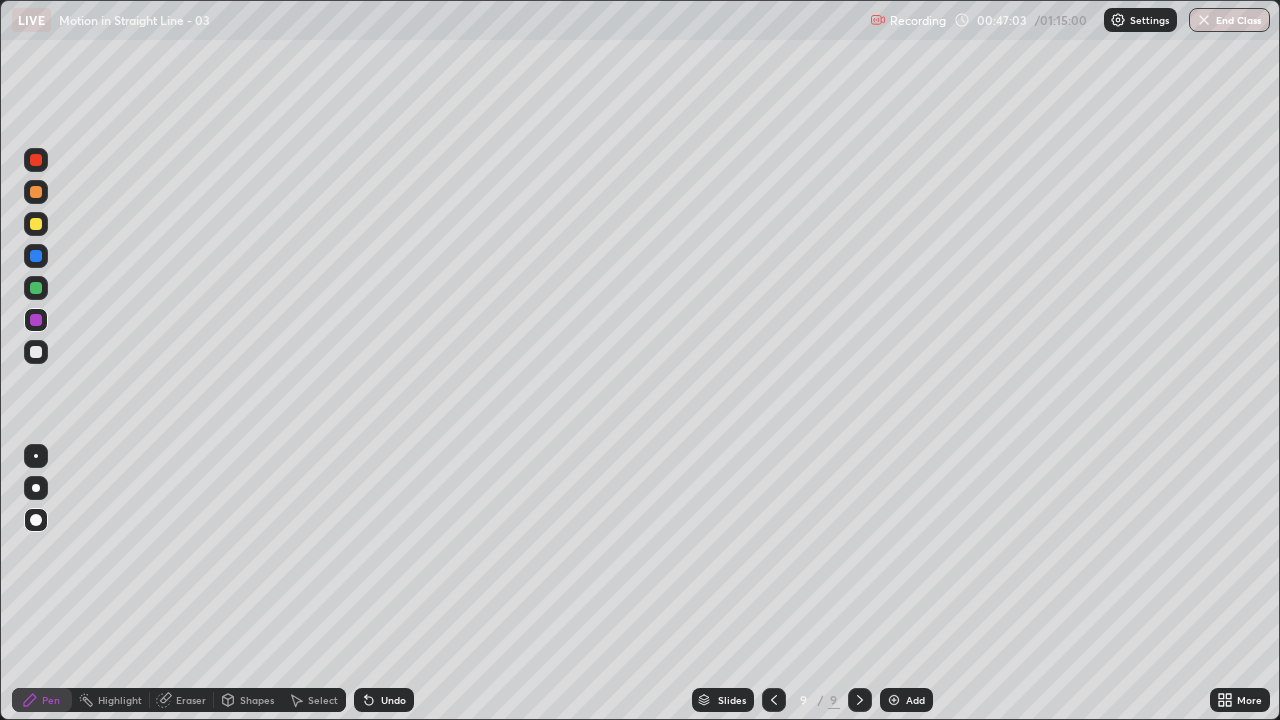click on "Undo" at bounding box center (384, 700) 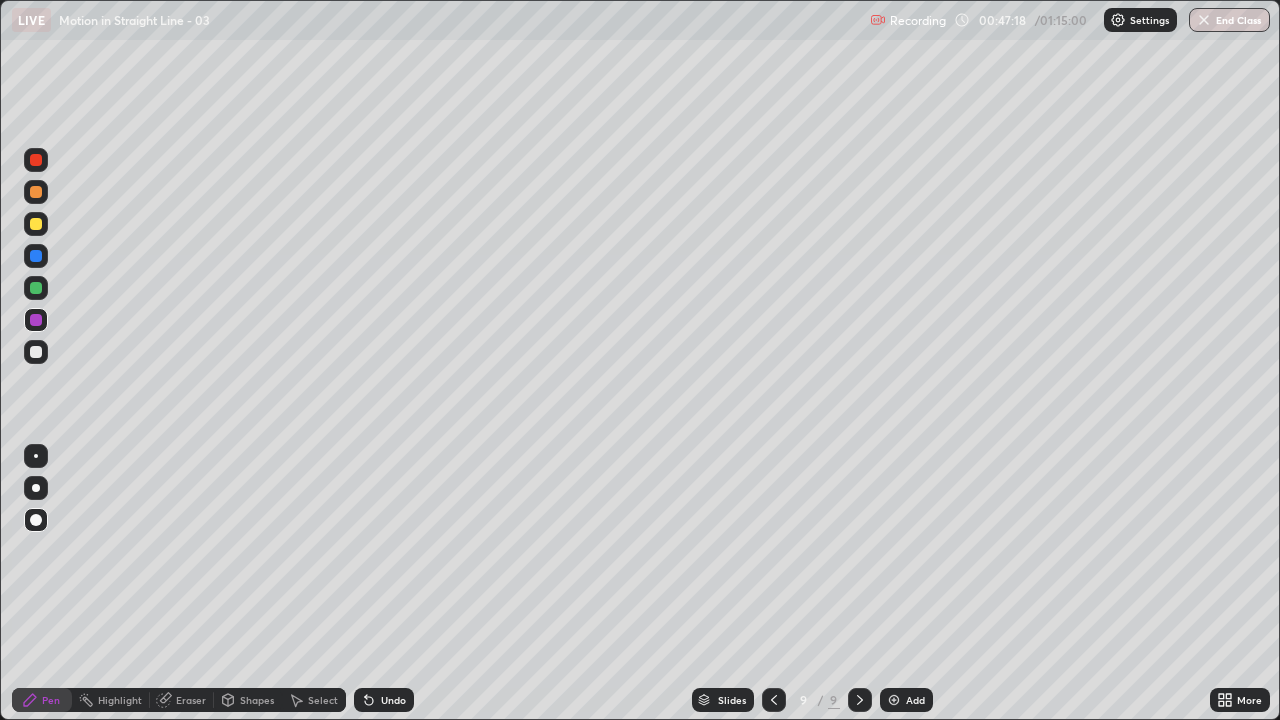 click at bounding box center [36, 288] 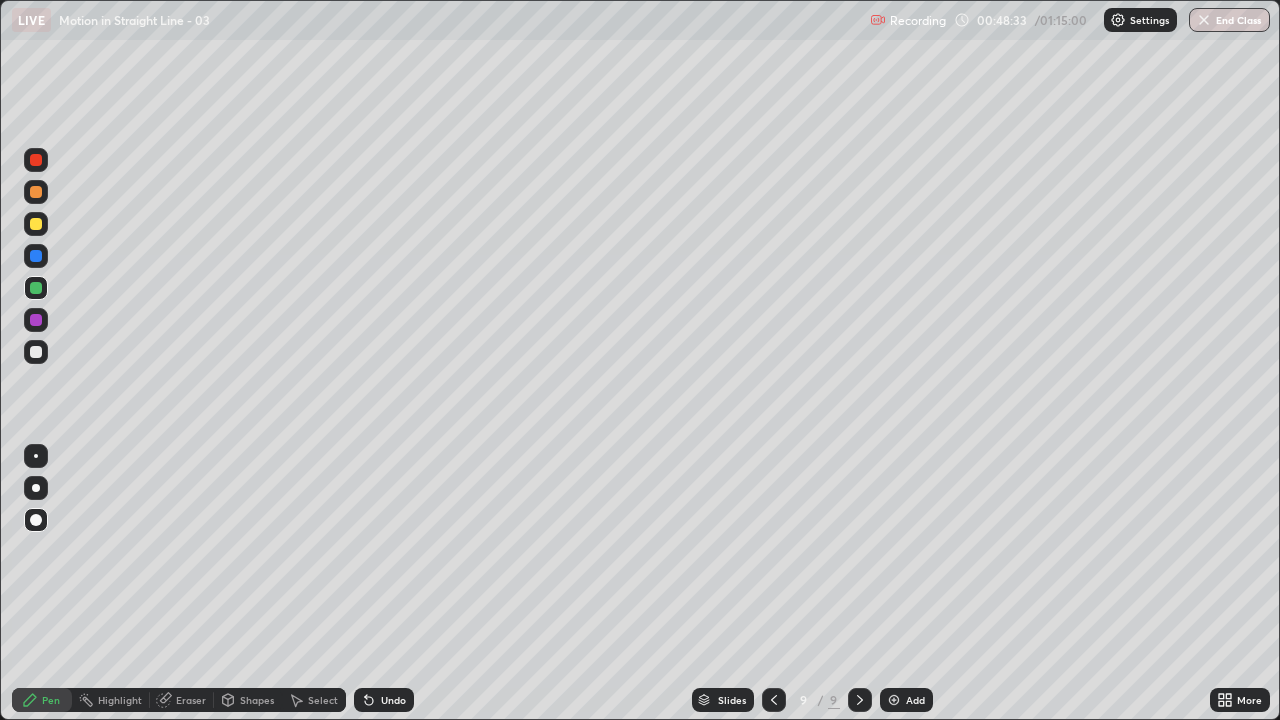 click on "Undo" at bounding box center (393, 700) 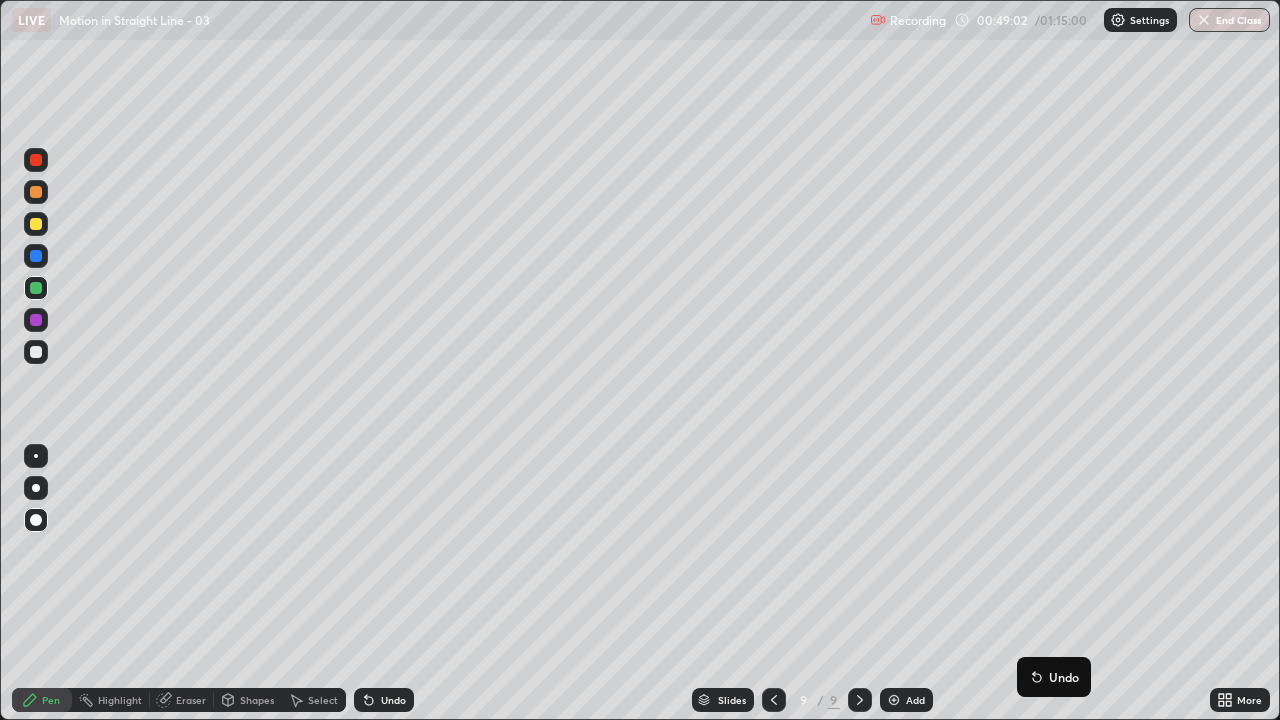click on "Undo" at bounding box center (1064, 677) 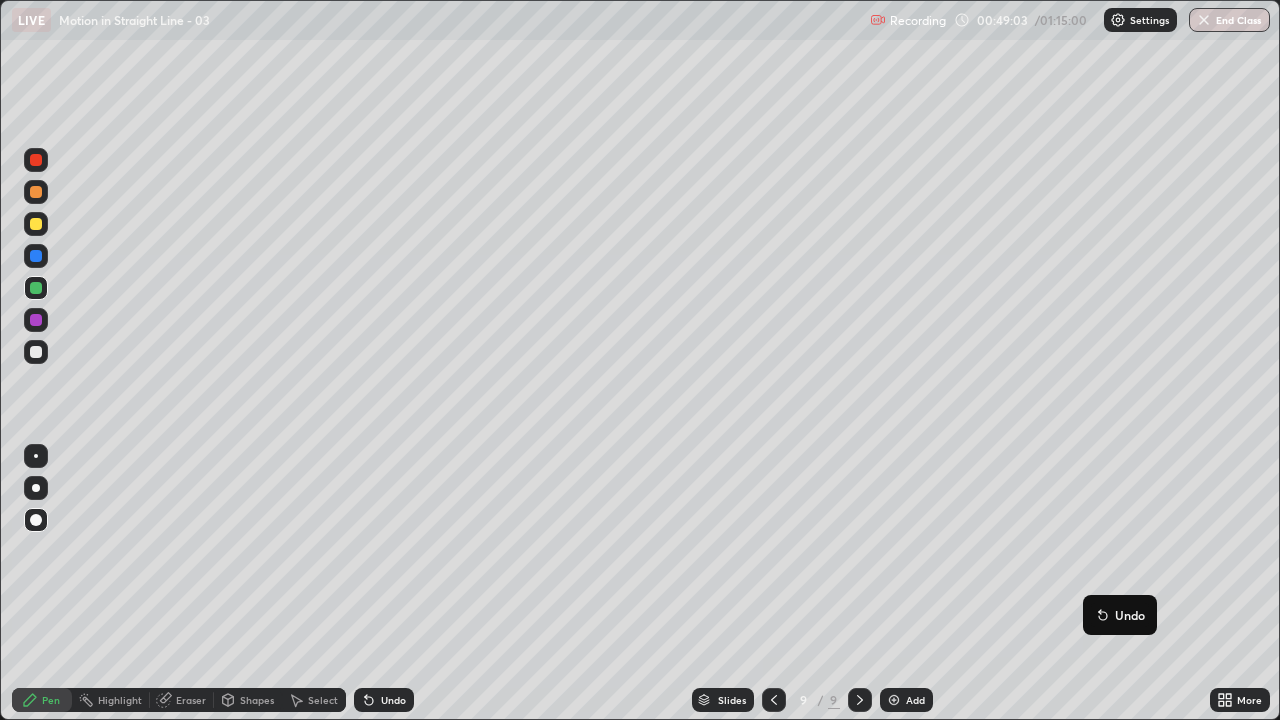 click 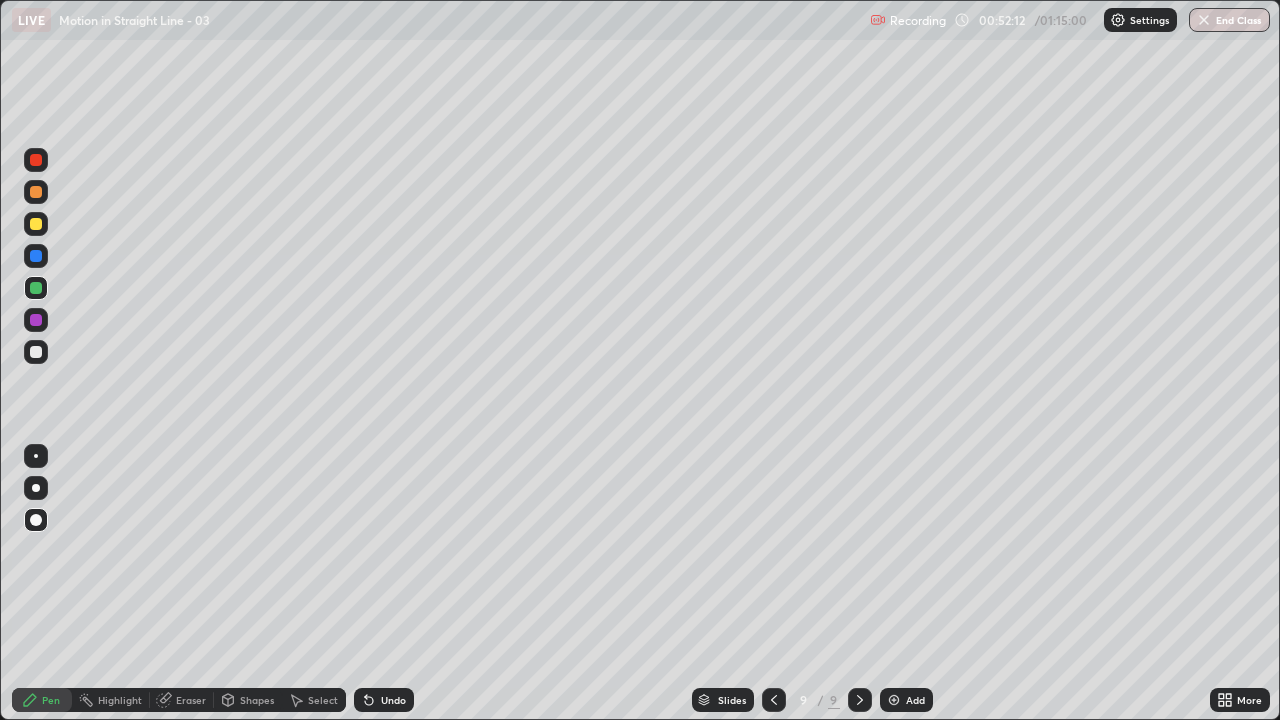 click on "Add" at bounding box center (915, 700) 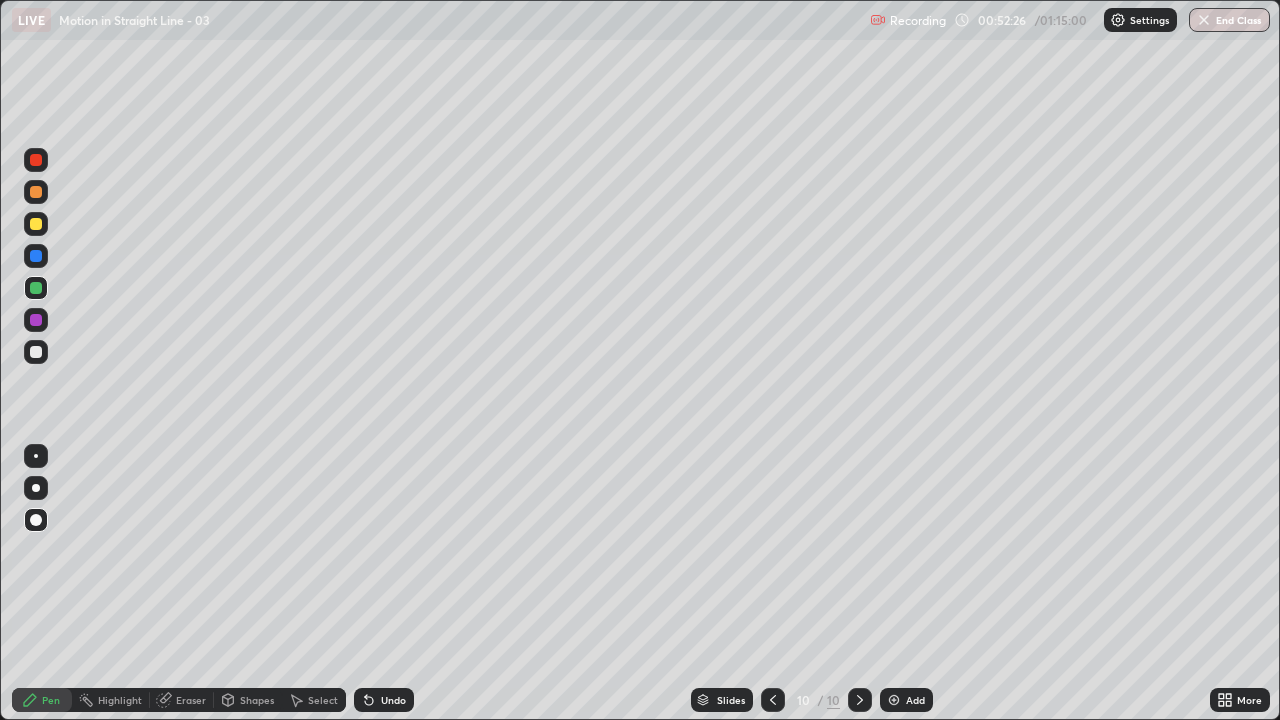 click on "Eraser" at bounding box center [182, 700] 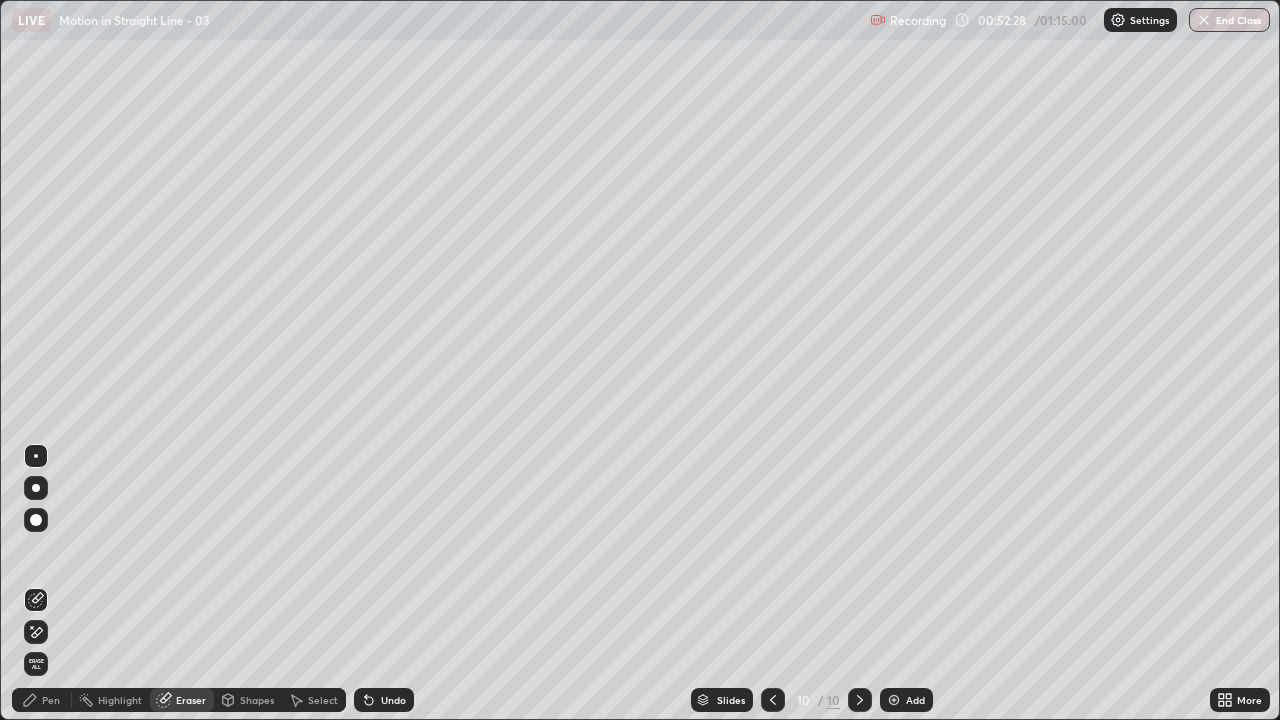 click on "Pen" at bounding box center (51, 700) 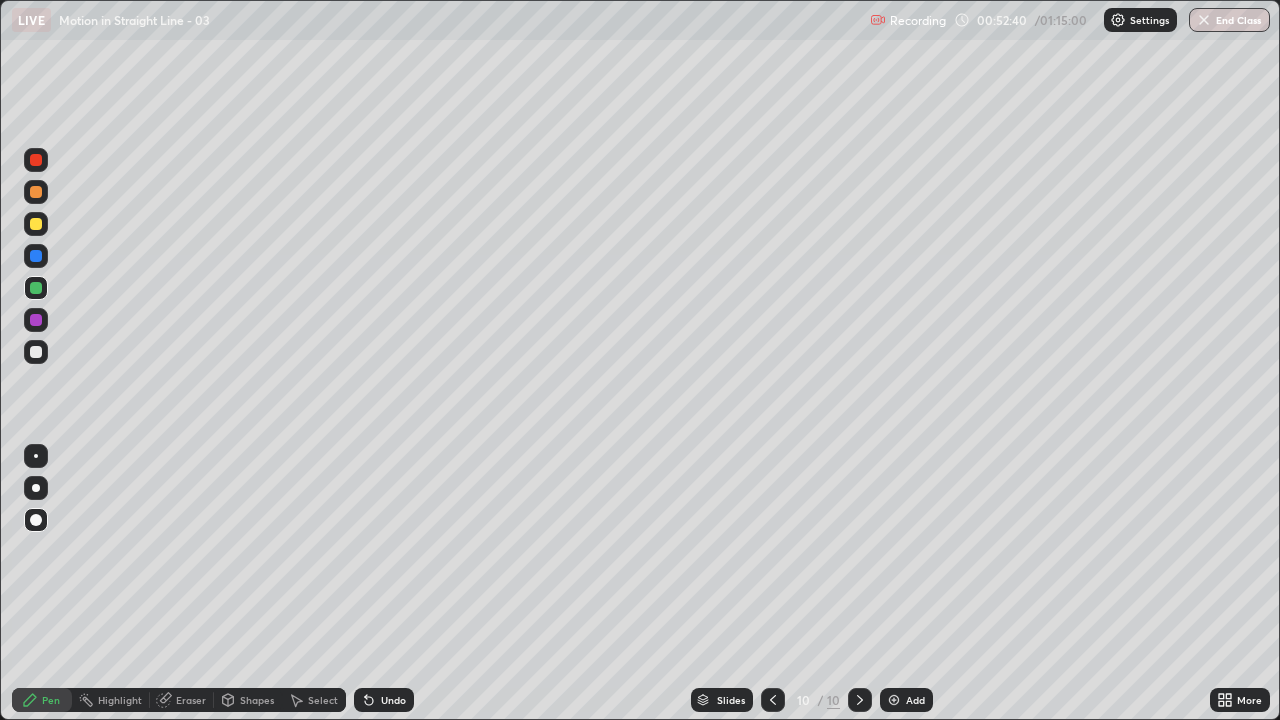 click at bounding box center [36, 256] 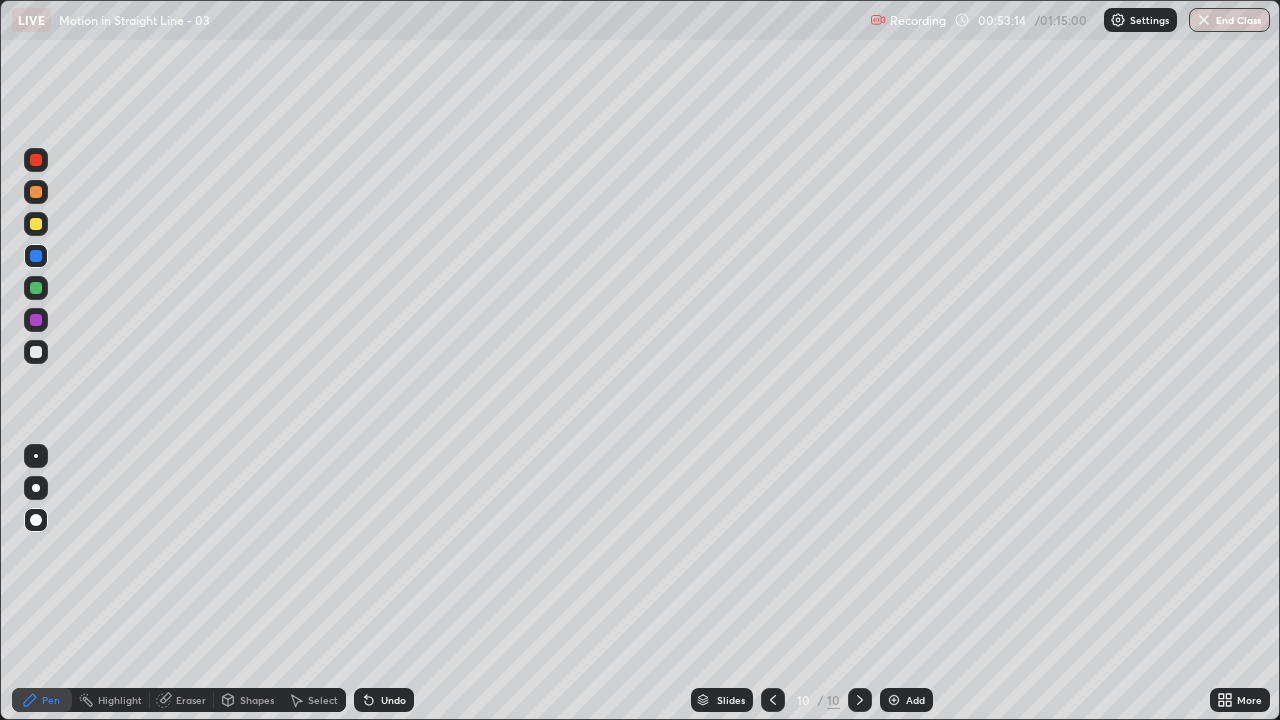 click at bounding box center [36, 320] 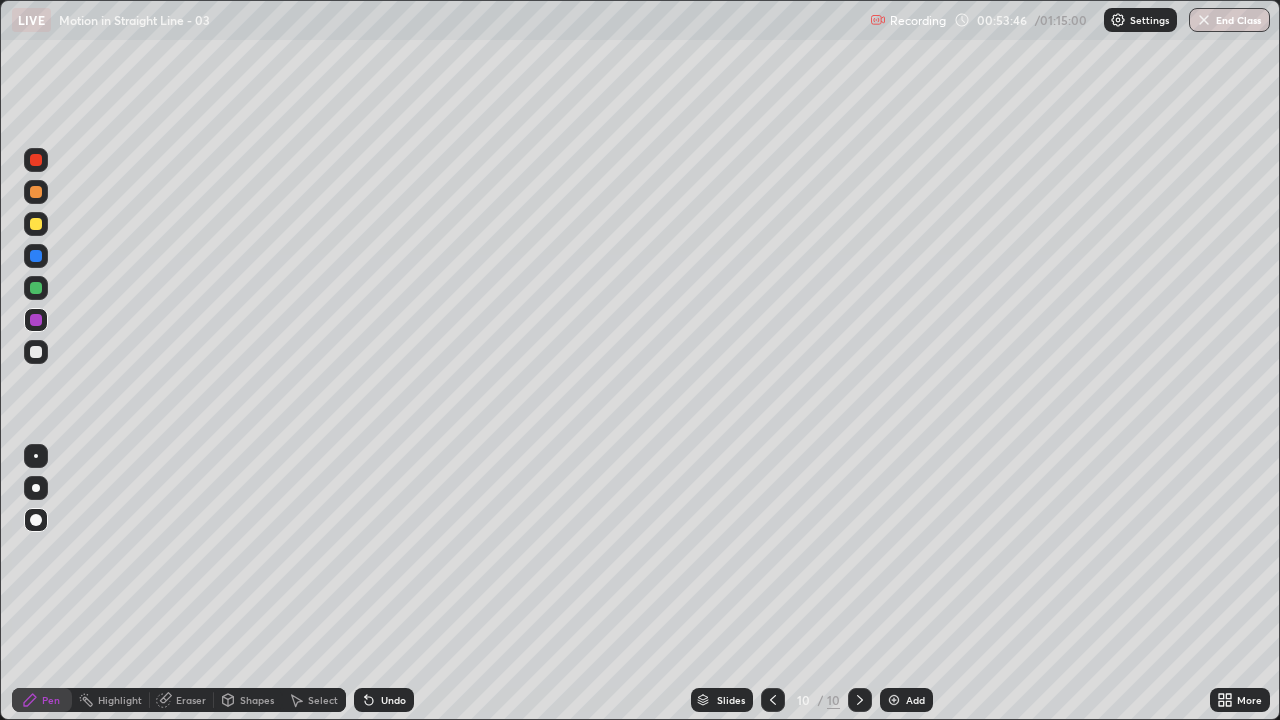 click at bounding box center [36, 352] 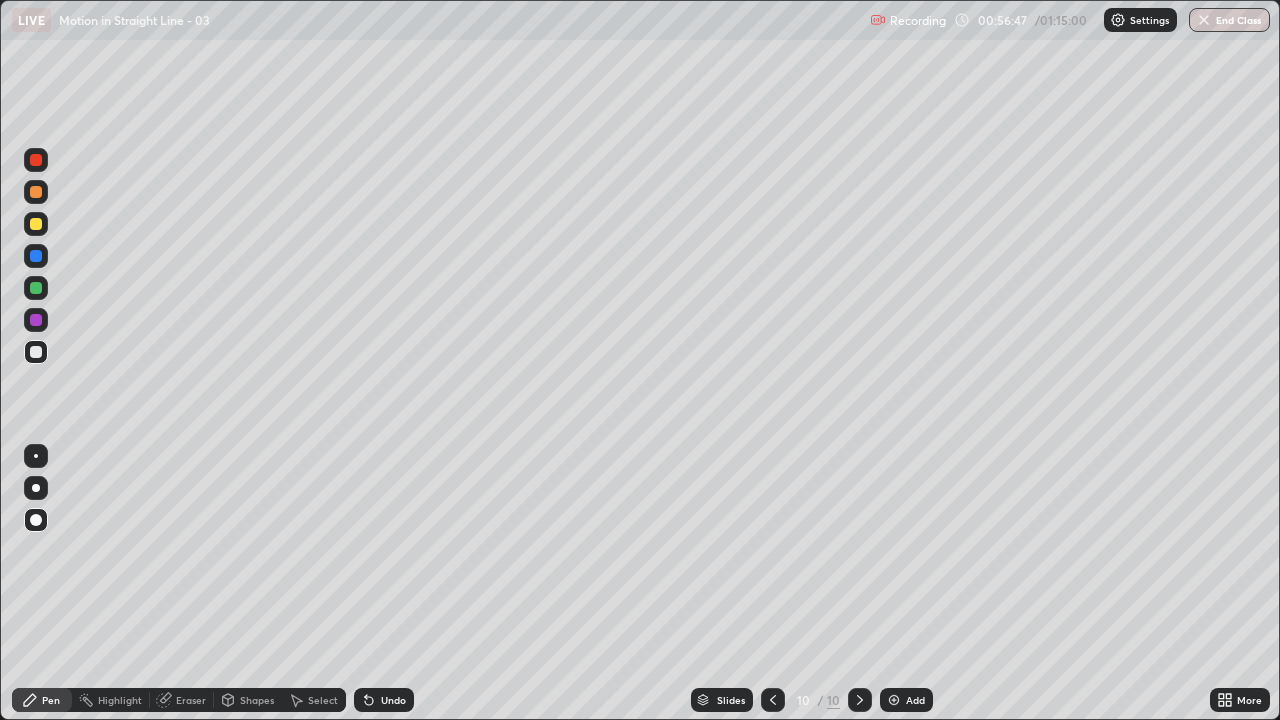 click on "Add" at bounding box center [915, 700] 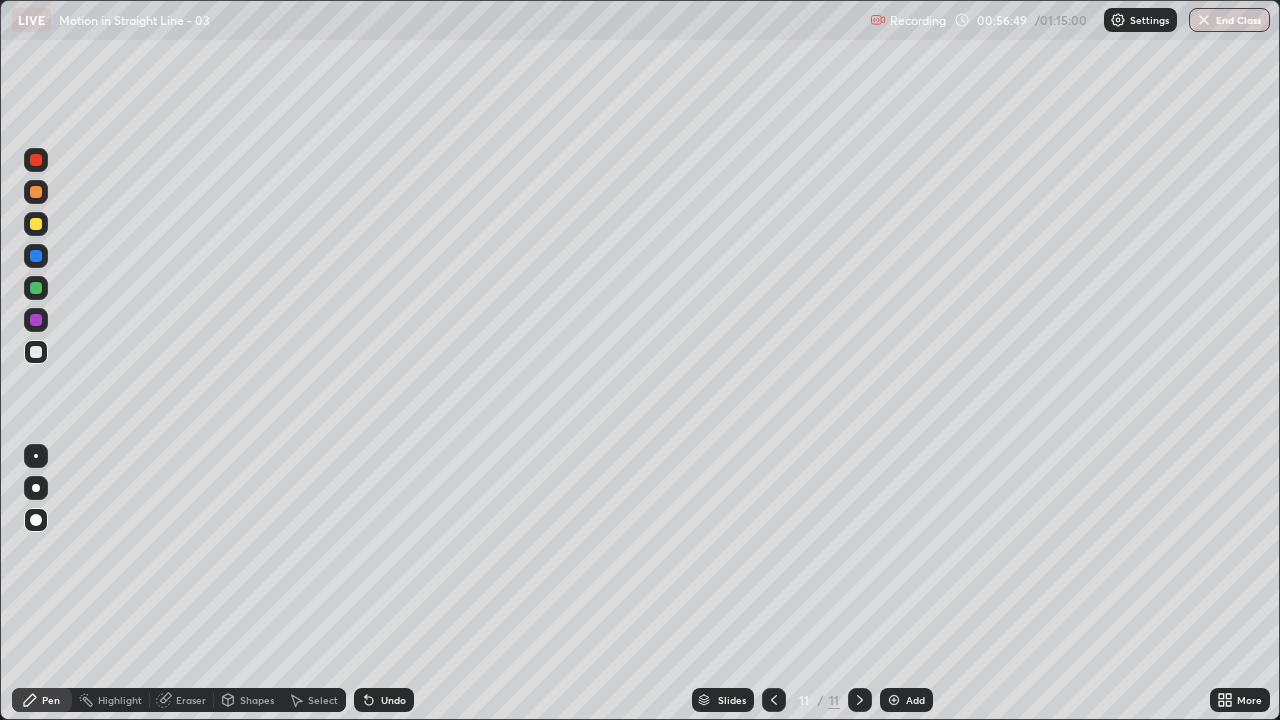 click at bounding box center [36, 352] 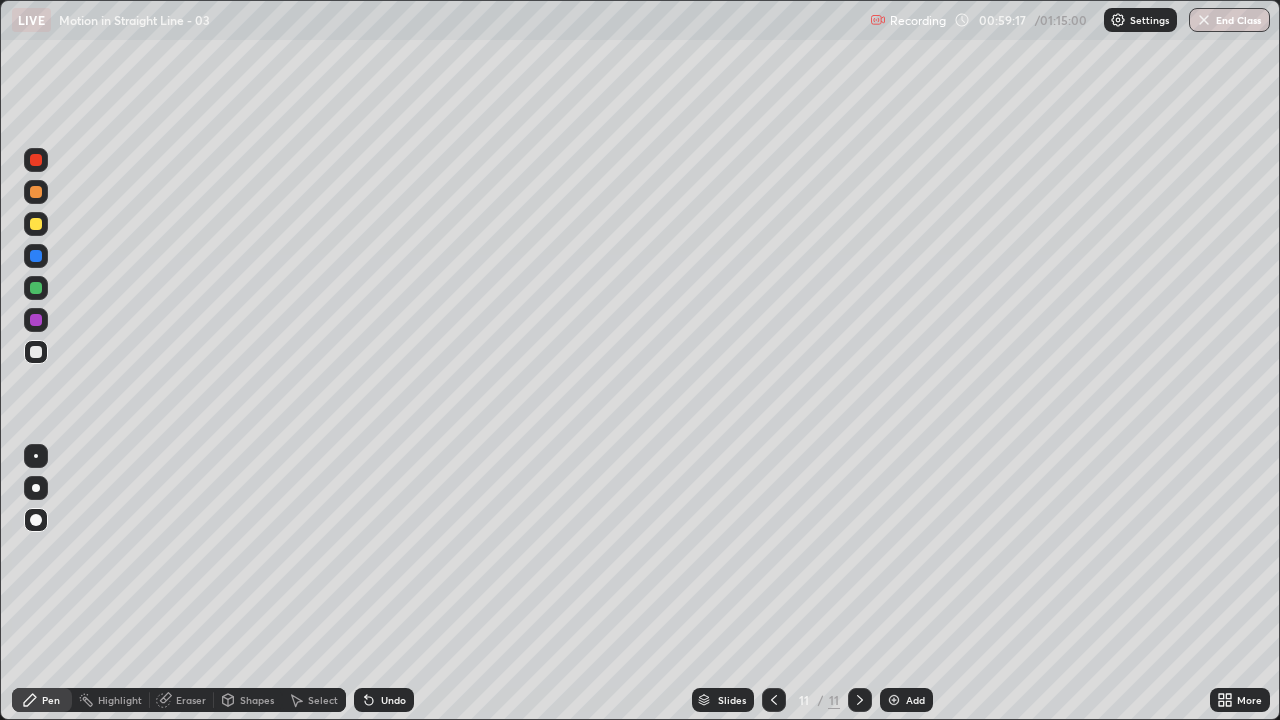 click at bounding box center (36, 192) 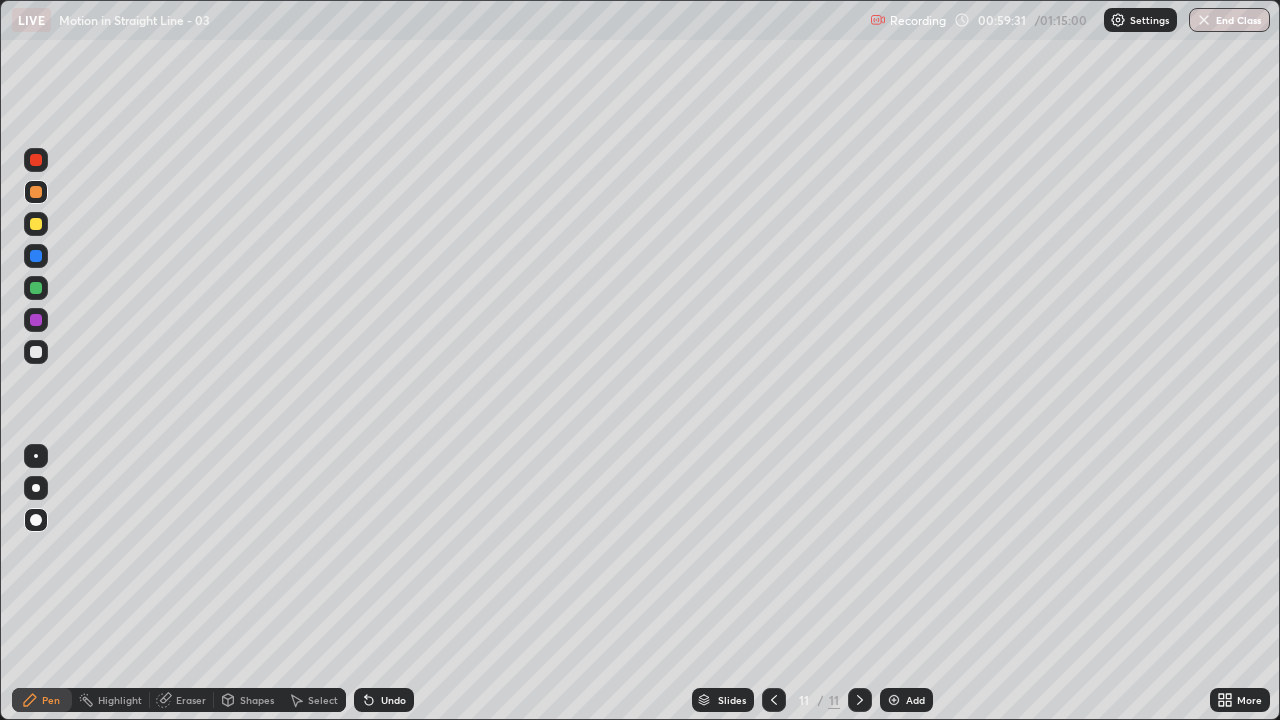 click on "Eraser" at bounding box center [182, 700] 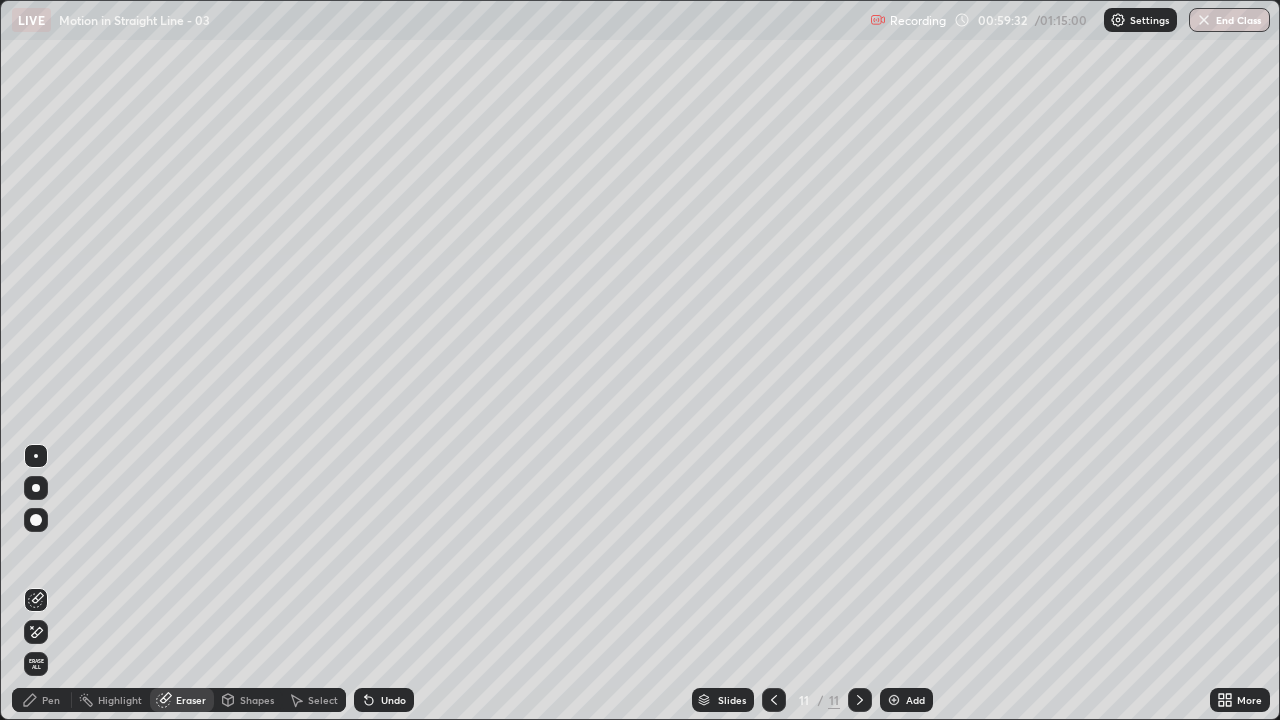 click on "Pen" at bounding box center [51, 700] 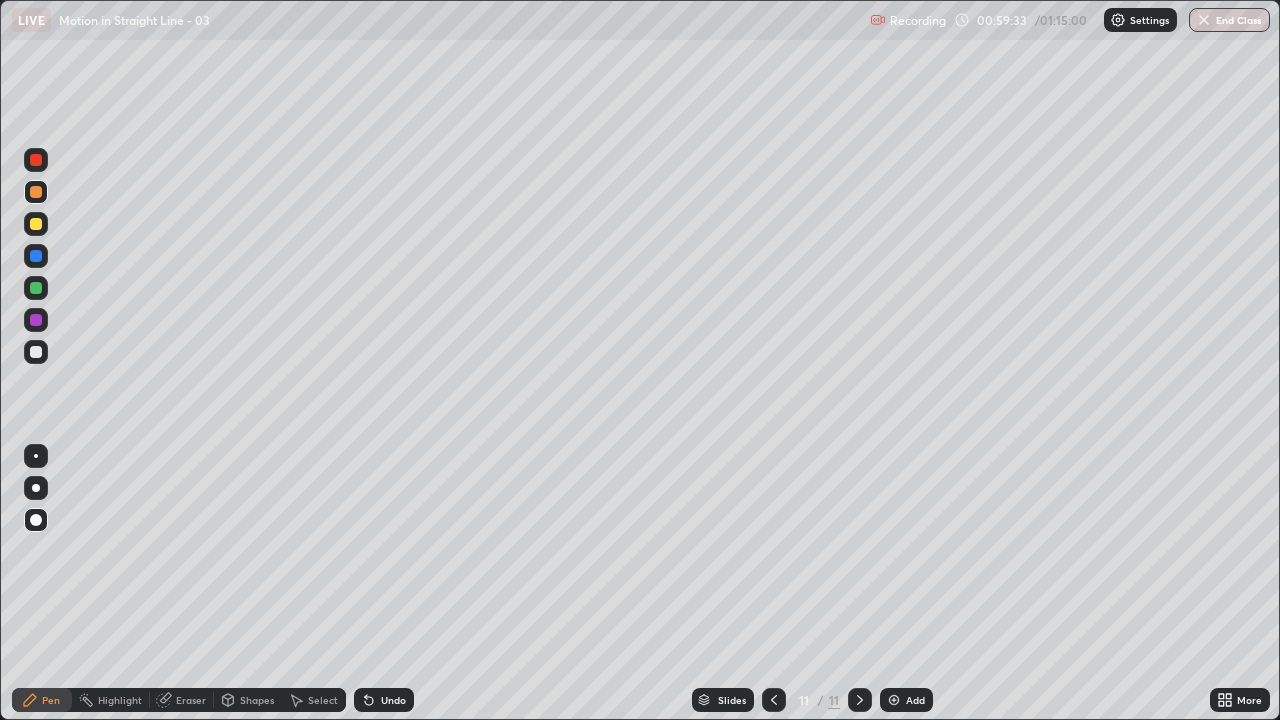 click at bounding box center [36, 352] 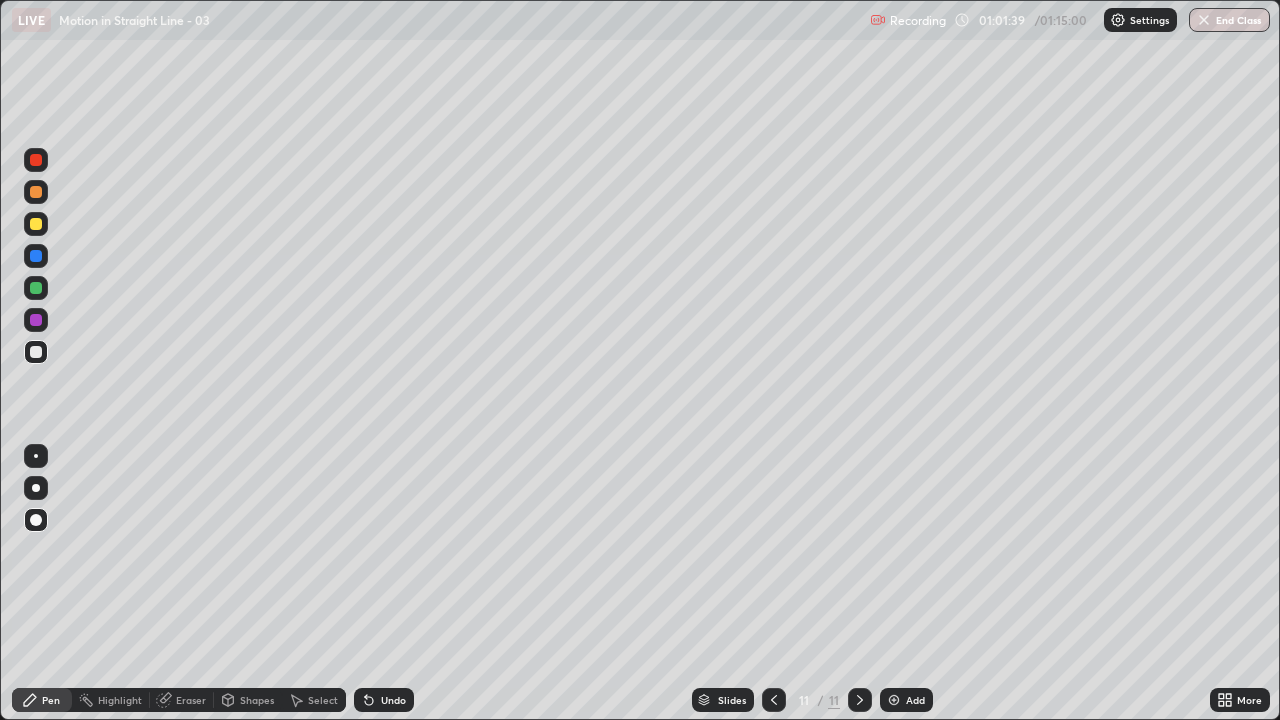 click on "Eraser" at bounding box center [191, 700] 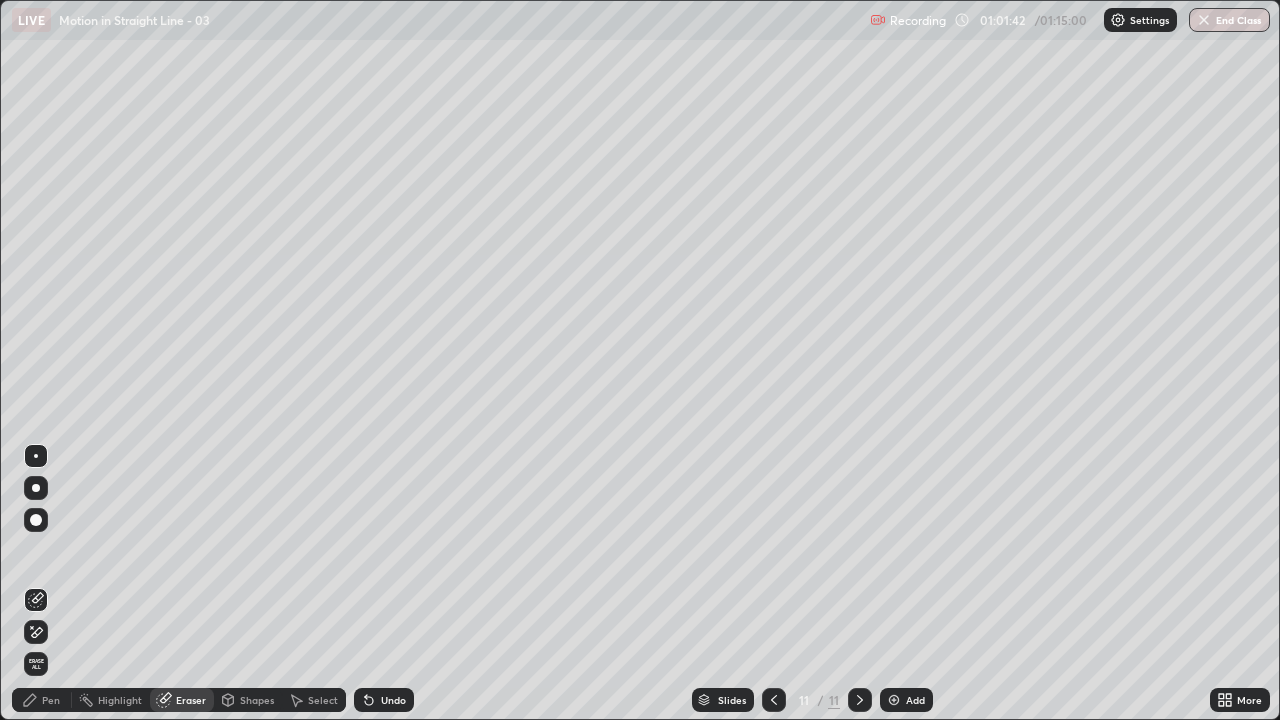 click 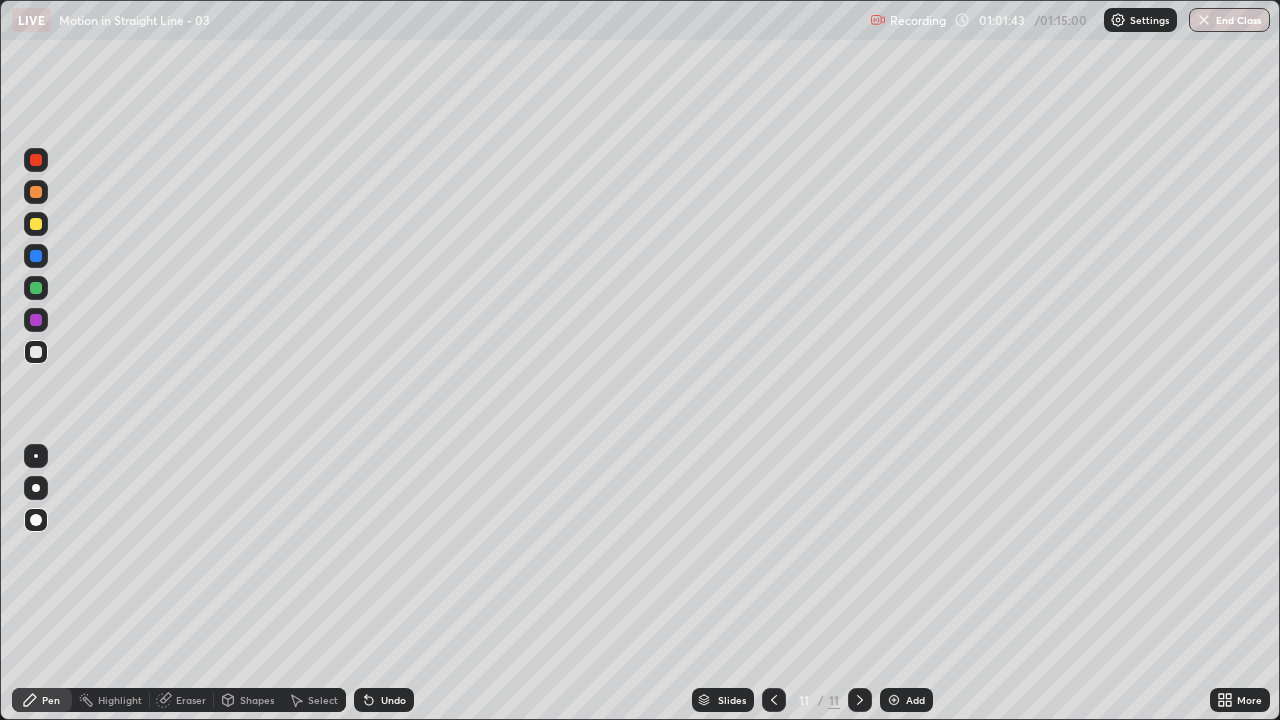 click at bounding box center (36, 352) 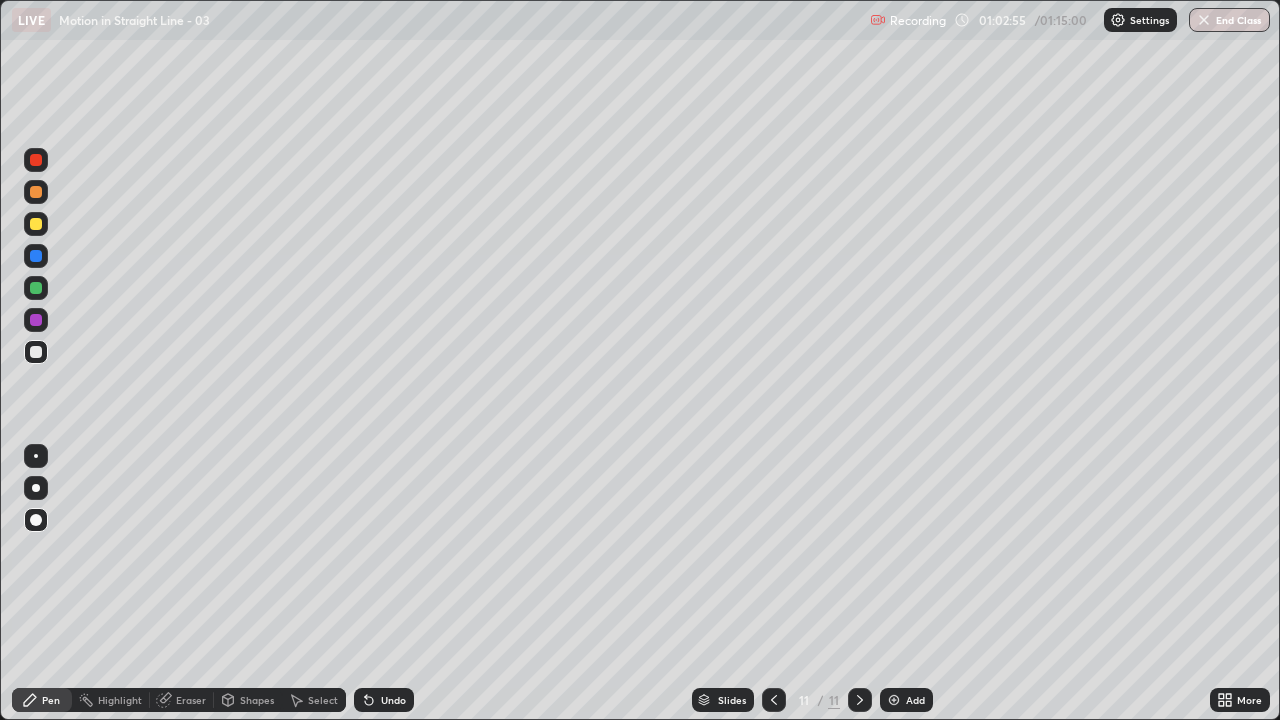 click on "Eraser" at bounding box center (182, 700) 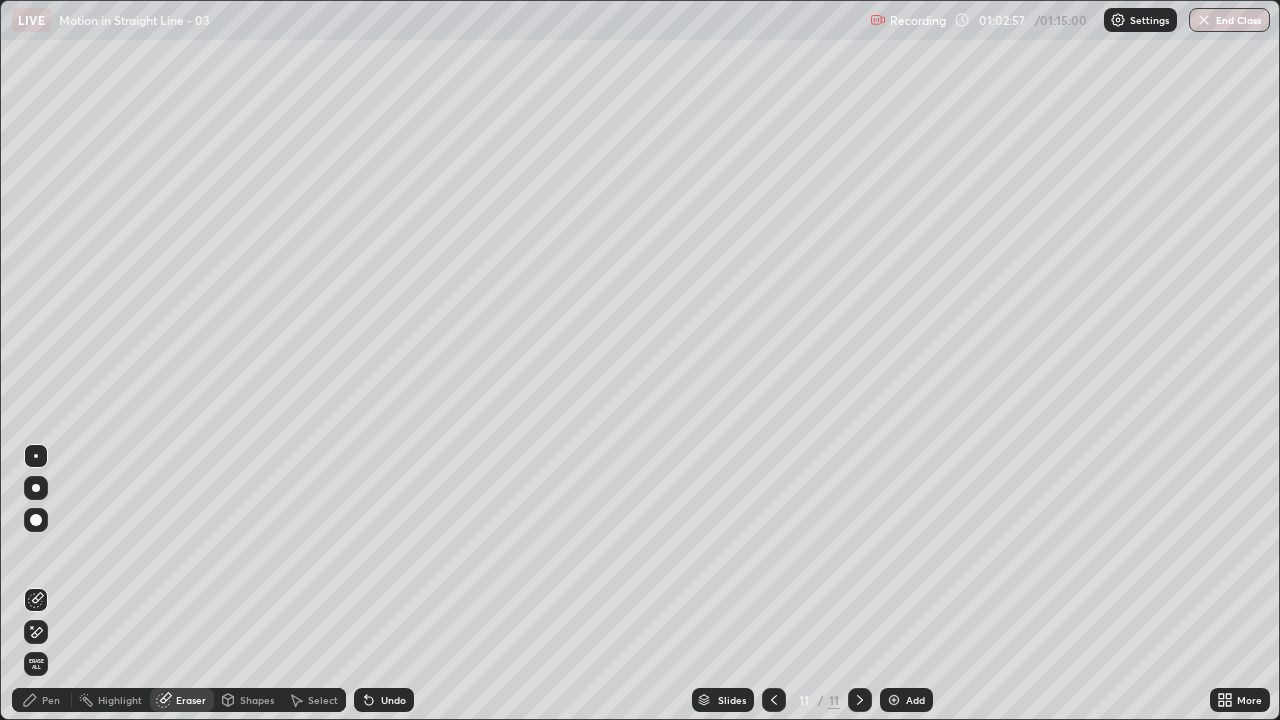 click on "Pen" at bounding box center [51, 700] 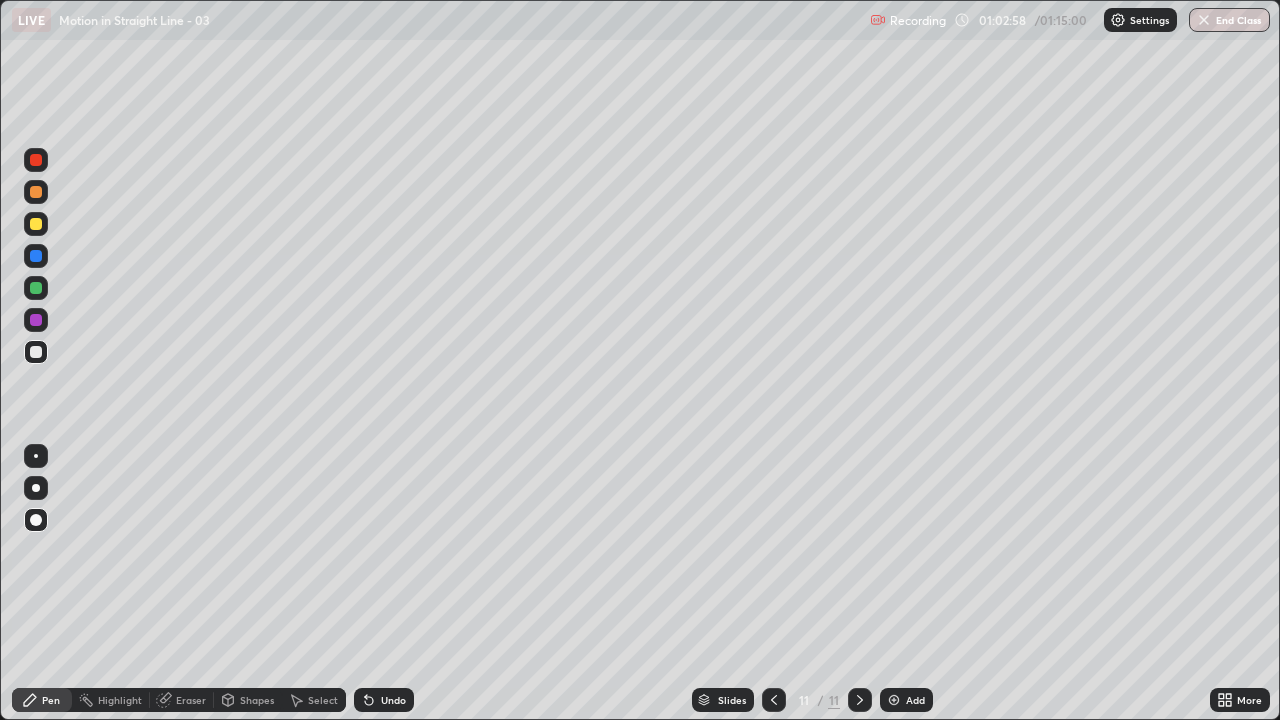 click at bounding box center [36, 352] 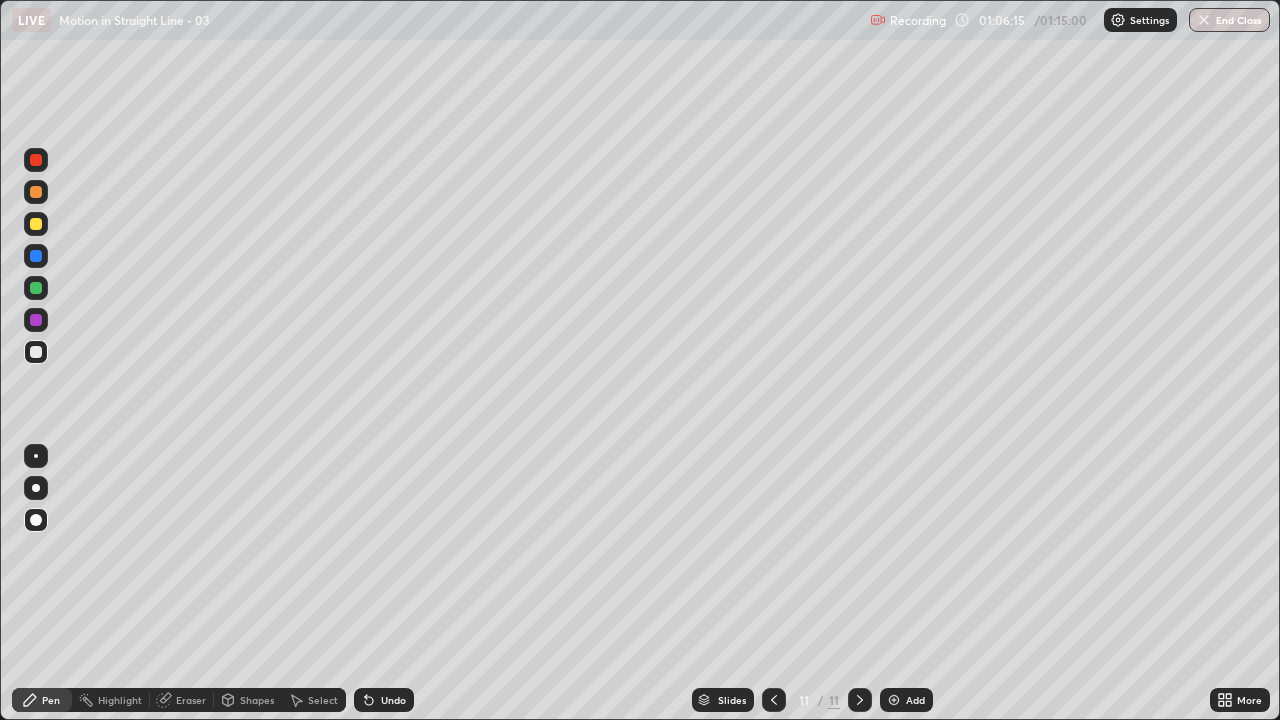 click on "Add" at bounding box center (906, 700) 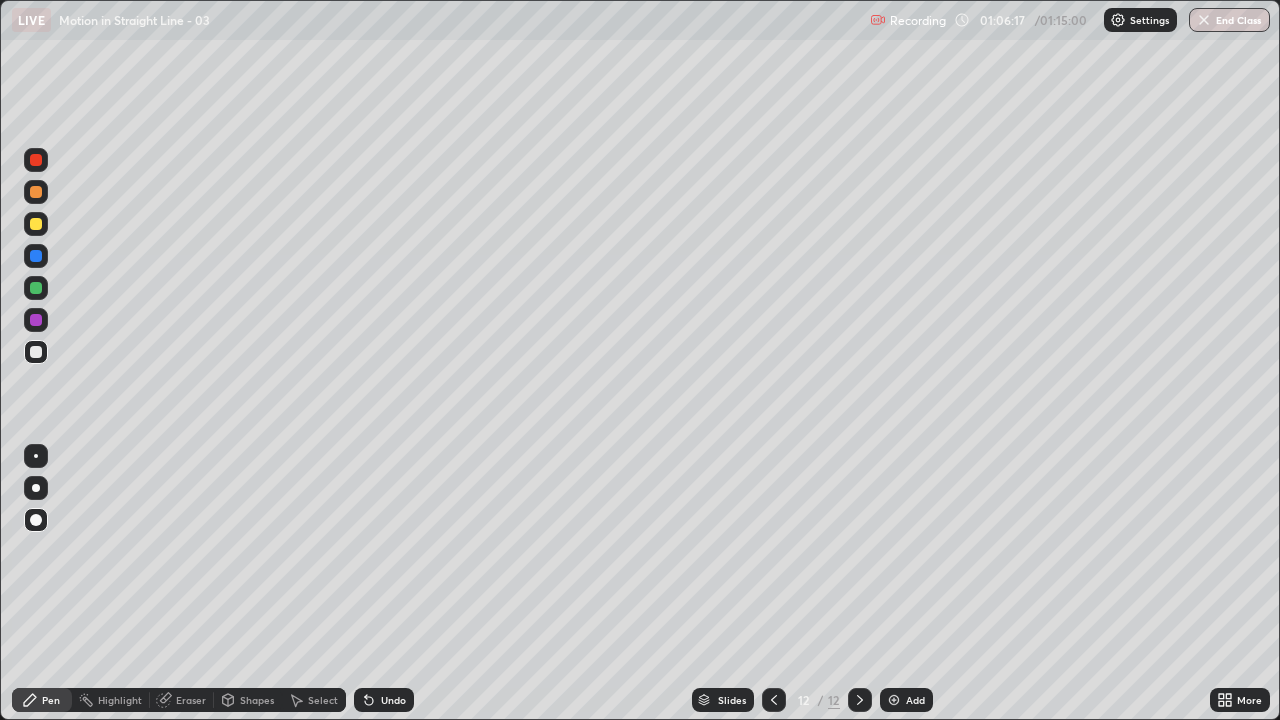 click at bounding box center (36, 352) 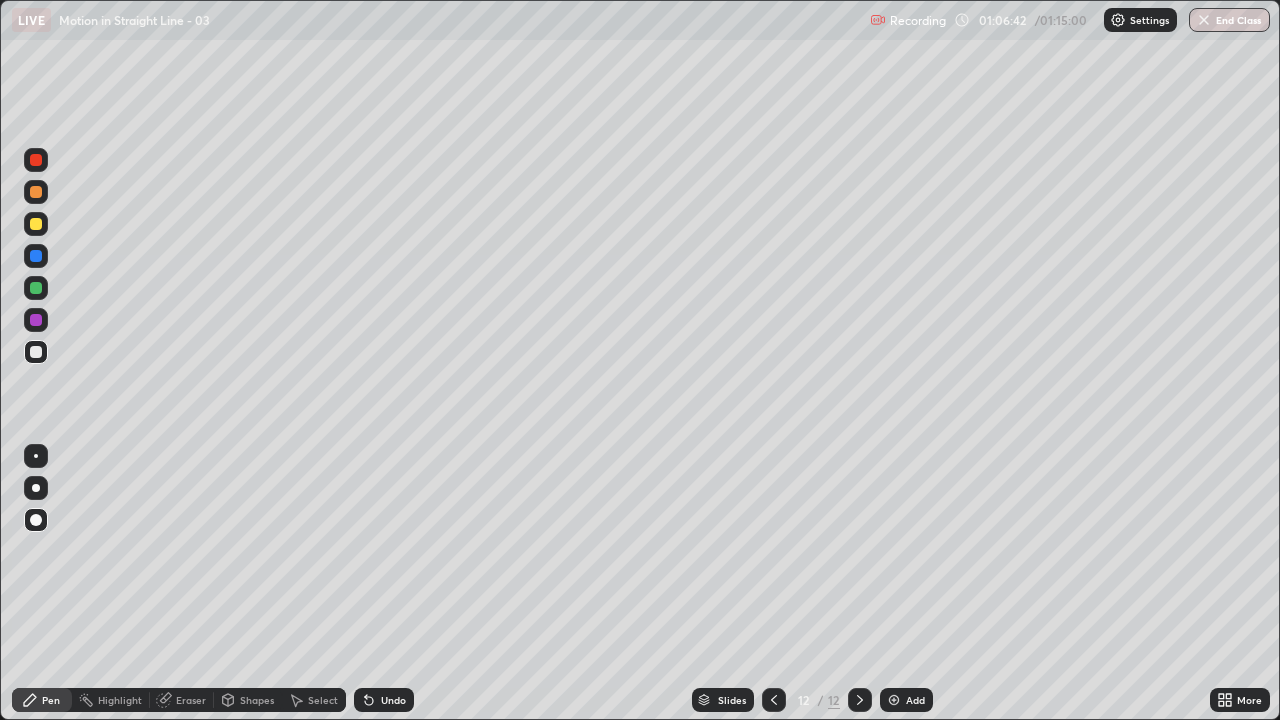 click at bounding box center (36, 160) 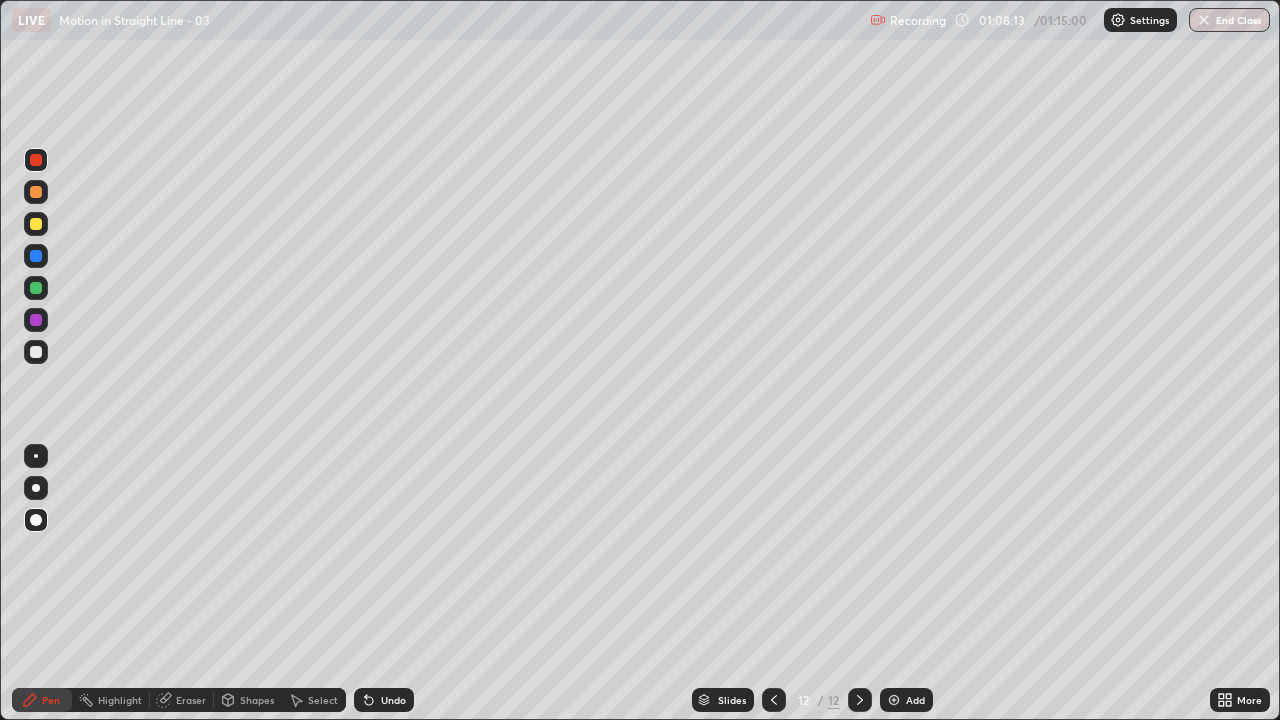 click on "Undo" at bounding box center [384, 700] 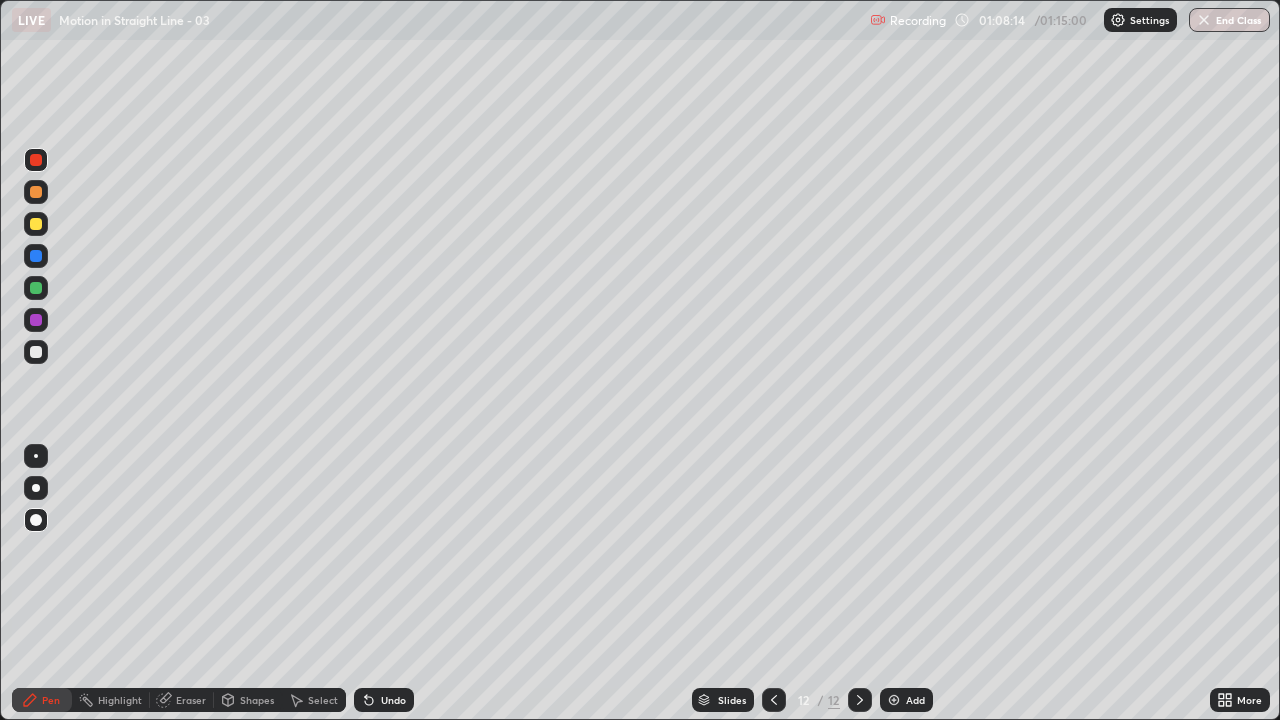 click on "Undo" at bounding box center [393, 700] 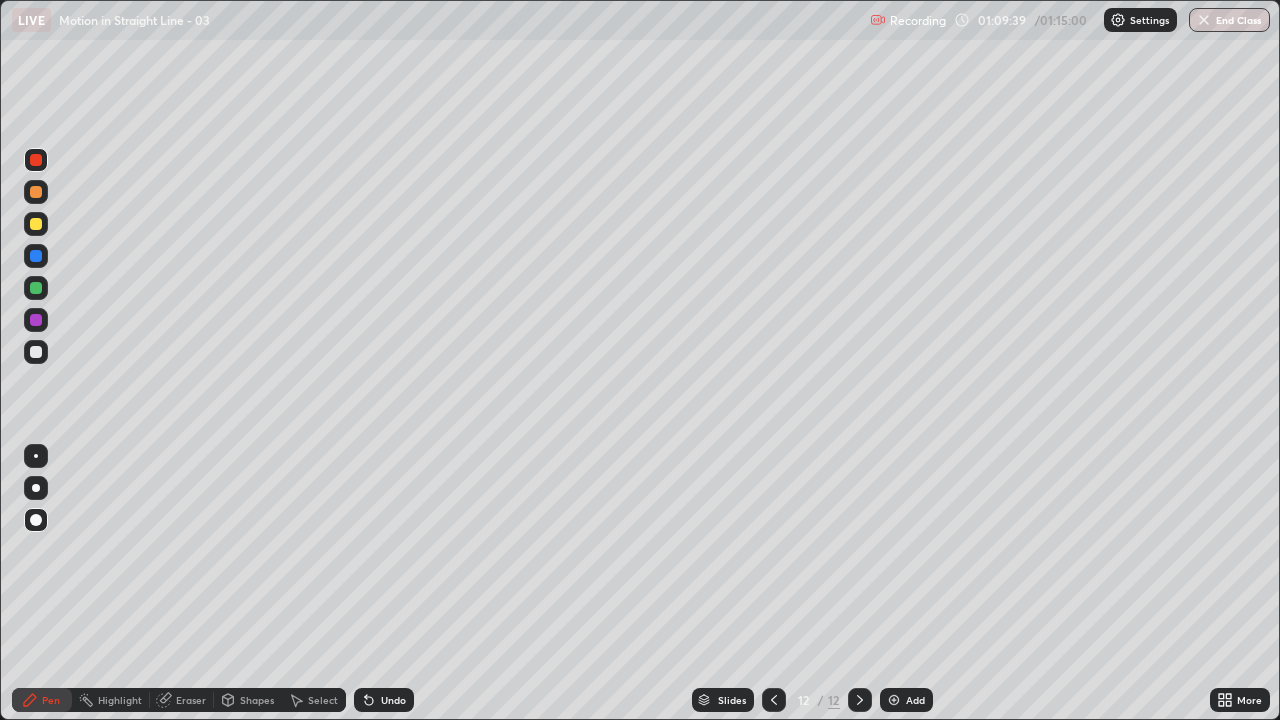 click at bounding box center (36, 256) 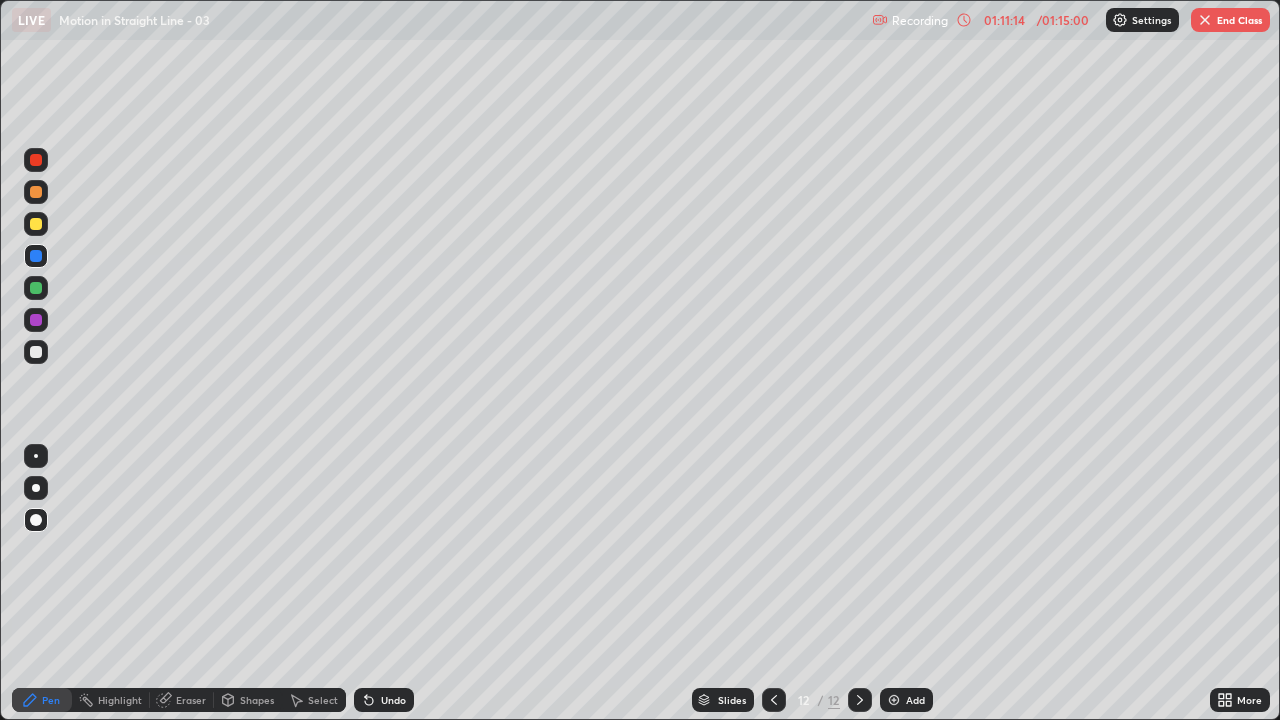 click at bounding box center [36, 352] 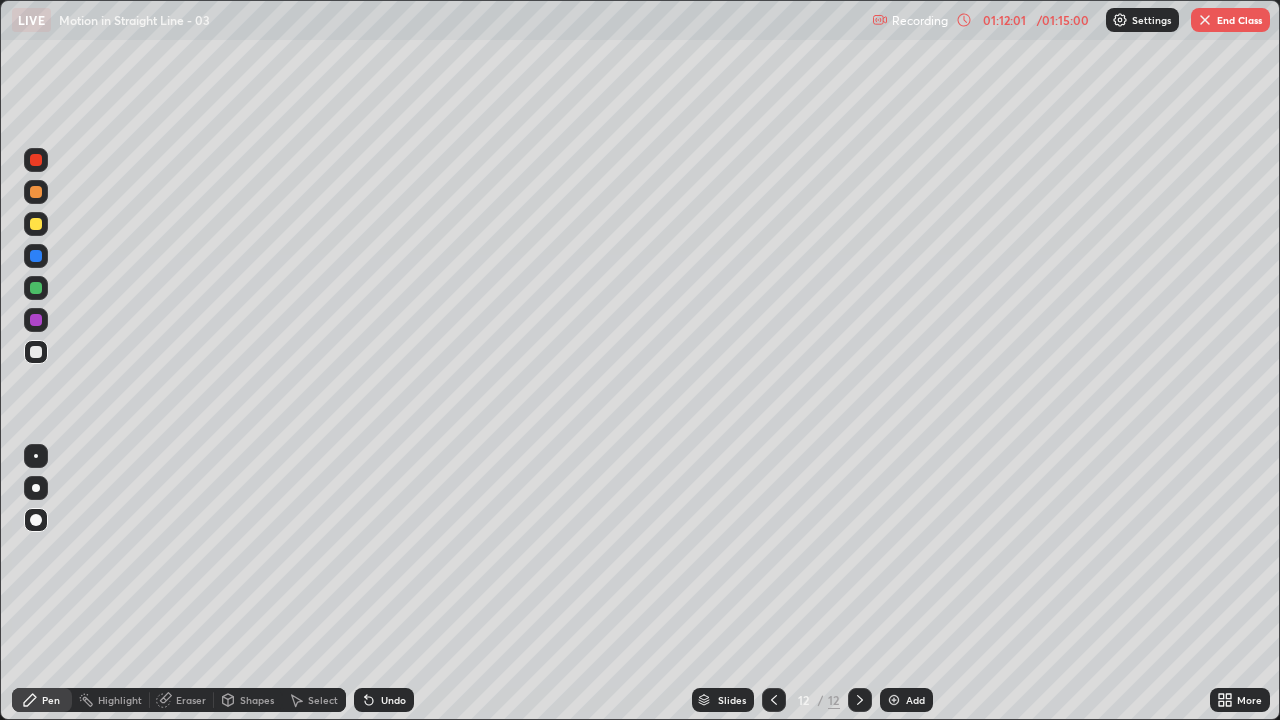 click at bounding box center [36, 320] 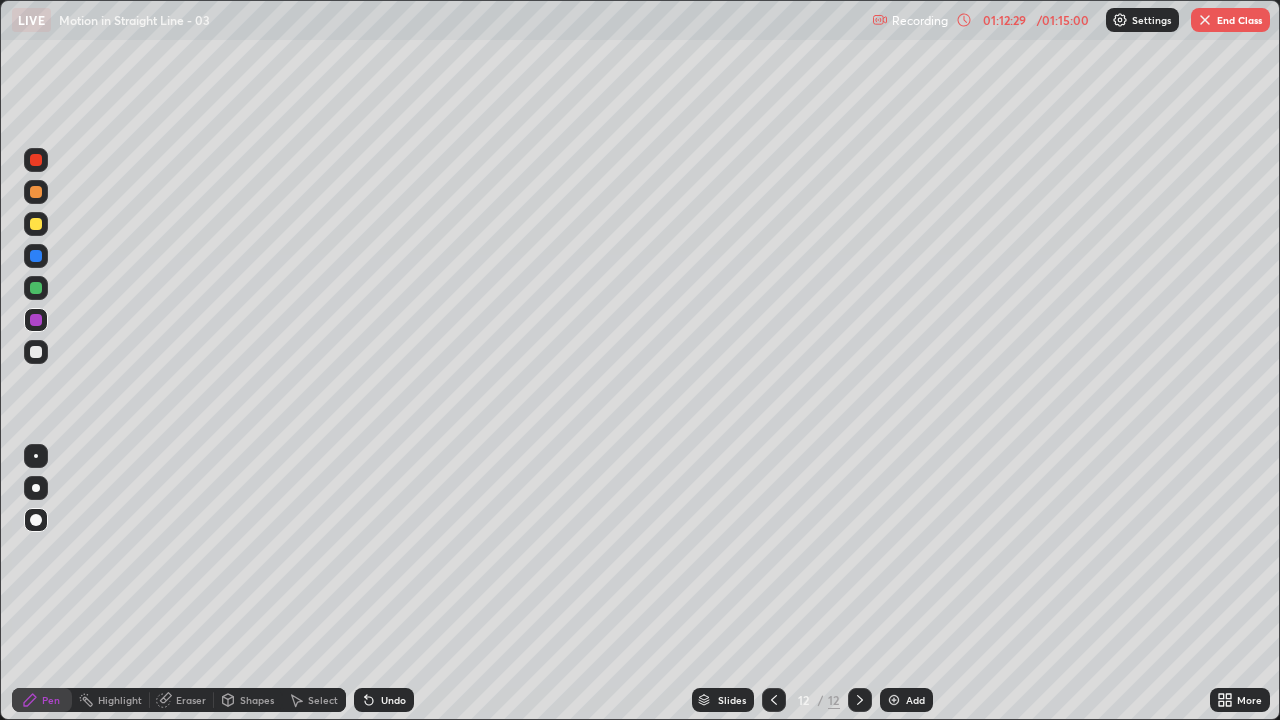 click on "Undo" at bounding box center (393, 700) 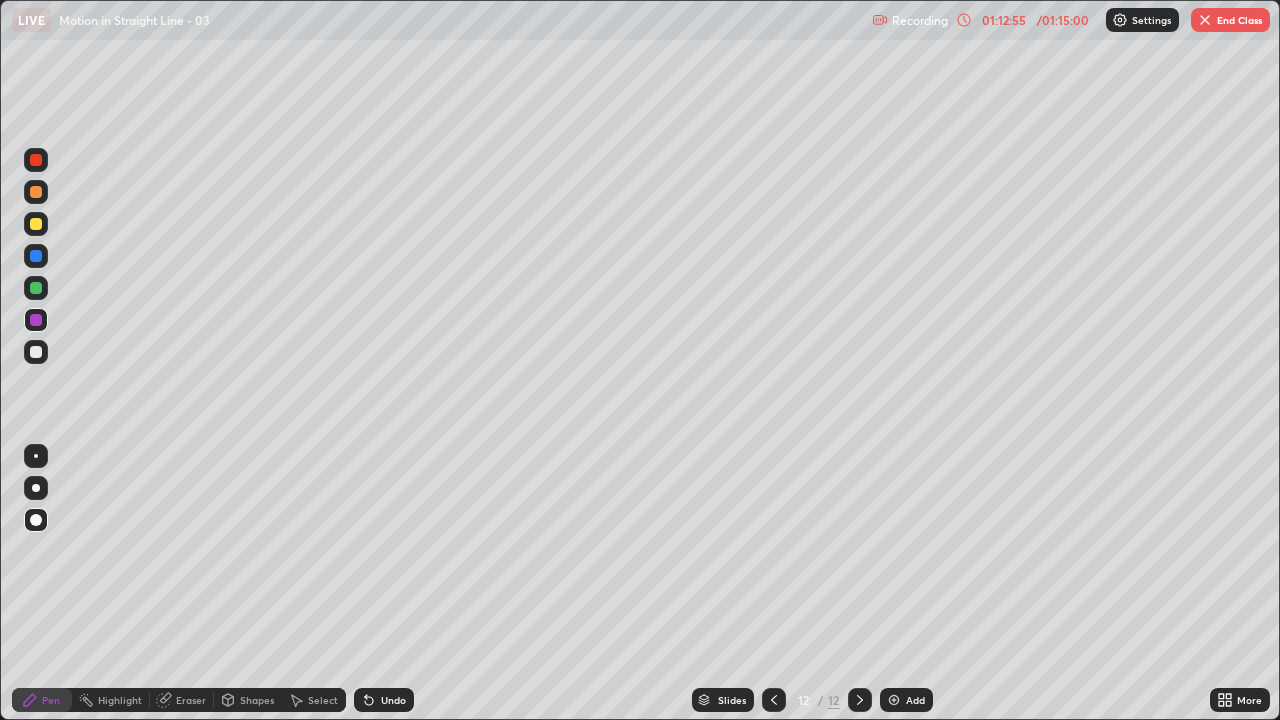 click on "Eraser" at bounding box center (191, 700) 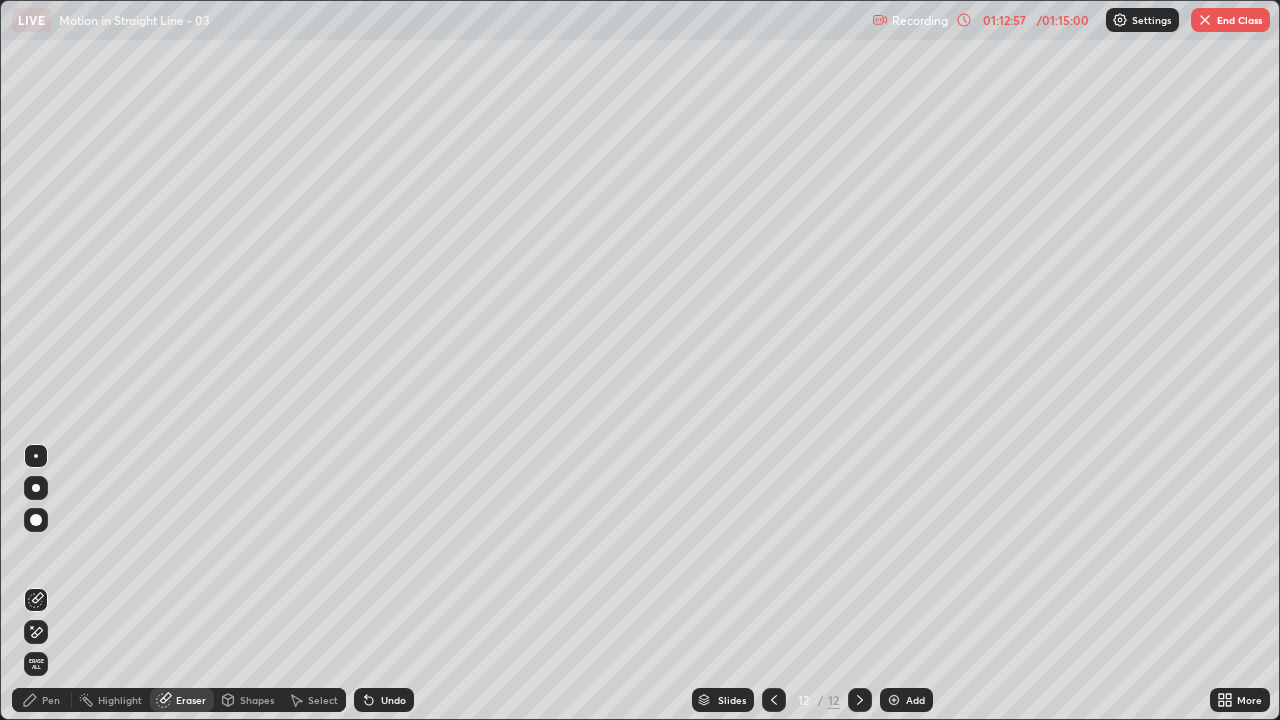 click on "Pen" at bounding box center (51, 700) 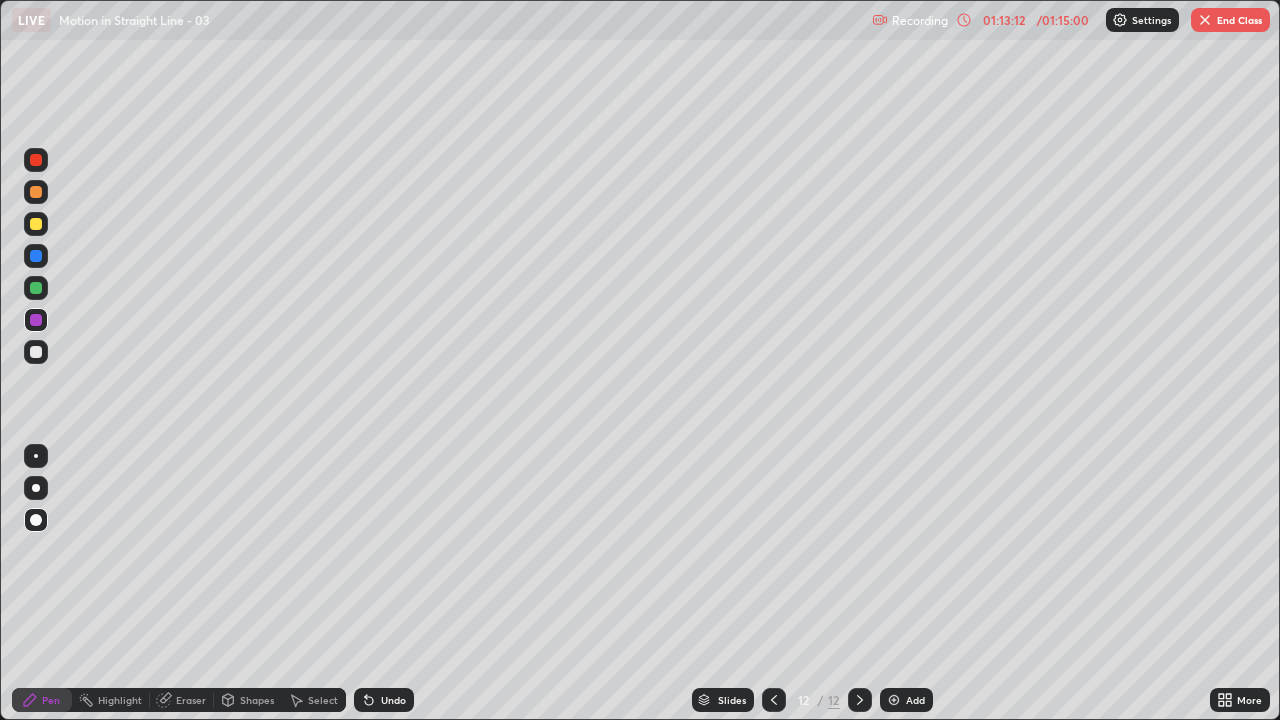 click on "Slides 12 / 12 Add" at bounding box center (812, 700) 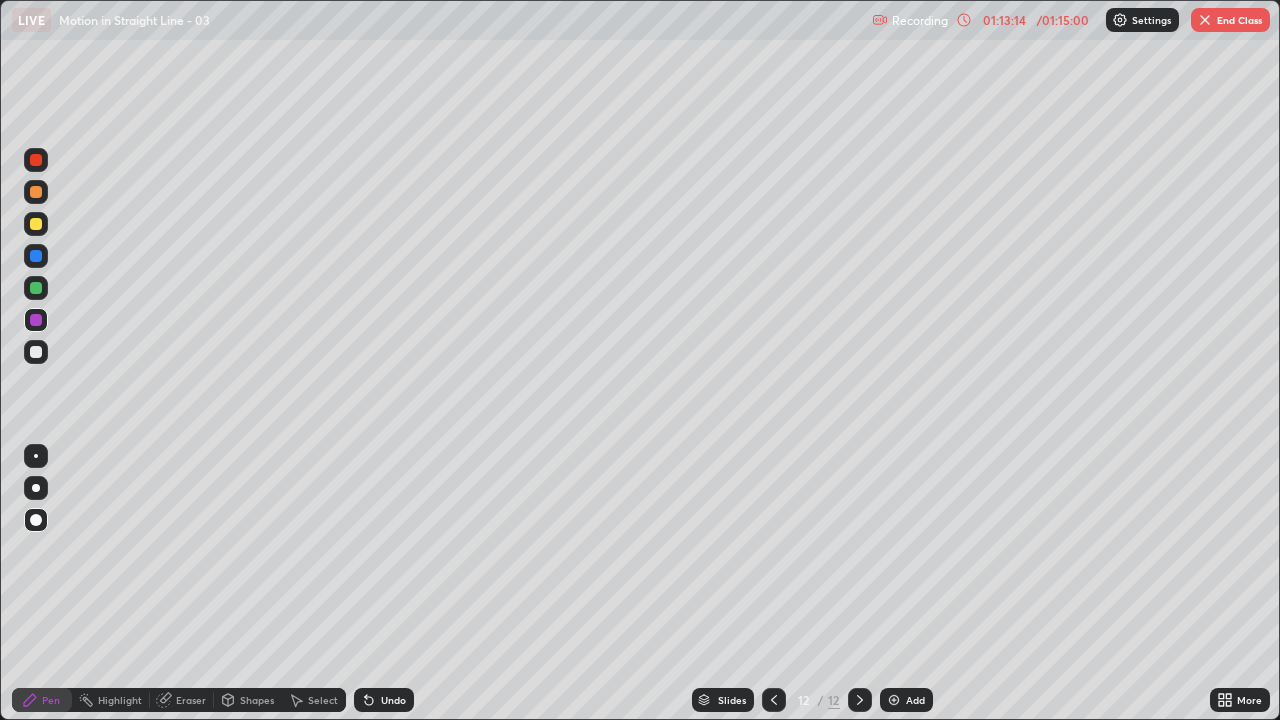 click on "Slides 12 / 12 Add" at bounding box center [812, 700] 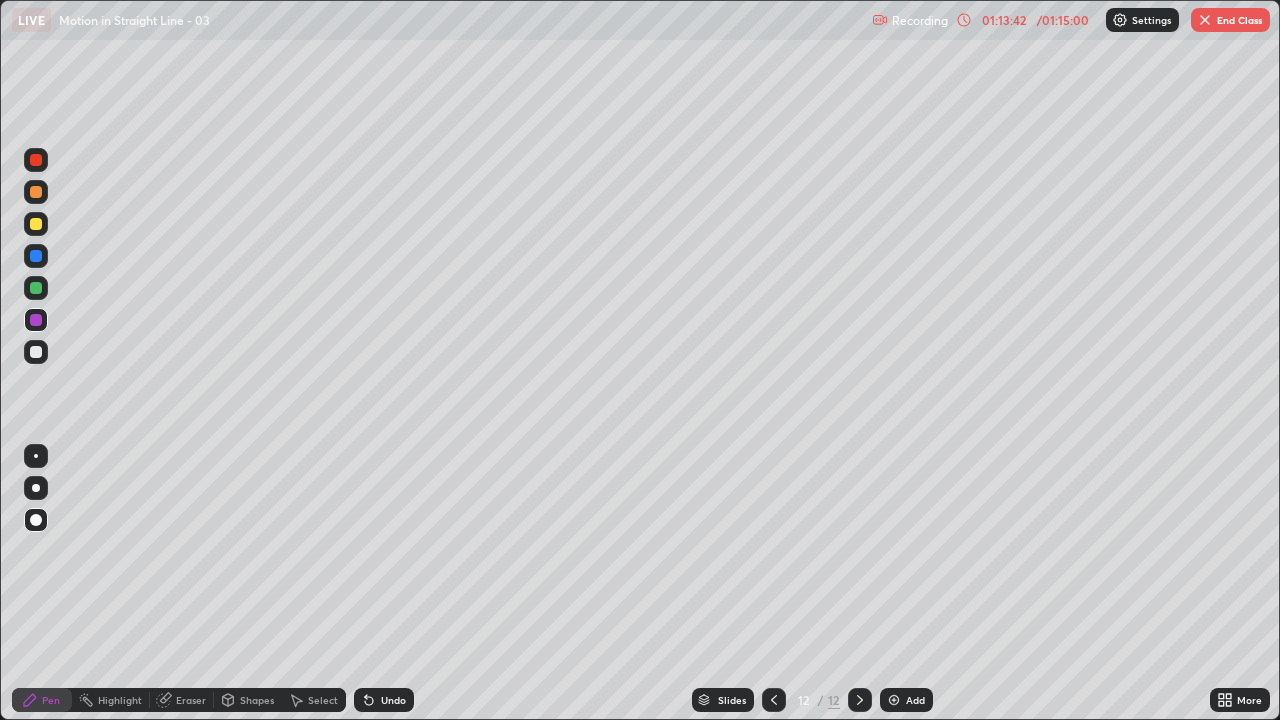 click at bounding box center (36, 160) 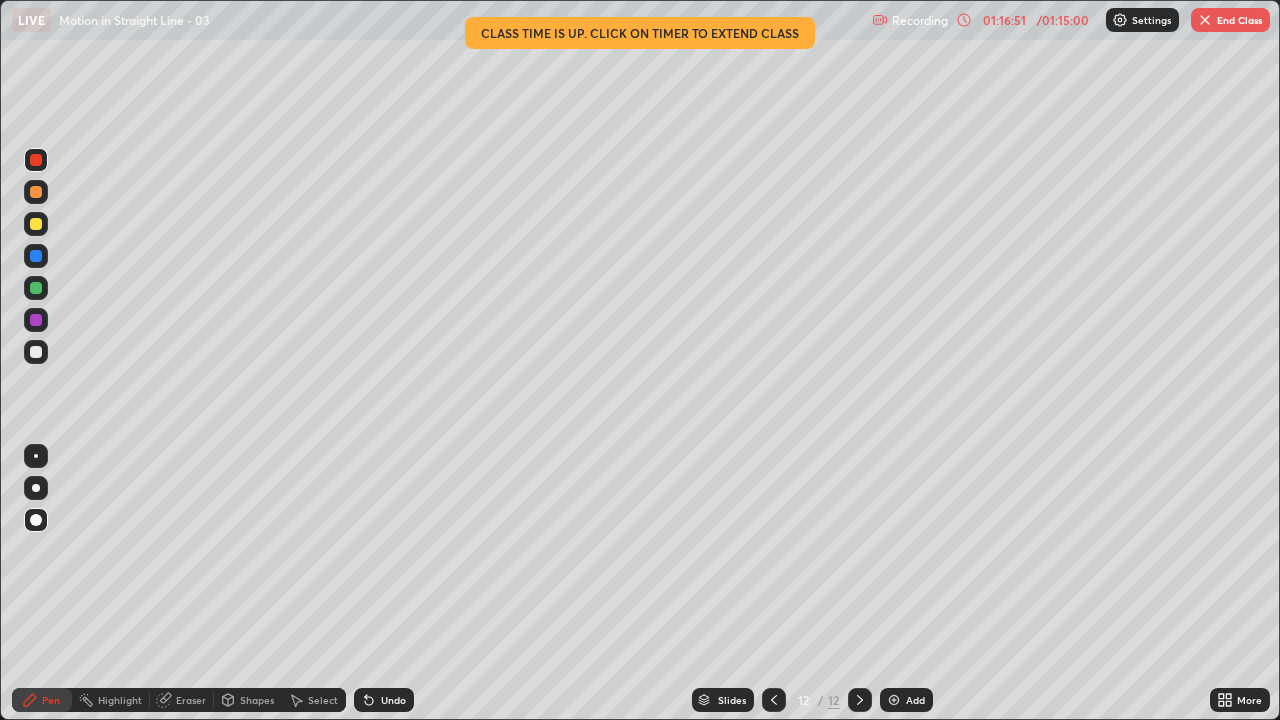 click at bounding box center [1205, 20] 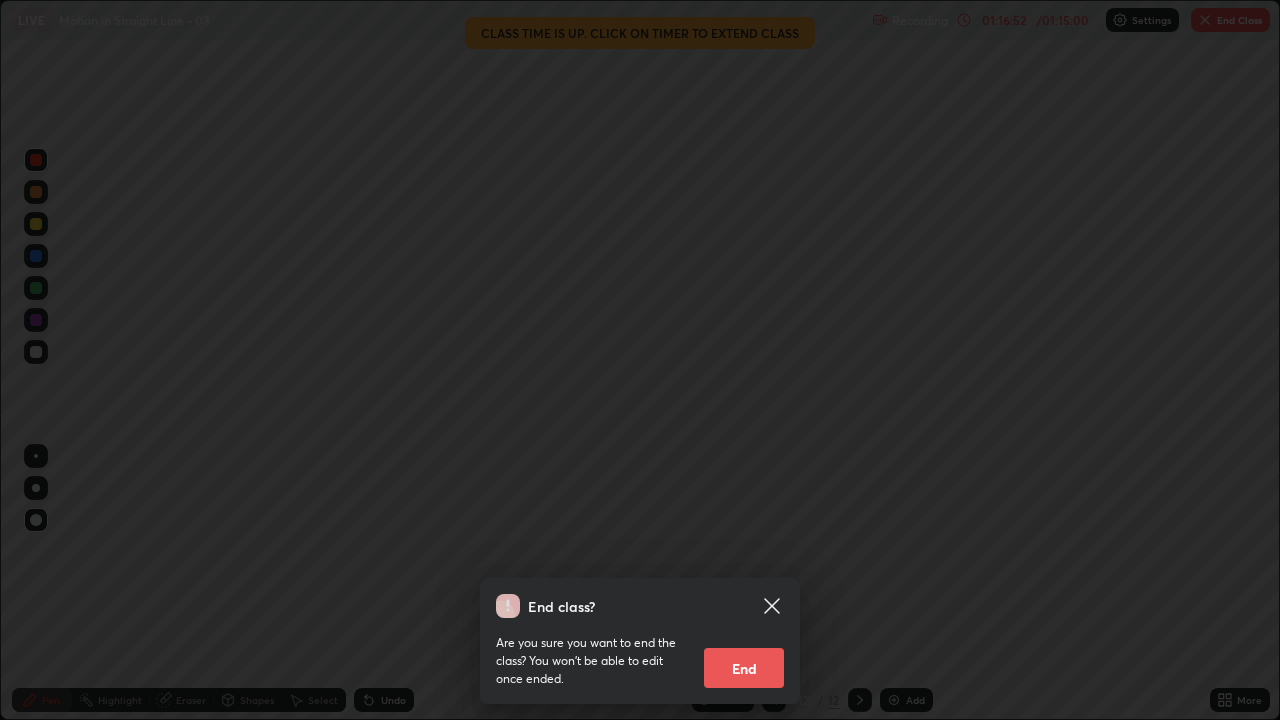 click on "End" at bounding box center (744, 668) 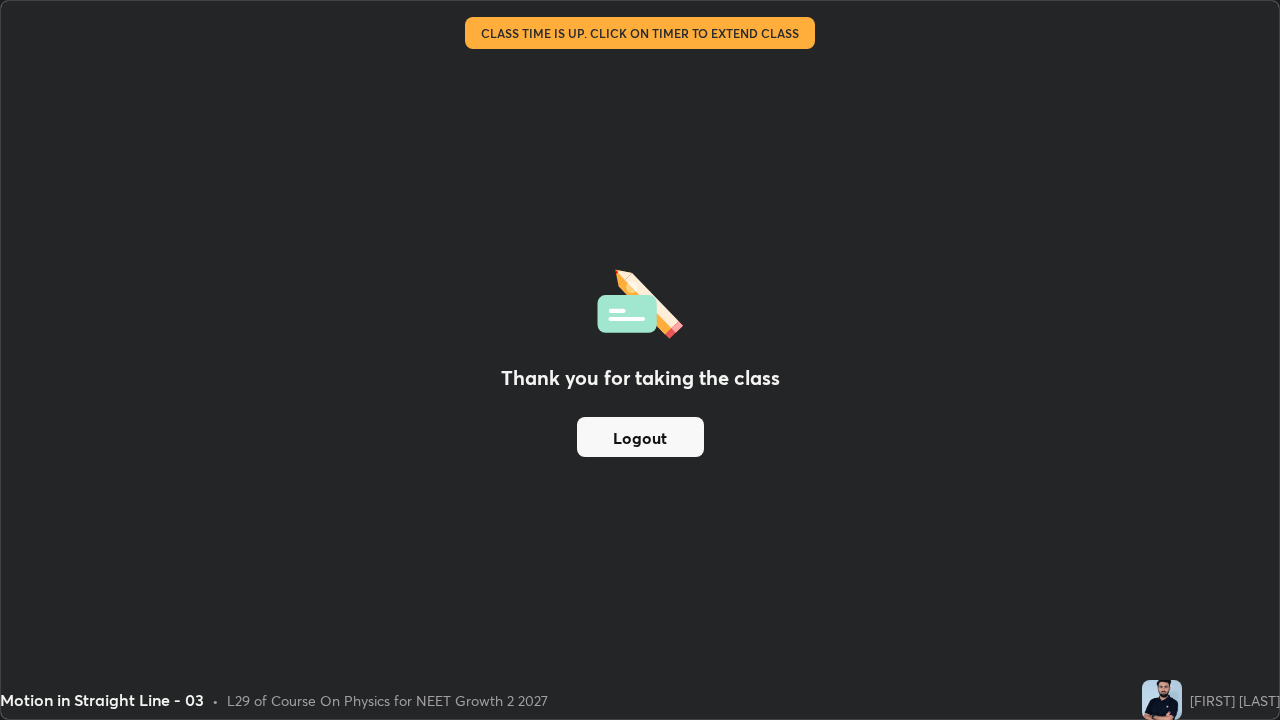 click on "Logout" at bounding box center [640, 437] 